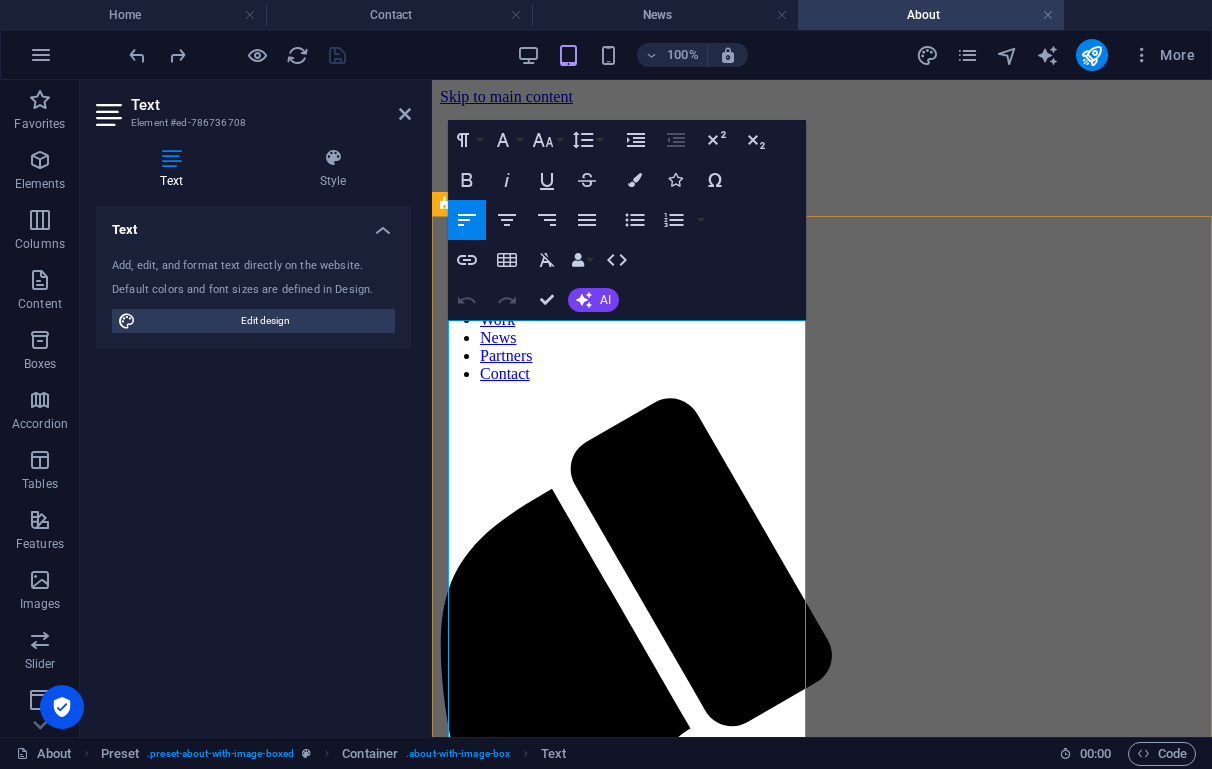 scroll, scrollTop: 0, scrollLeft: 0, axis: both 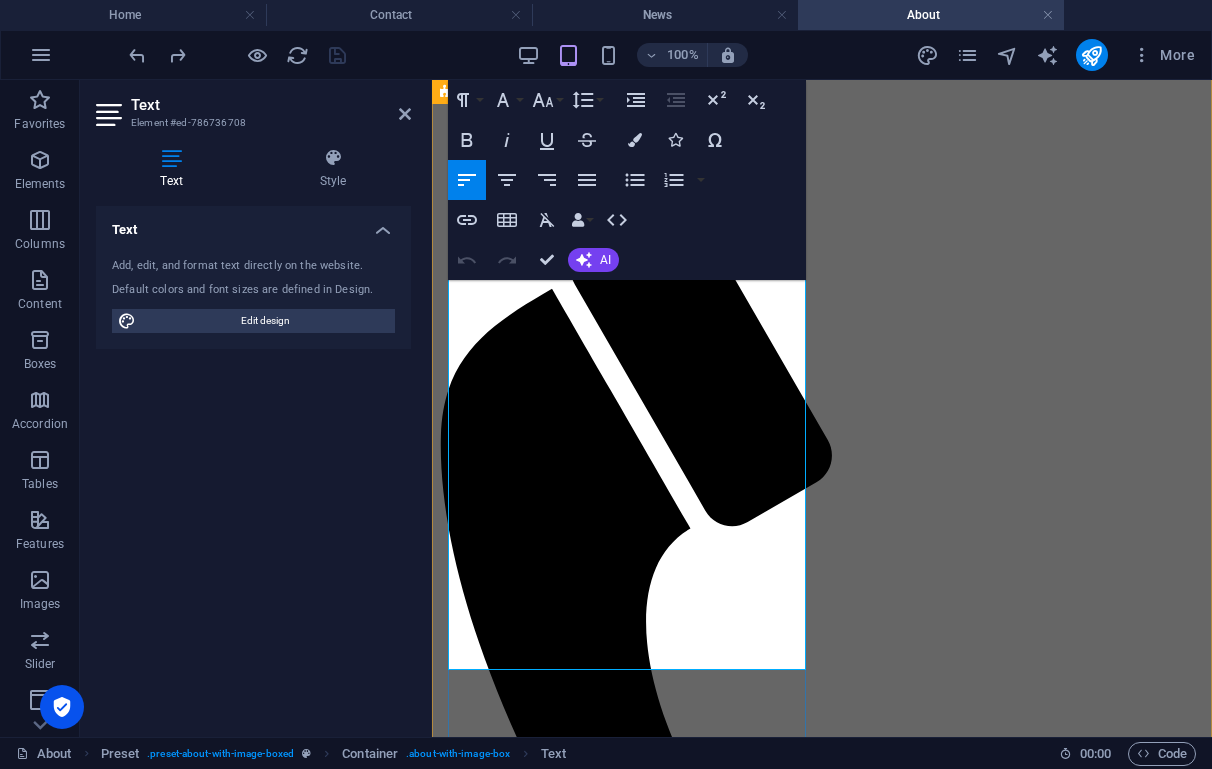 drag, startPoint x: 502, startPoint y: 610, endPoint x: 450, endPoint y: 585, distance: 57.697487 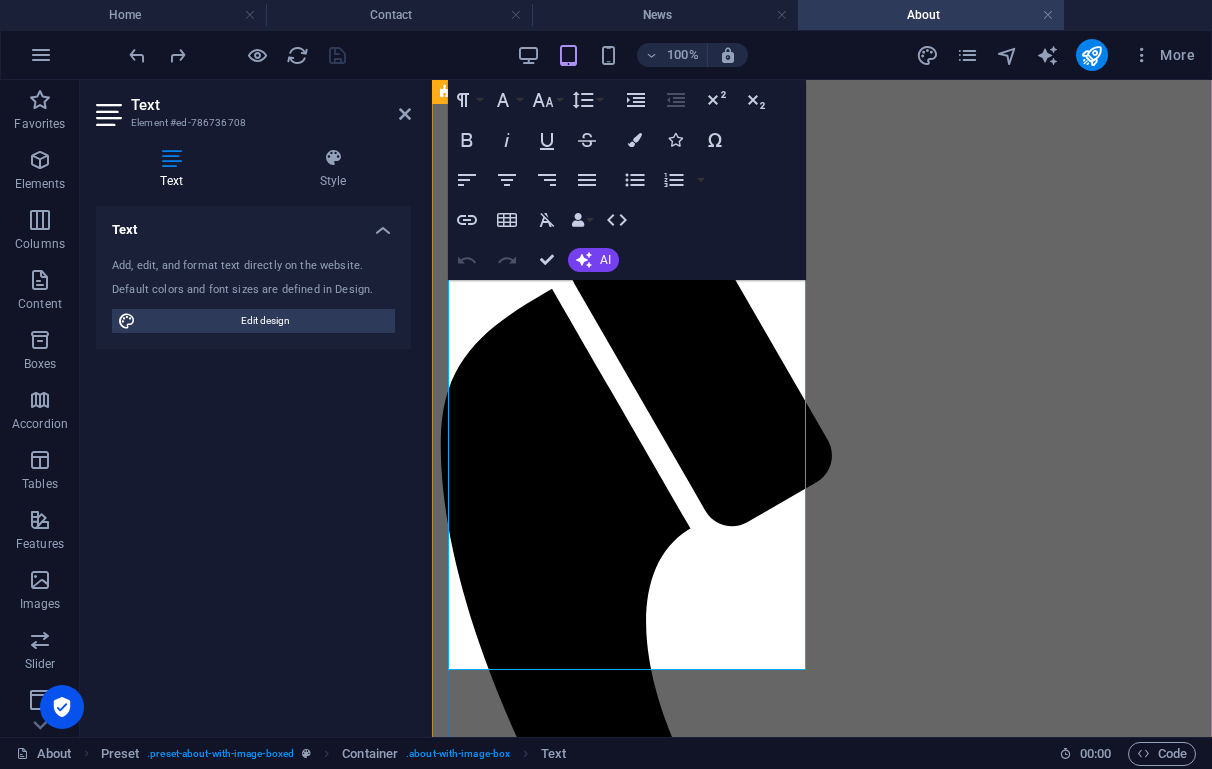 click on "Lorem ipsum dolor sit amet, consetetur sadipscing elitr, sed diam nonumy eirmod tempor invidunt ut labore et dolore magna aliquyam erat, sed diam voluptua. At vero eos et accusam et [PERSON_NAME] duo [PERSON_NAME] et ea rebum. Stet clita kasd gubergren, no sea takimata sanctus est Lorem ipsum dolor sit amet. Lorem ipsum dolor sit amet, consetetur sadipscing elitr, sed diam nonumy eirmod tempor invidunt ut labore et dolore magna aliquyam erat, sed diam voluptua. At vero eos et accusam et [PERSON_NAME] duo [PERSON_NAME] et ea rebum. Stet clita kasd gubergren, no sea takimata sanctus est Lorem ipsum dolor sit amet. Lorem ipsum dolor sit amet, consetetur sadipscing elitr, sed diam nonumy eirmod tempor invidunt ut labore et dolore magna aliquyam erat, sed diam voluptua. At vero eos et accusam et [PERSON_NAME] duo [PERSON_NAME] et ea rebum. Stet clita kasd gubergren, no sea takimata sanctus est Lorem ipsum dolor sit amet." at bounding box center [822, 1363] 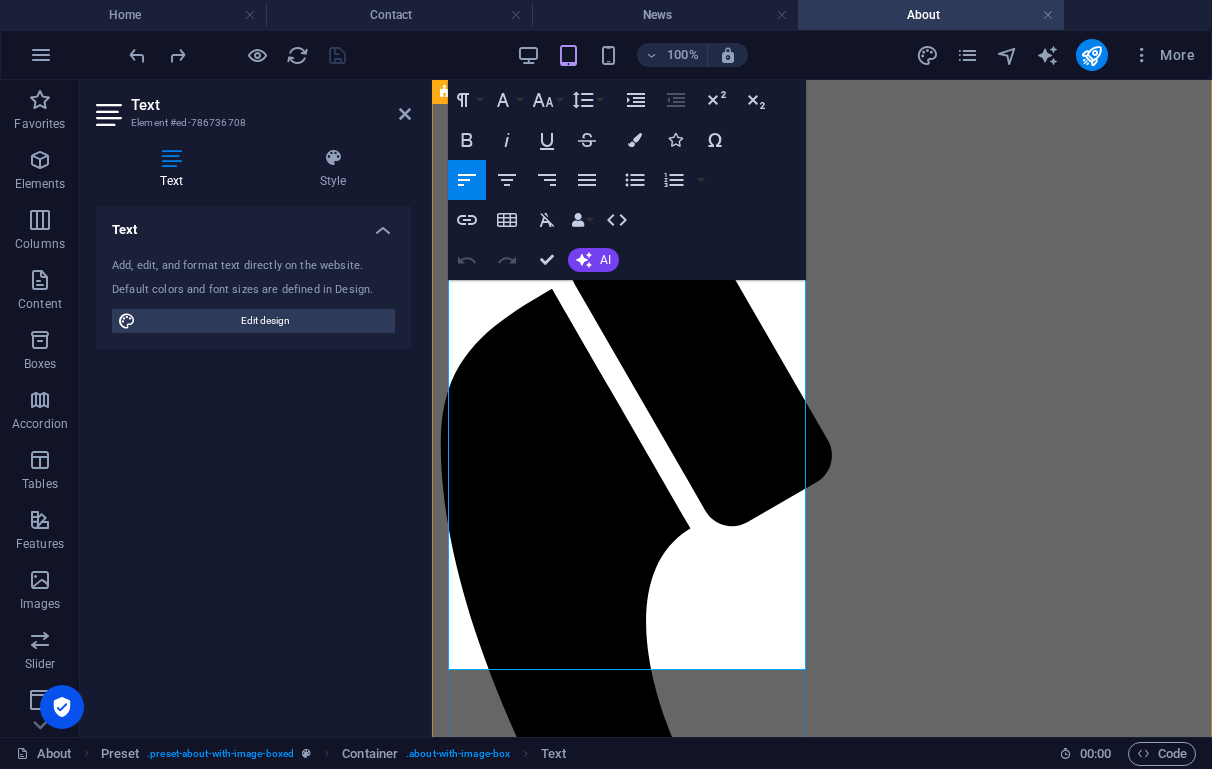 drag, startPoint x: 514, startPoint y: 611, endPoint x: 515, endPoint y: 202, distance: 409.00122 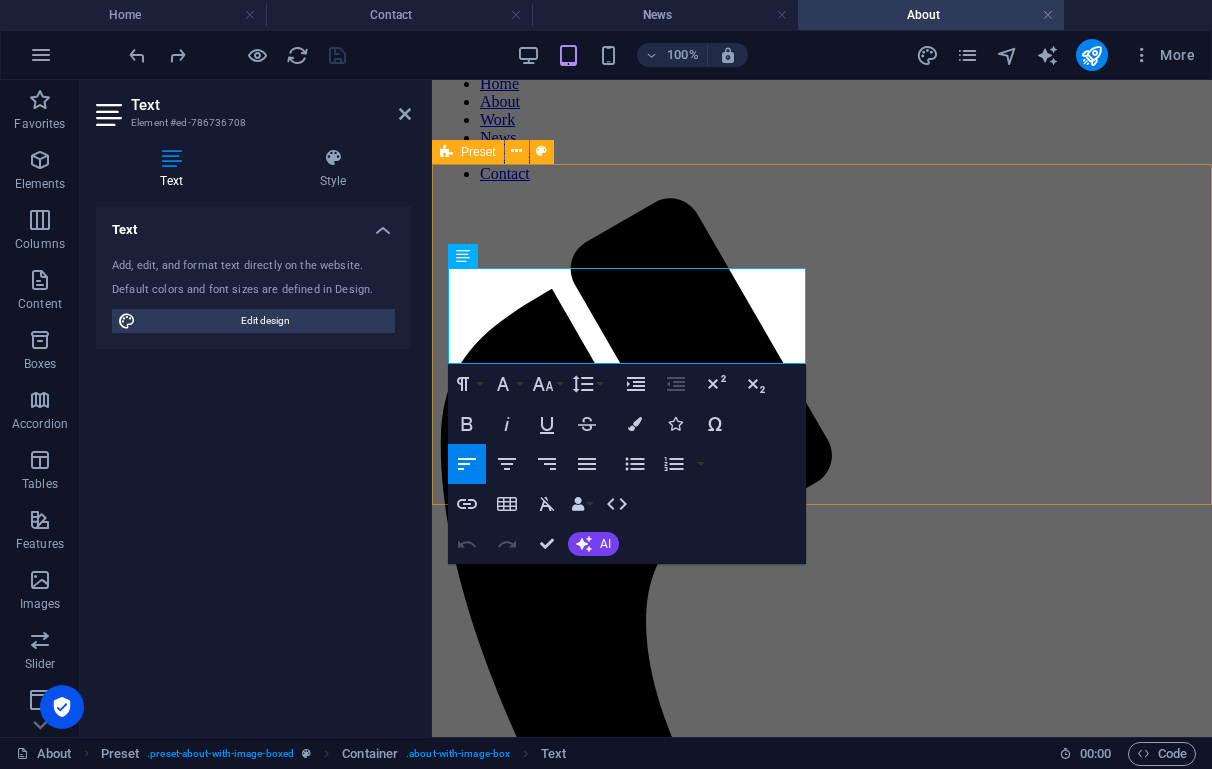 scroll, scrollTop: 98, scrollLeft: 0, axis: vertical 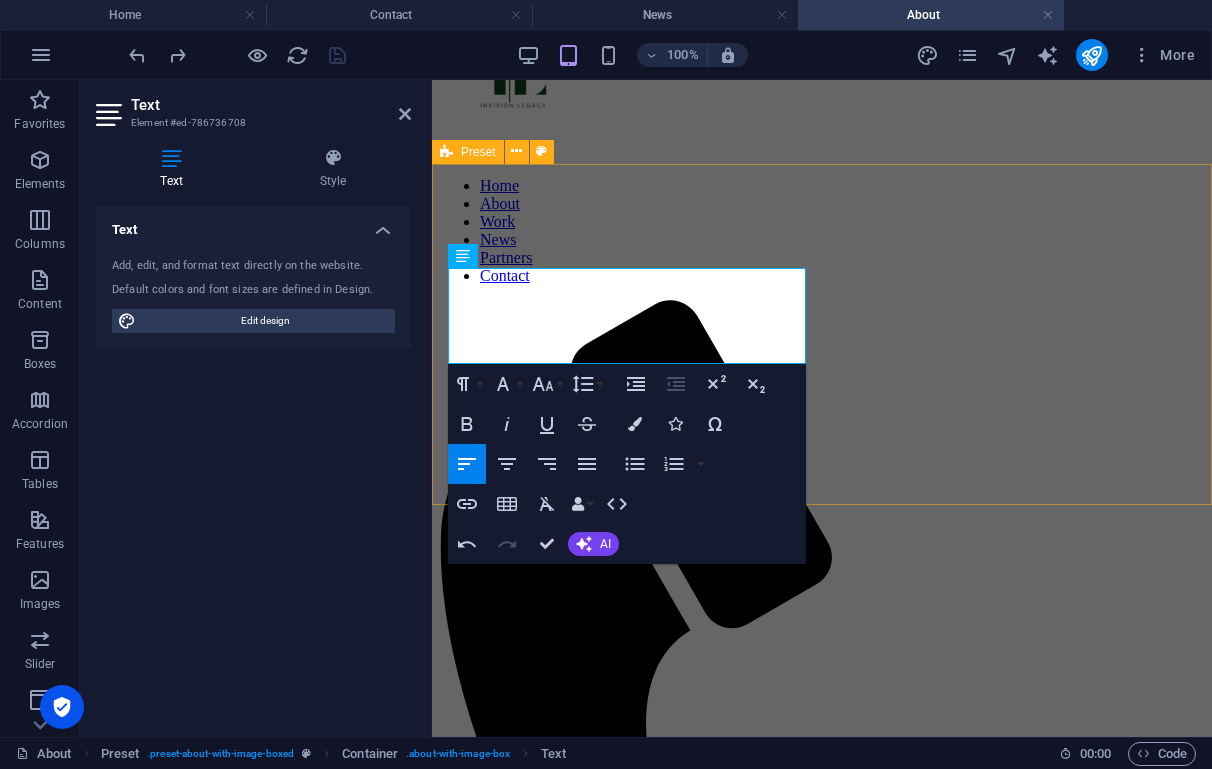 drag, startPoint x: 519, startPoint y: 308, endPoint x: 445, endPoint y: 280, distance: 79.12016 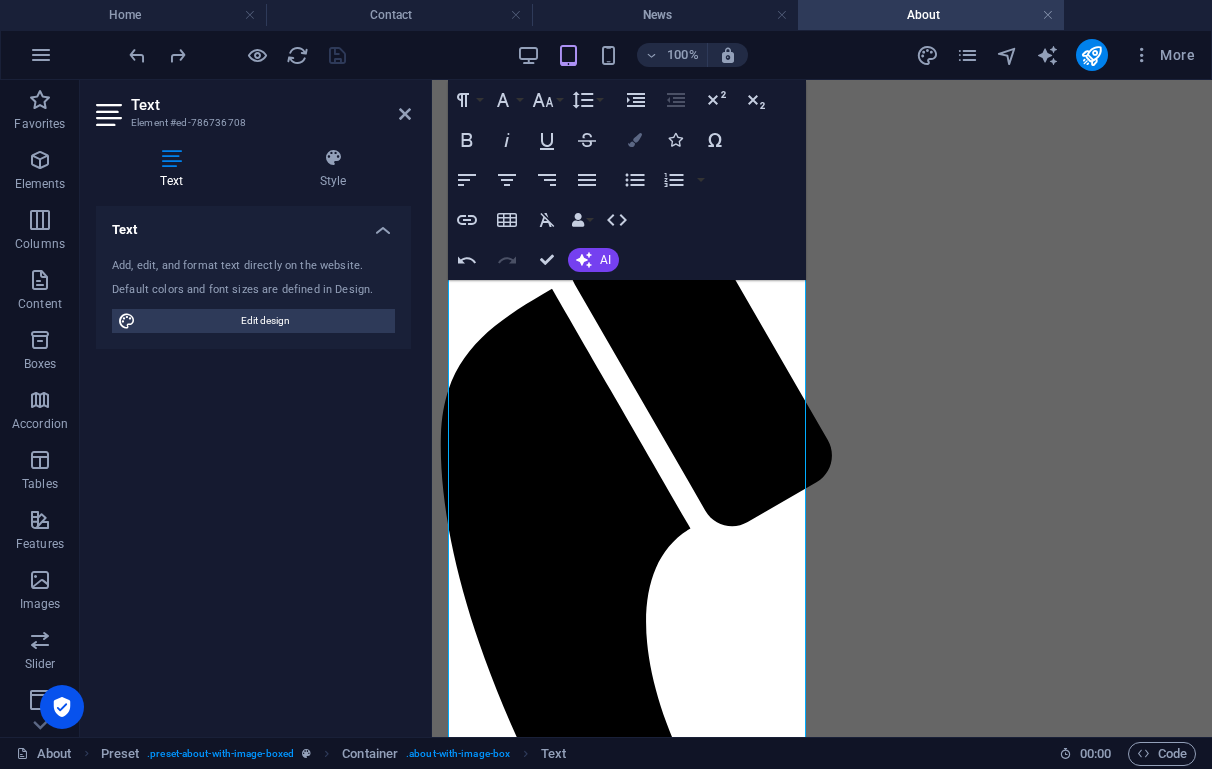 click at bounding box center (635, 140) 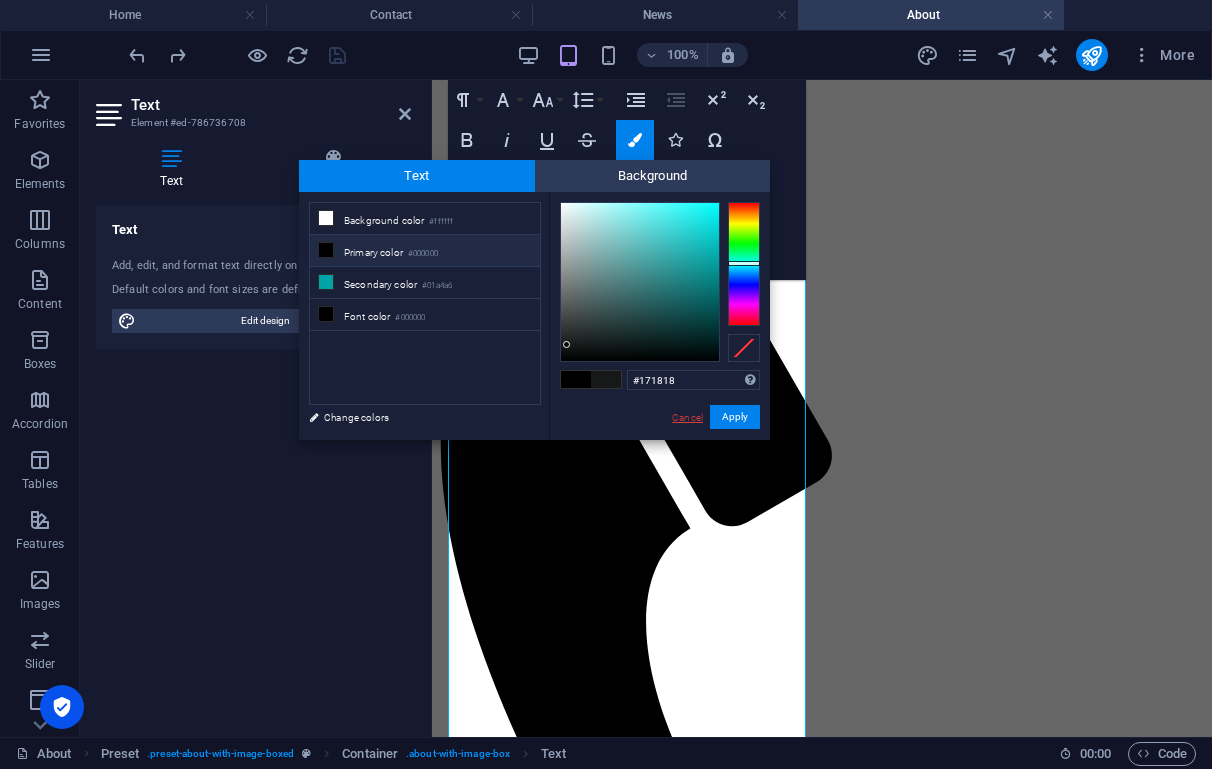 click on "Cancel" at bounding box center [687, 417] 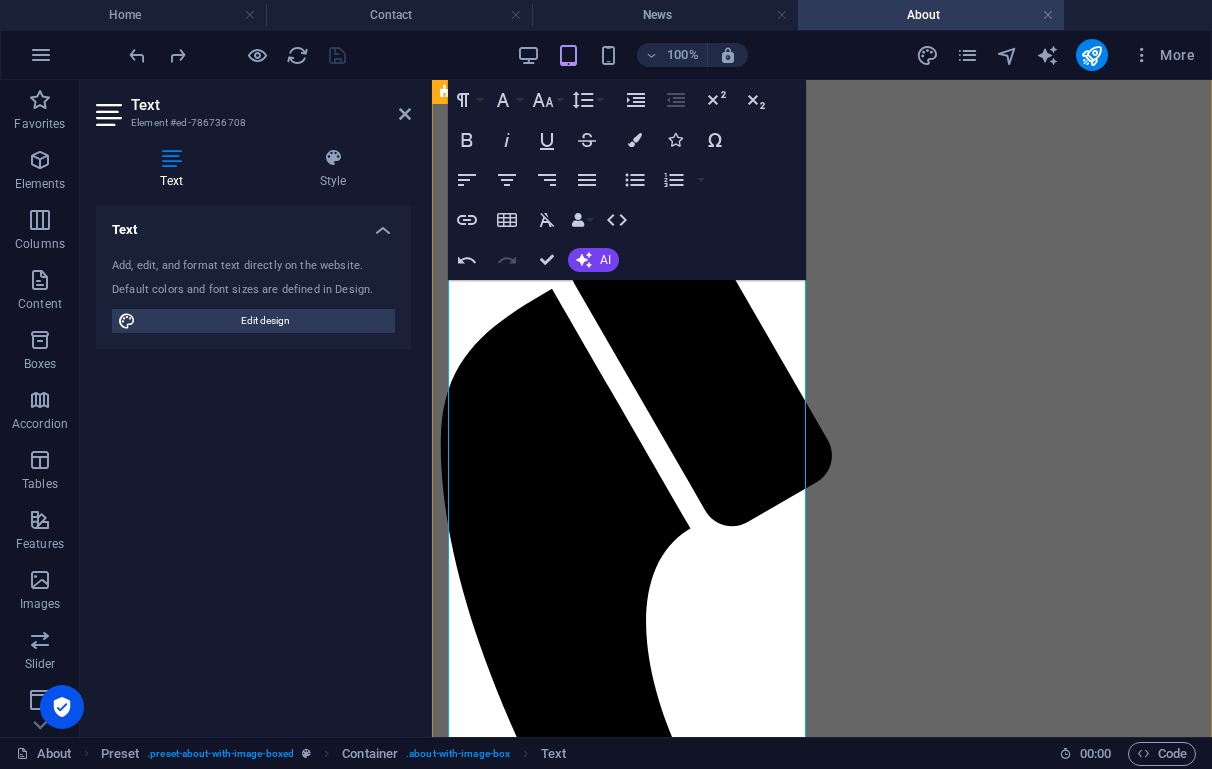 click on "I was in third grade when my maternal great grandpa died. I don't remember much about him outside of sitting on his lap on his porch. His wife, my great grandma died years later, but it was years after her death that I heard she was a [PERSON_NAME] of sorts. No one has any of her recipes. All those stories over floured hands, gone in the time it took to wash those same hands." at bounding box center [825, 1381] 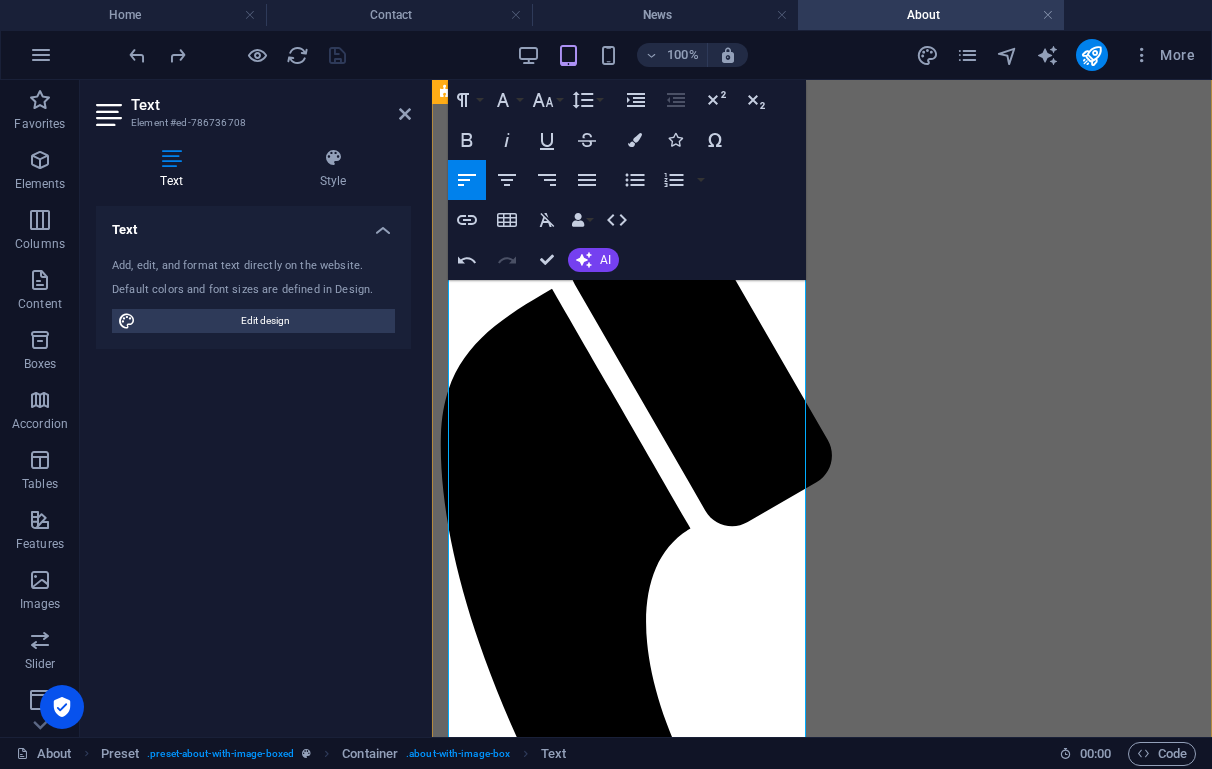 drag, startPoint x: 692, startPoint y: 423, endPoint x: 619, endPoint y: 419, distance: 73.109505 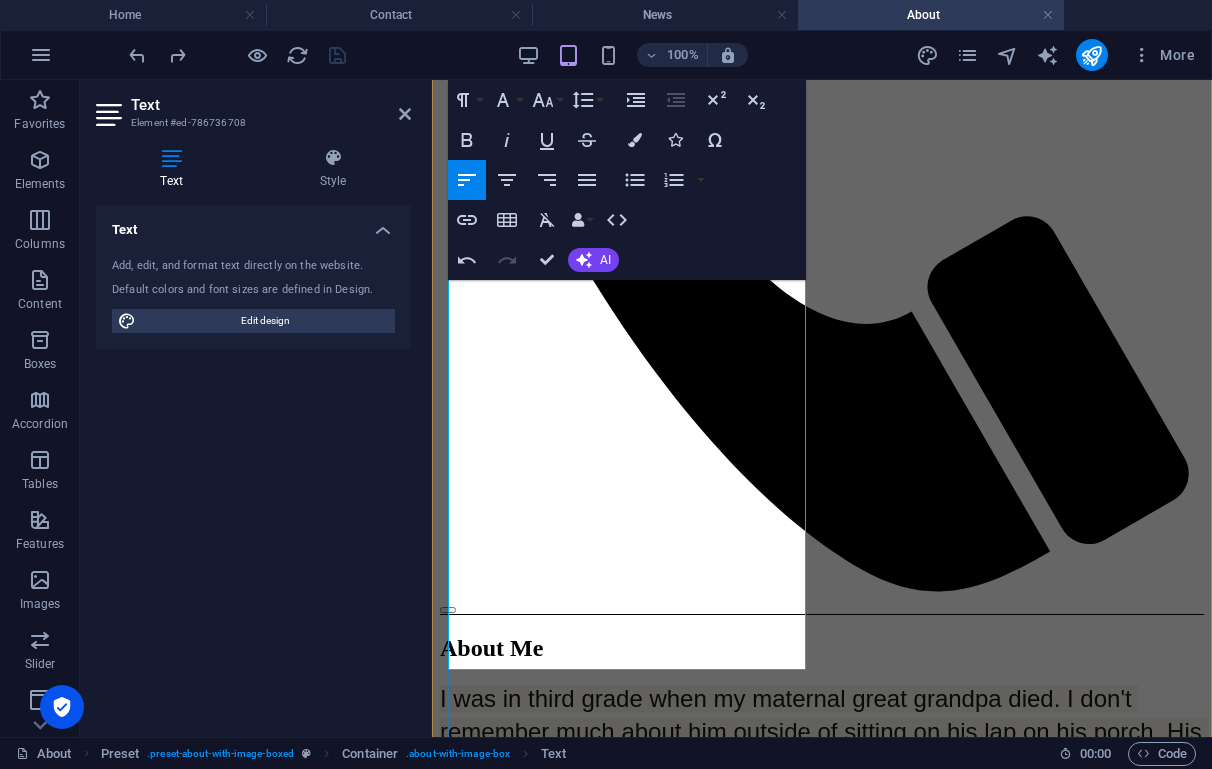 scroll, scrollTop: 802, scrollLeft: 0, axis: vertical 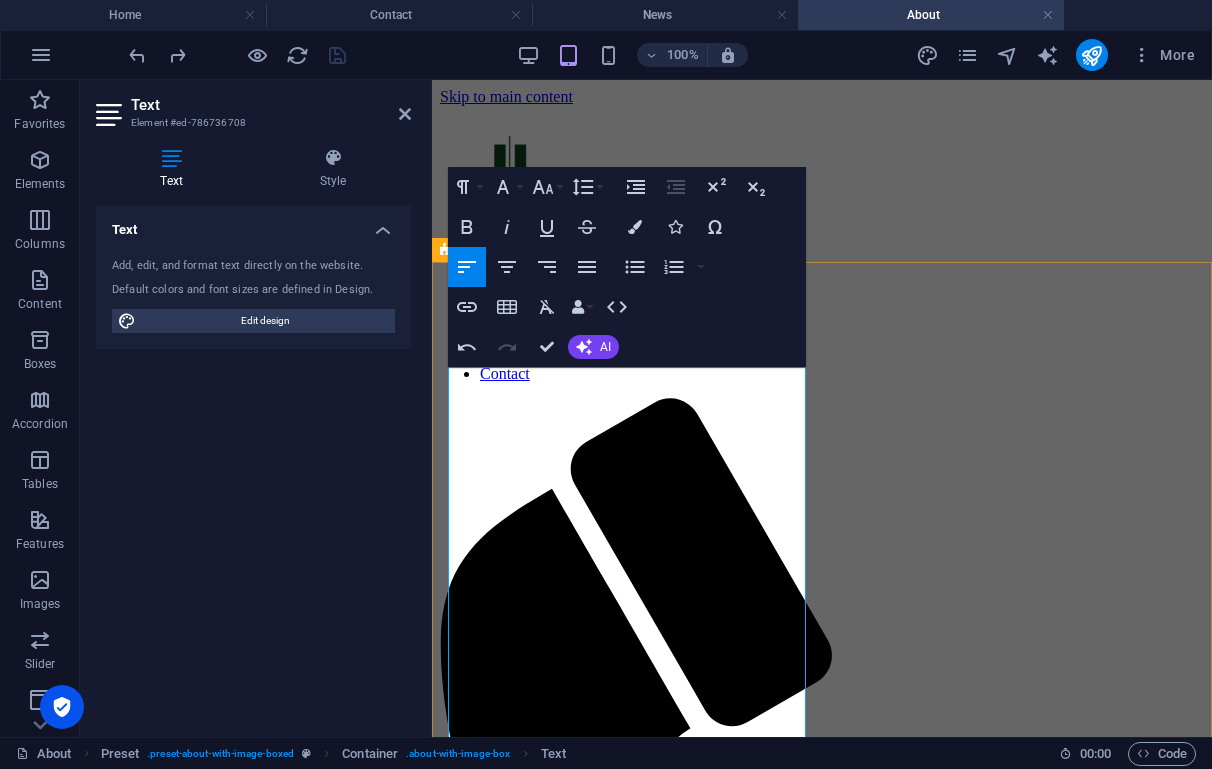 drag, startPoint x: 683, startPoint y: 602, endPoint x: 437, endPoint y: 366, distance: 340.8988 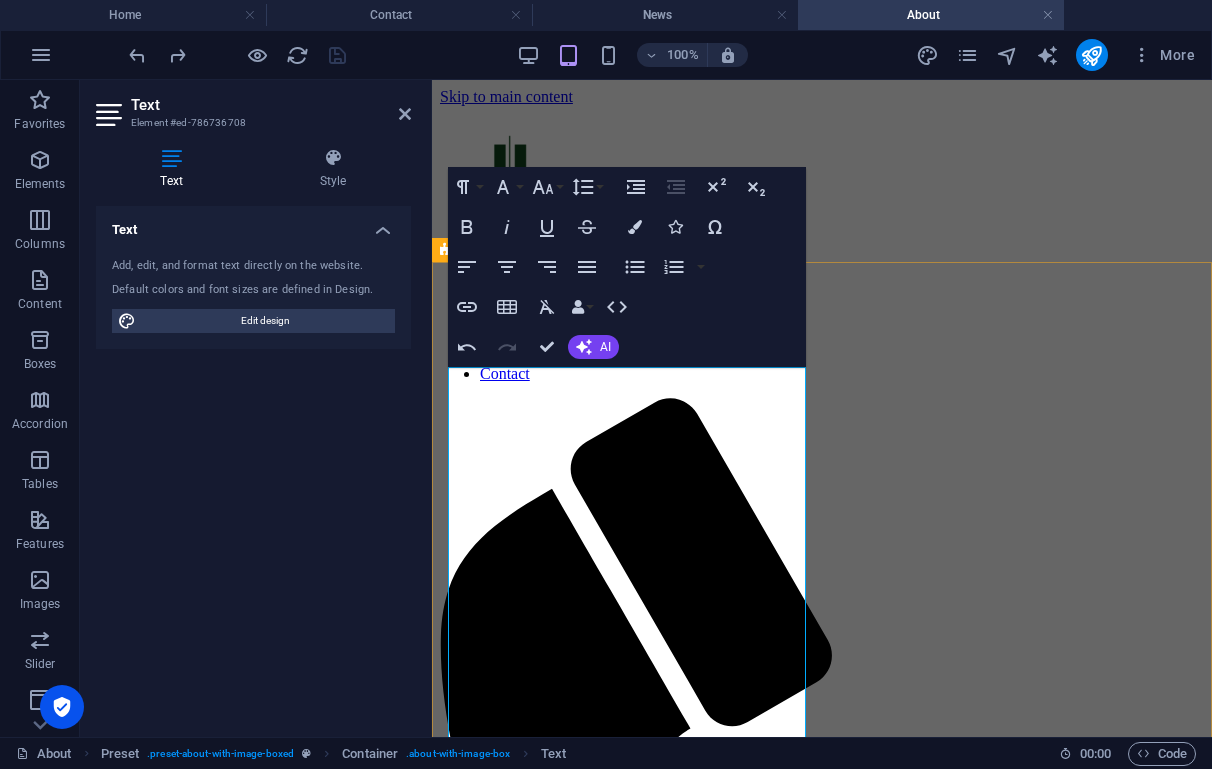 click on "I was in third grade when my maternal great grandpa died. I don't remember much about him outside of sitting on his lap on his porch. His wife, my great grandma died years later, but it was years after her death that I heard she was a [PERSON_NAME] of sorts. No one has any of her recipes. All those stories over floured hands, gone in the time it took to wash those same hands." at bounding box center (820, 1533) 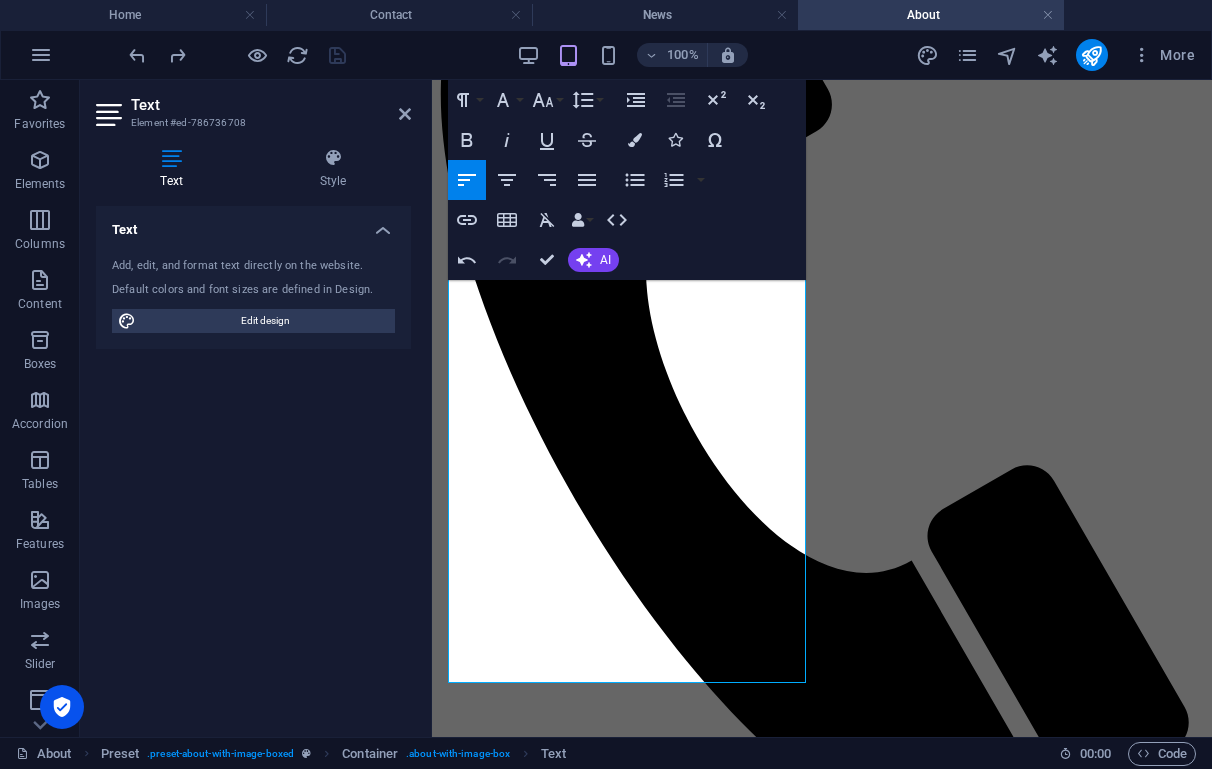 scroll, scrollTop: 642, scrollLeft: 0, axis: vertical 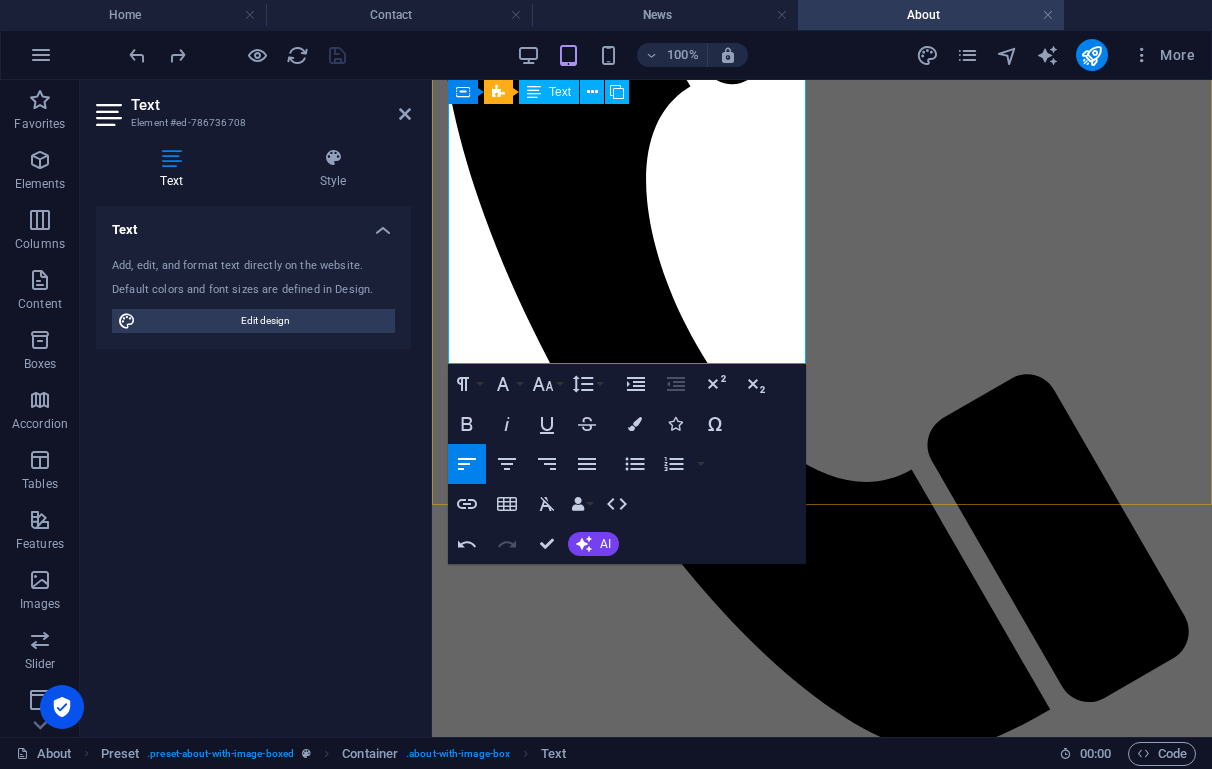 drag, startPoint x: 452, startPoint y: 383, endPoint x: 629, endPoint y: 321, distance: 187.54466 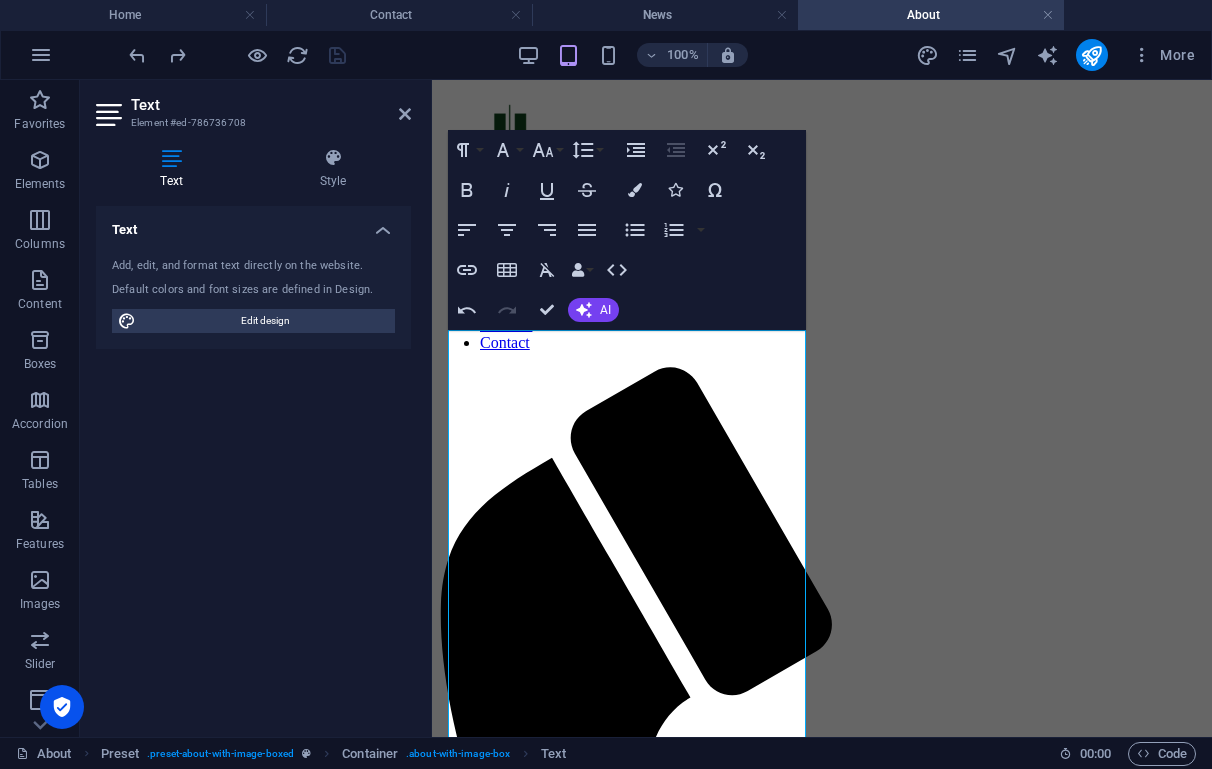 scroll, scrollTop: 26, scrollLeft: 0, axis: vertical 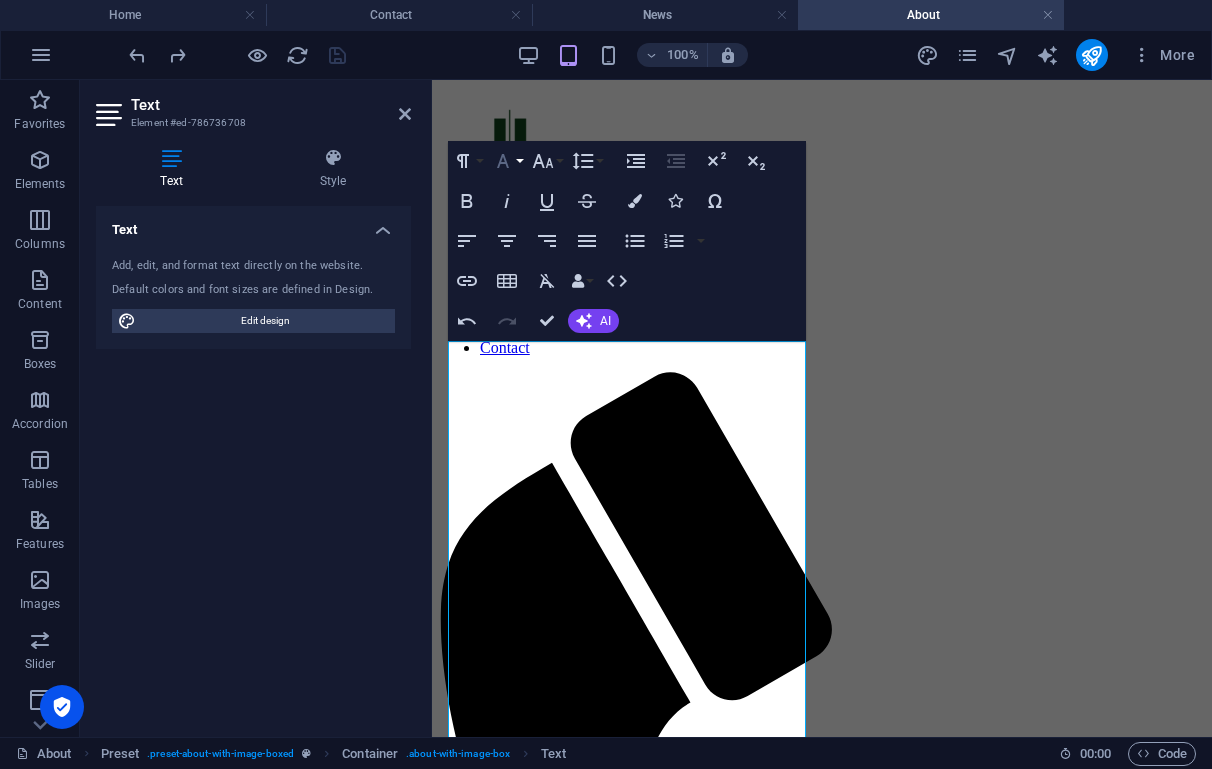 click 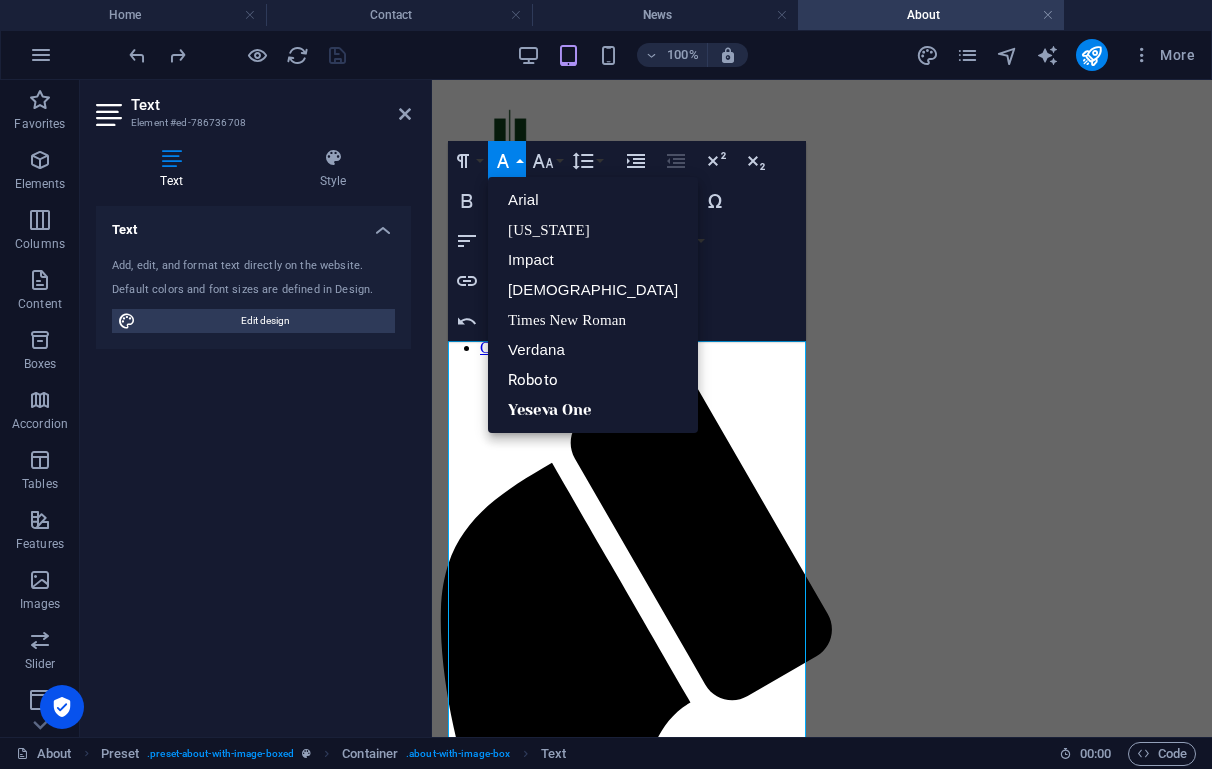 click on "Text Add, edit, and format text directly on the website. Default colors and font sizes are defined in Design. Edit design Alignment Left aligned Centered Right aligned" at bounding box center [253, 463] 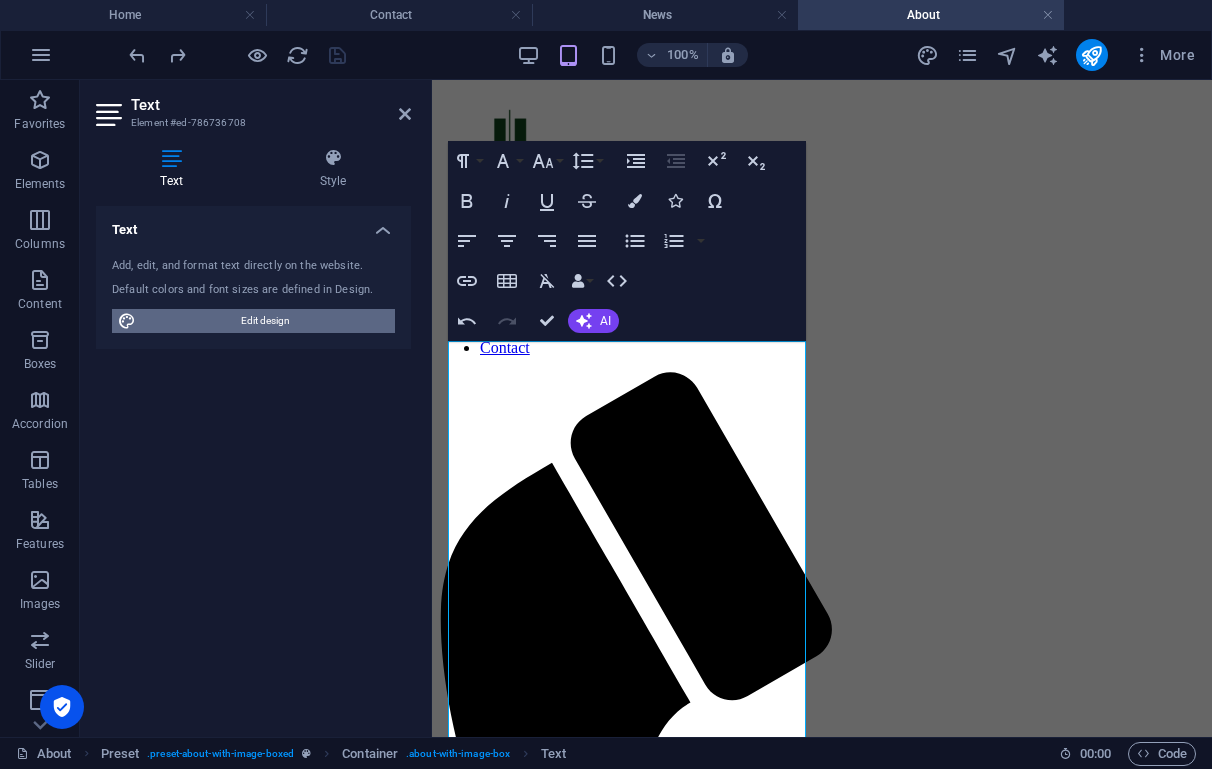 click on "Edit design" at bounding box center (265, 321) 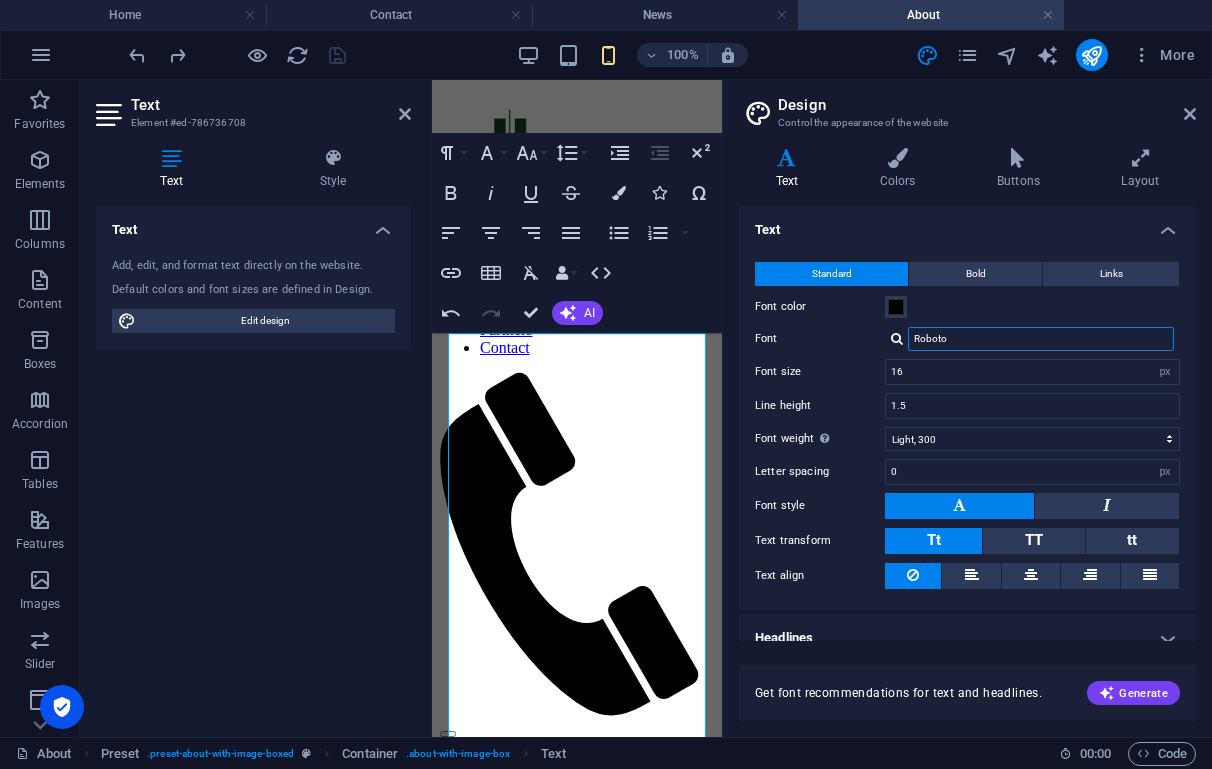 click on "Roboto" at bounding box center [1041, 339] 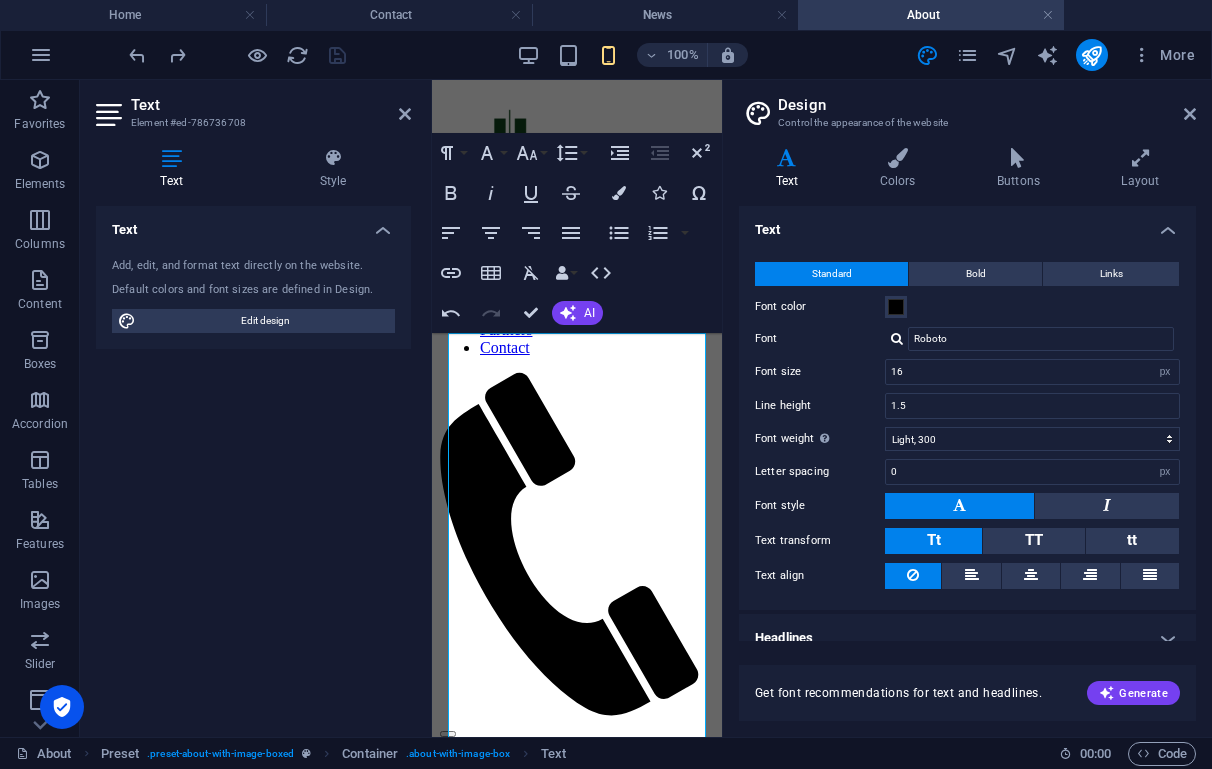 click at bounding box center (897, 338) 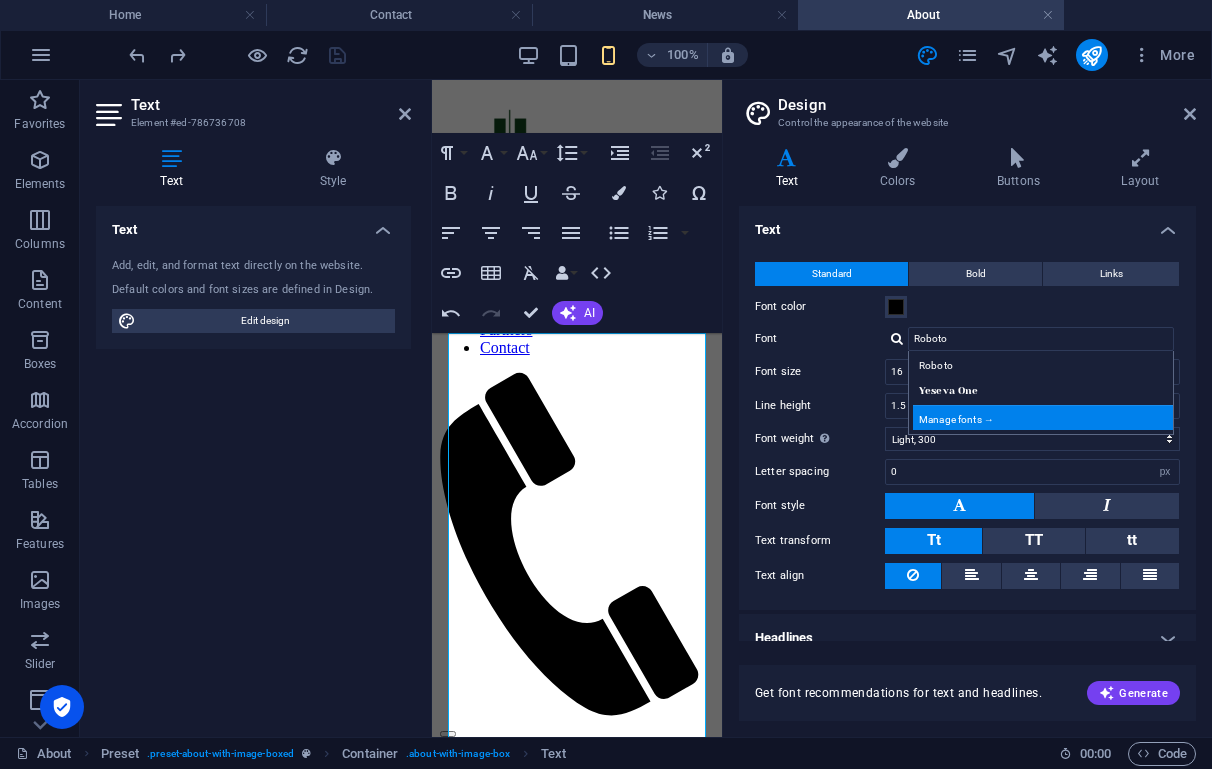 click on "Manage fonts →" at bounding box center (1045, 417) 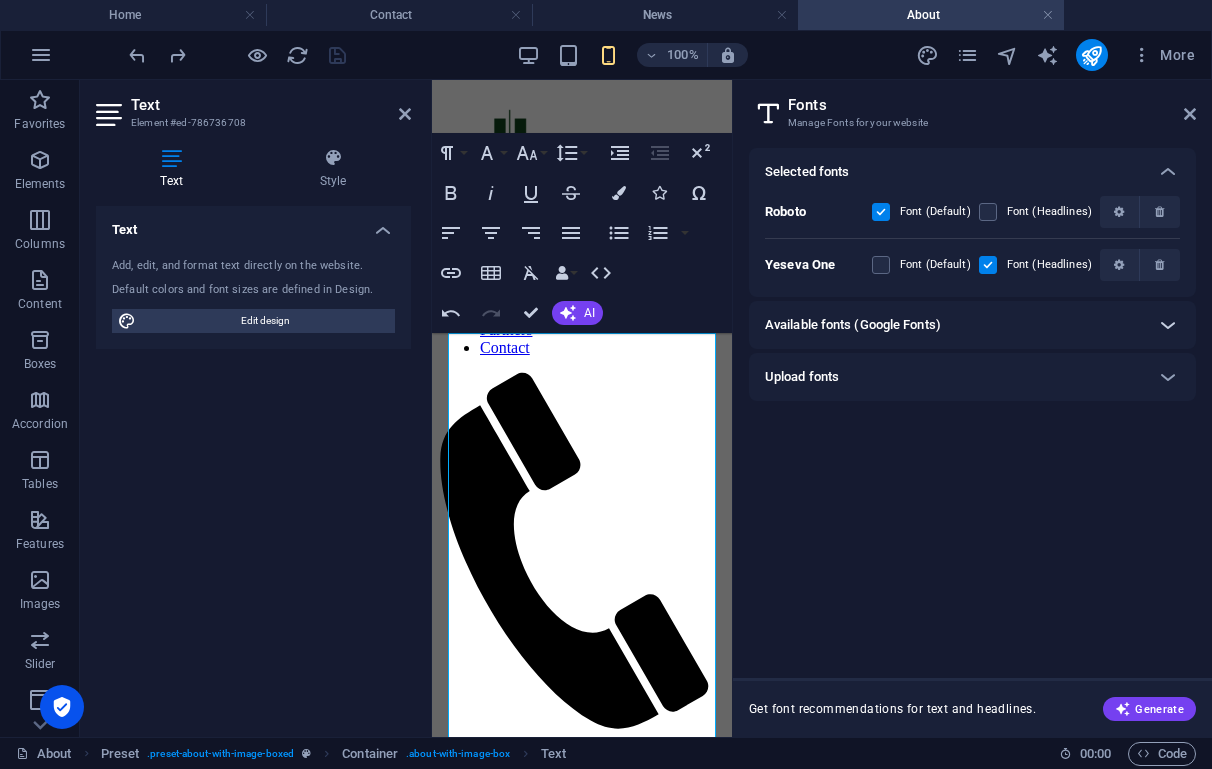 click at bounding box center (1168, 325) 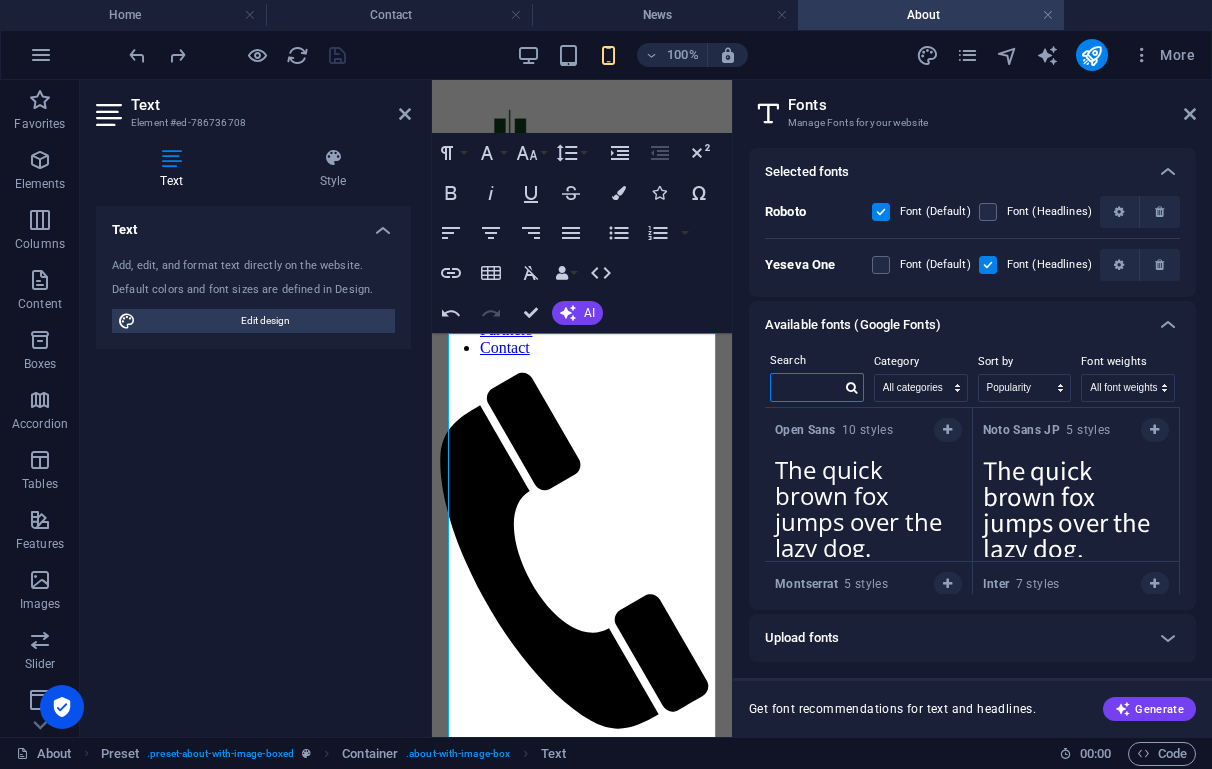 click at bounding box center (806, 387) 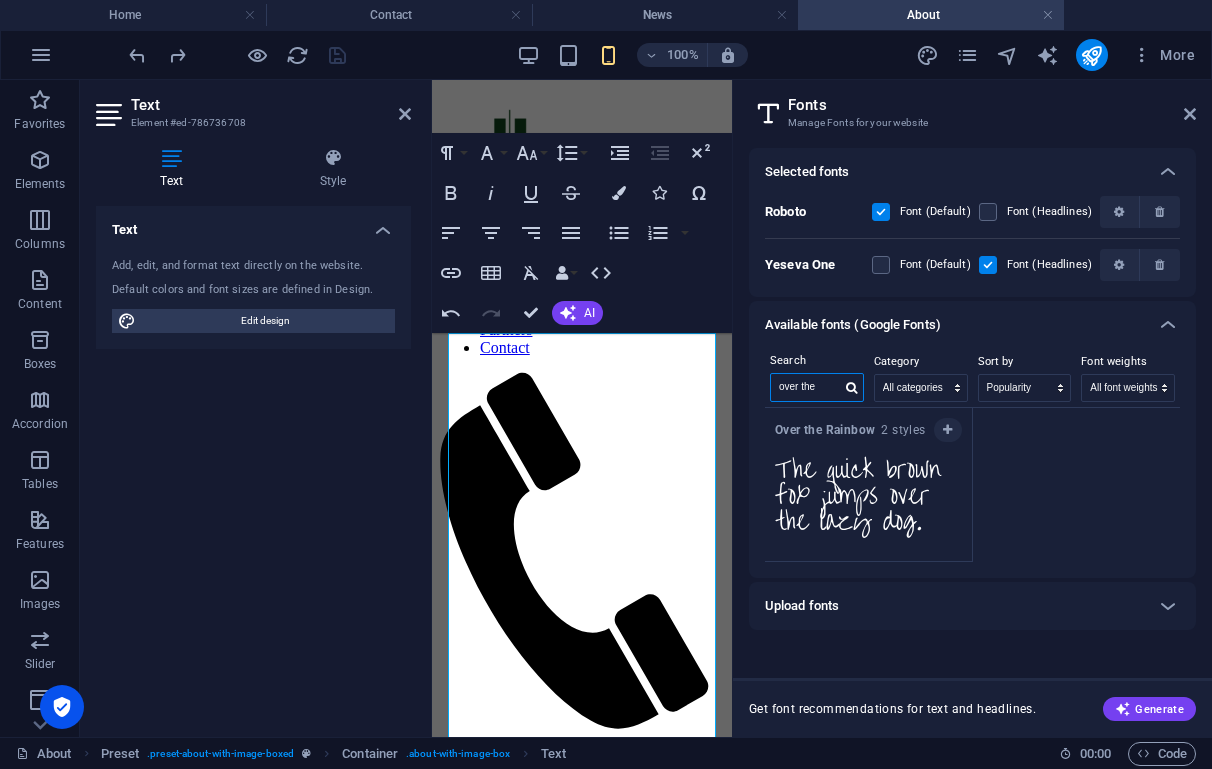 type on "over the" 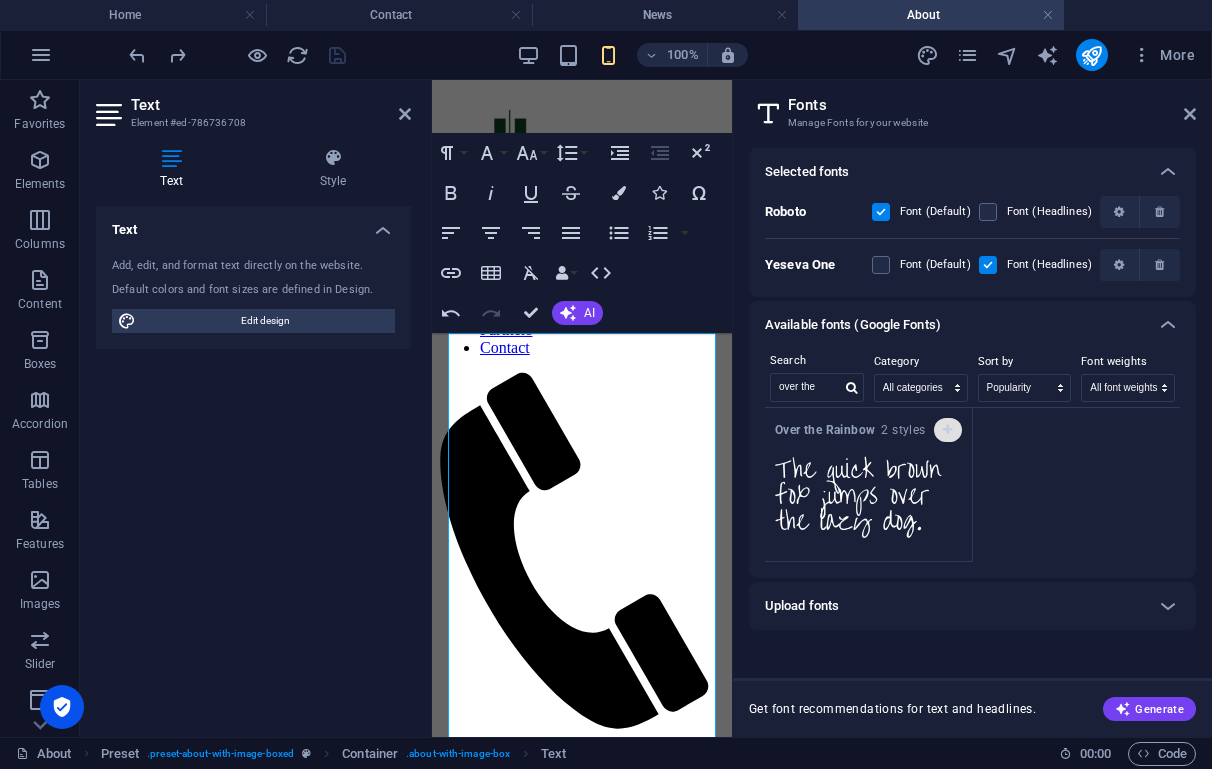 click at bounding box center [948, 430] 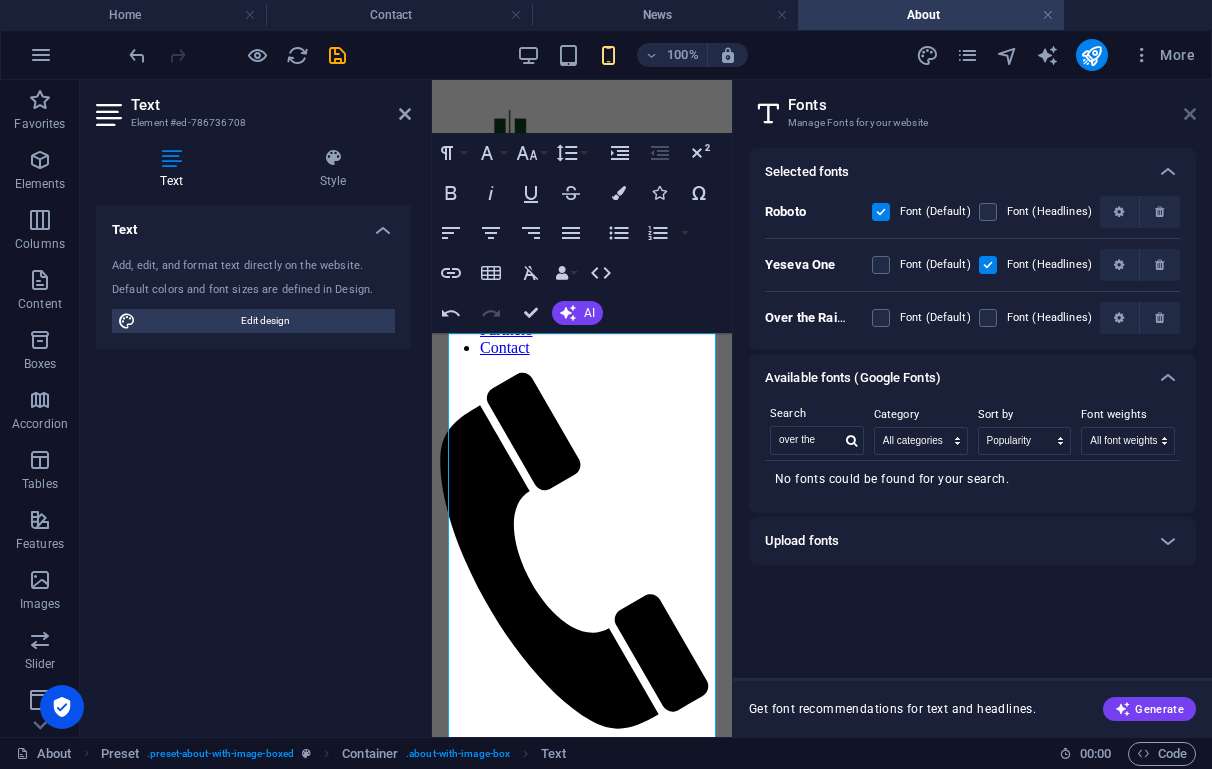 click at bounding box center (1190, 114) 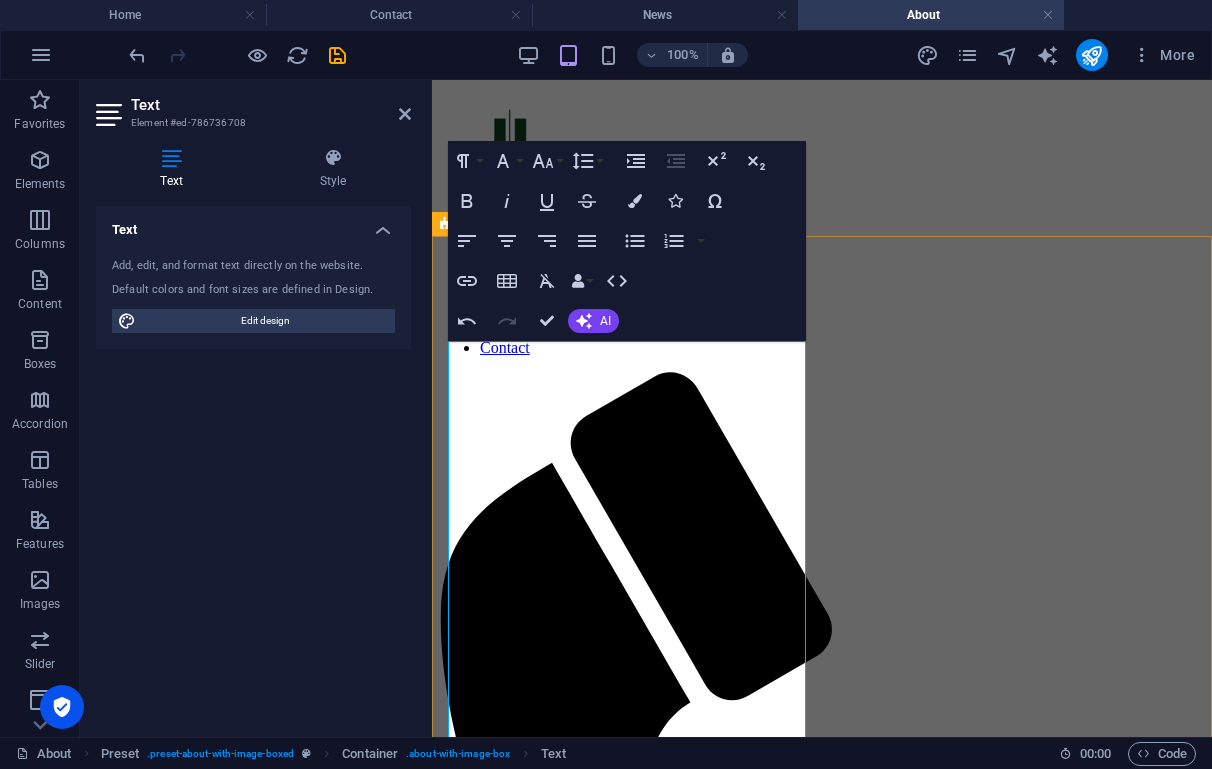 drag, startPoint x: 449, startPoint y: 356, endPoint x: 533, endPoint y: 617, distance: 274.18423 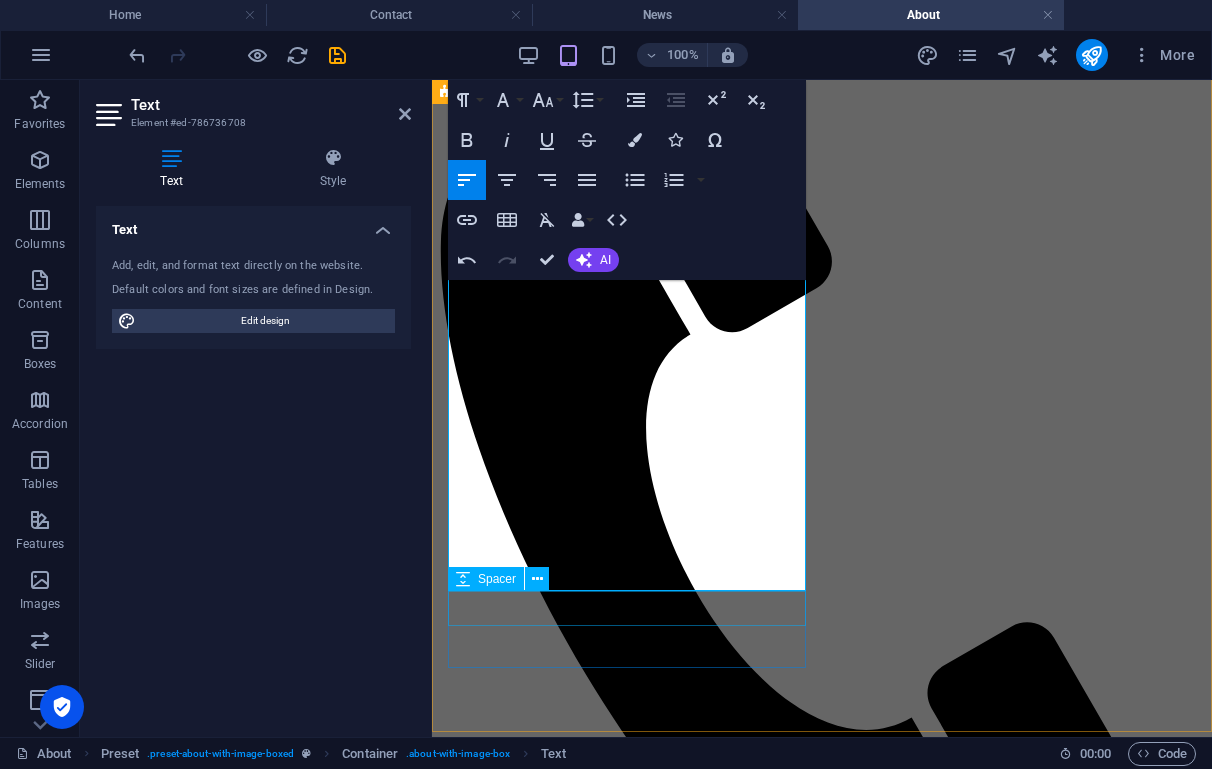 scroll, scrollTop: 395, scrollLeft: 0, axis: vertical 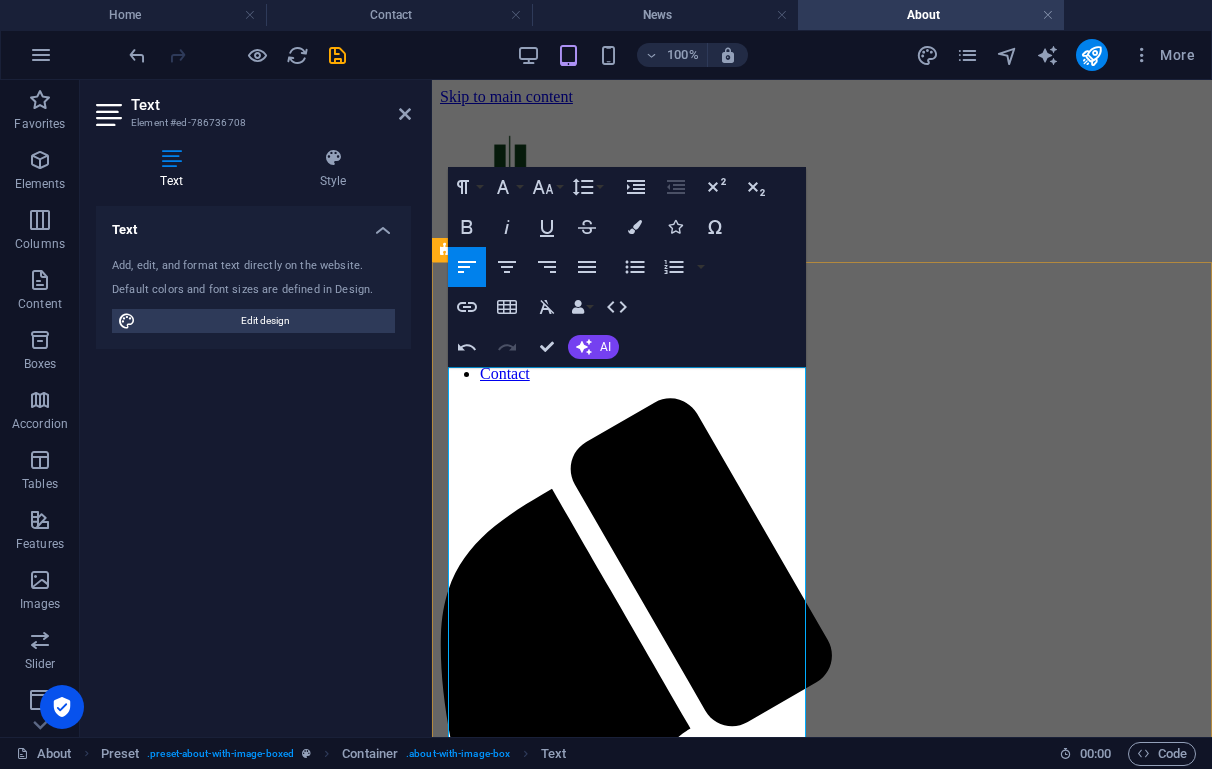 drag, startPoint x: 581, startPoint y: 551, endPoint x: 445, endPoint y: 388, distance: 212.28519 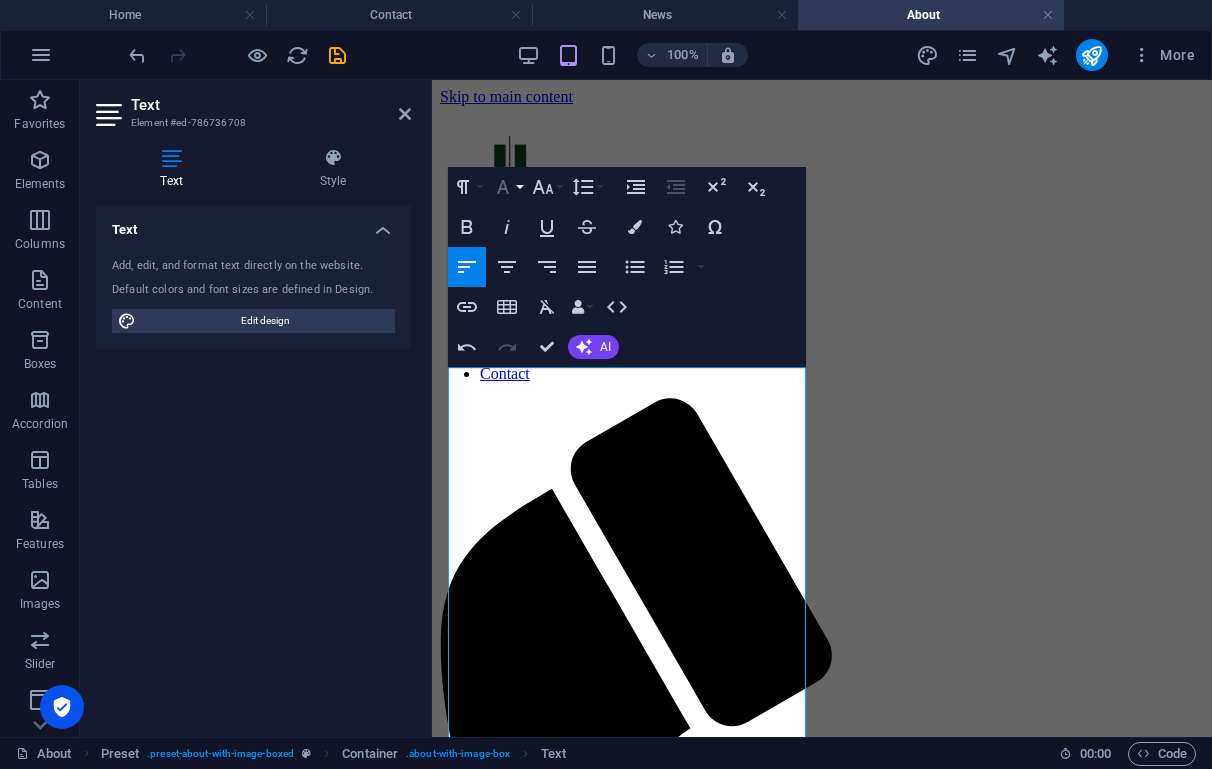 click on "Font Family" at bounding box center [507, 187] 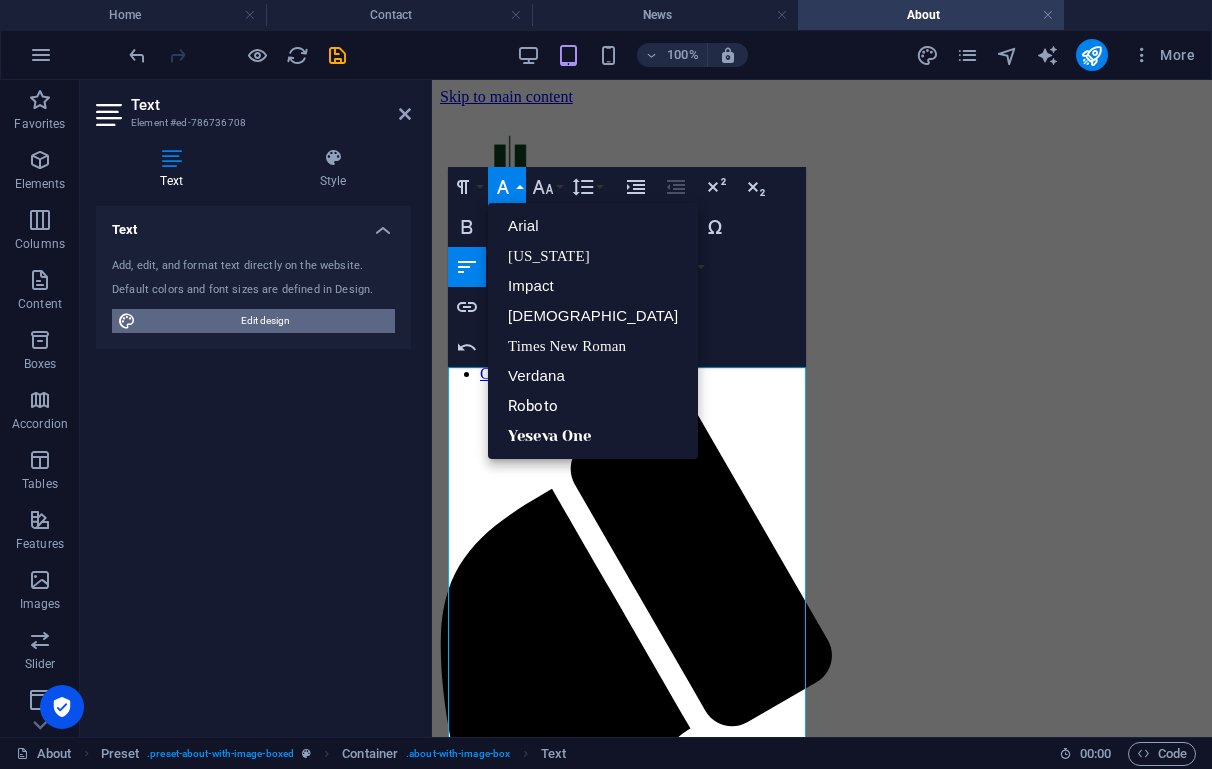 click on "Edit design" at bounding box center (265, 321) 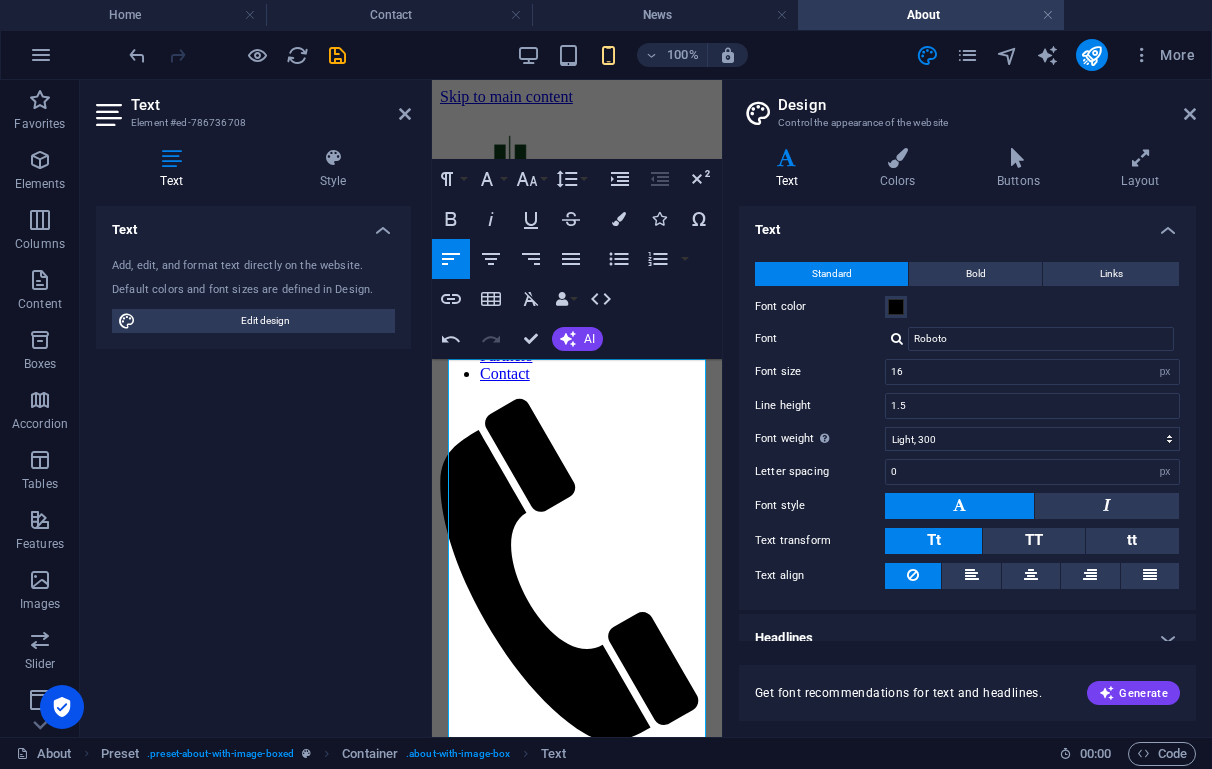 click at bounding box center [897, 338] 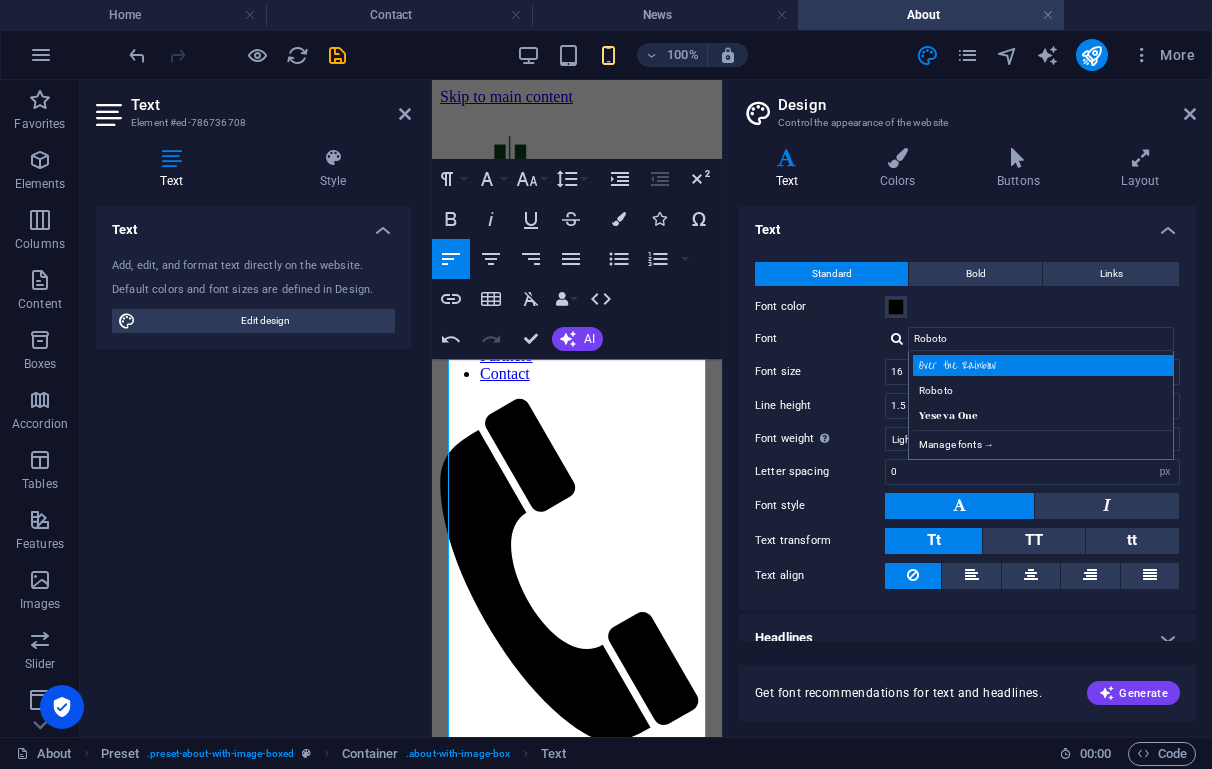 click on "Over the Rainbow" at bounding box center [1045, 365] 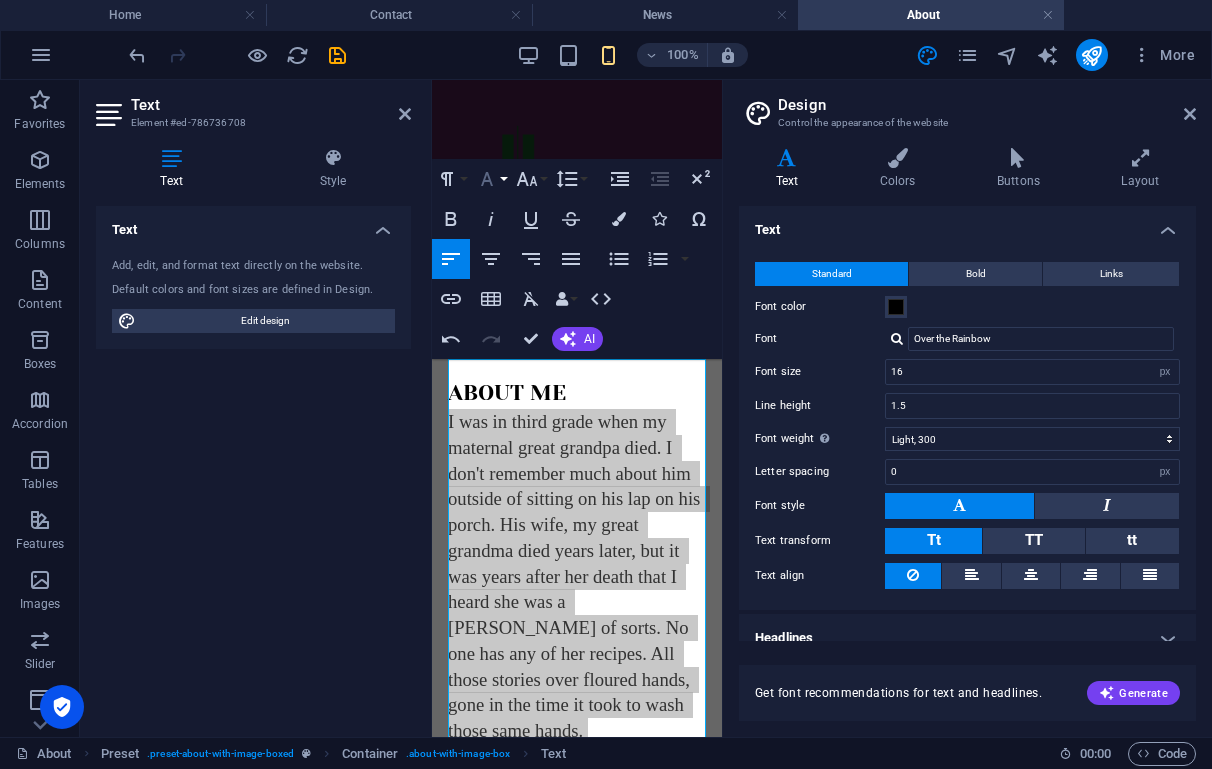 click 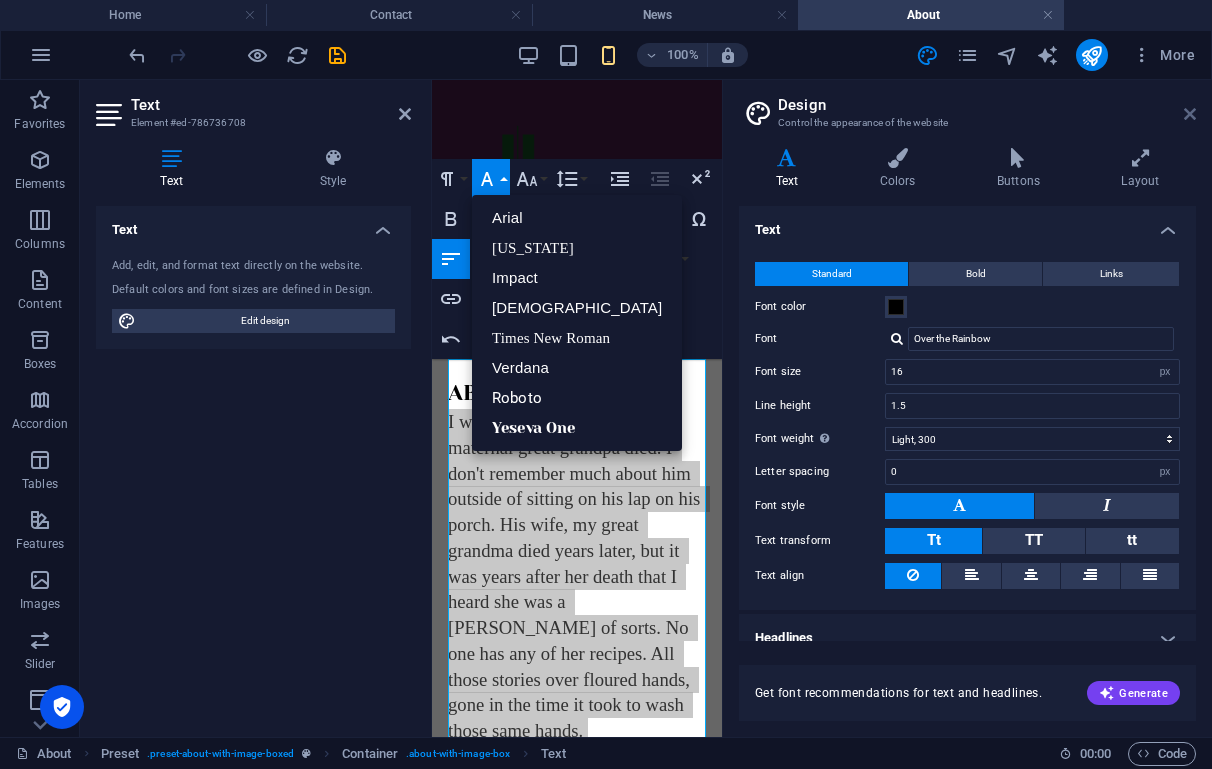 click at bounding box center [1190, 114] 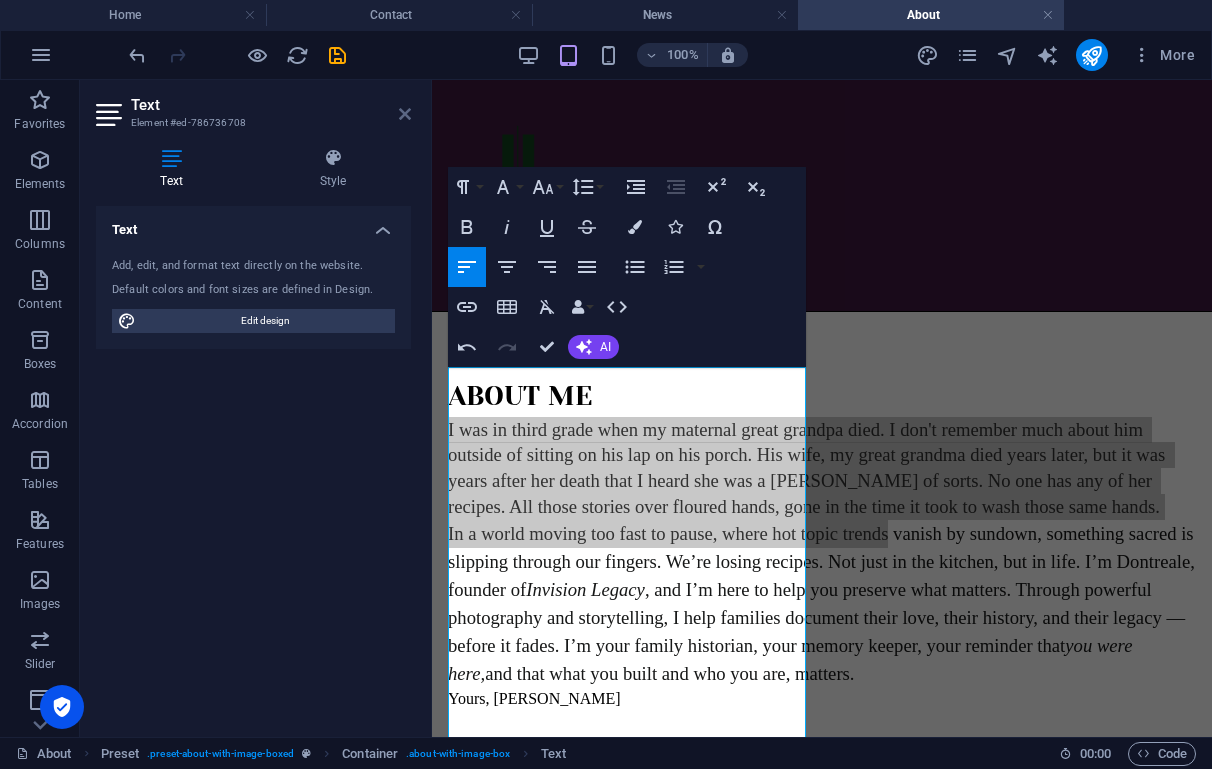click at bounding box center [405, 114] 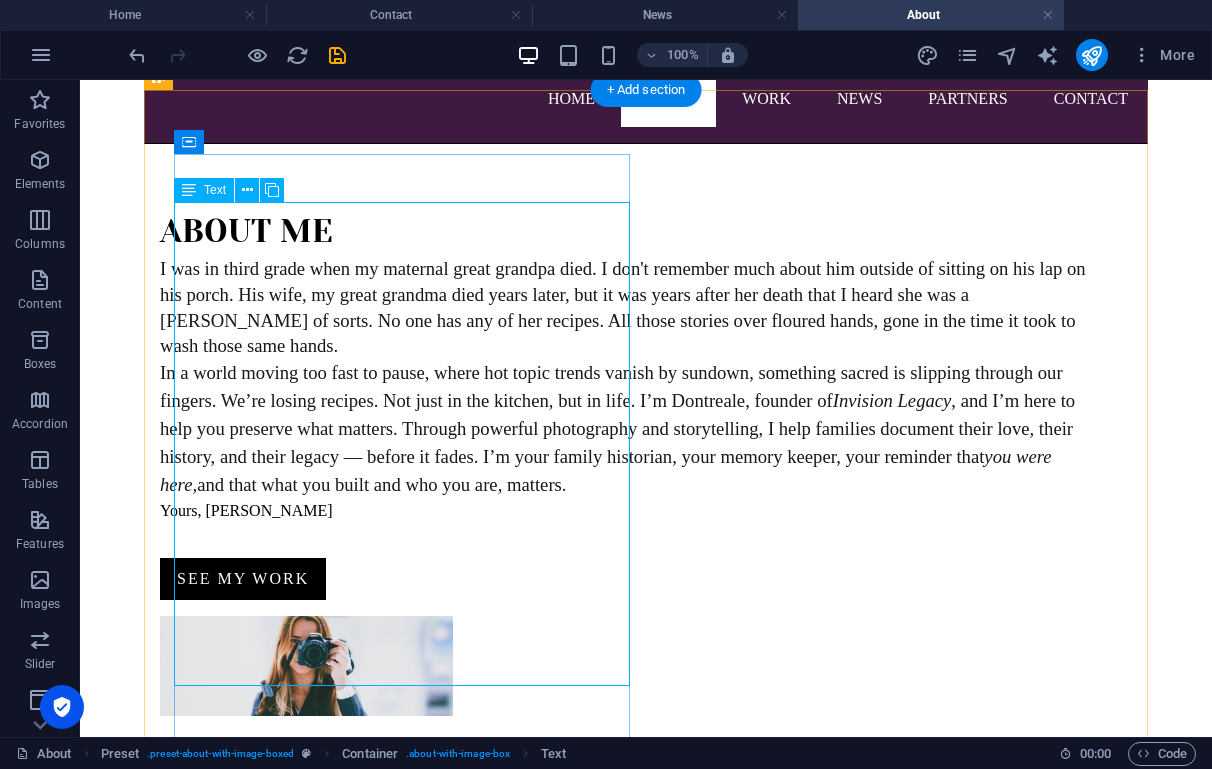 scroll, scrollTop: 234, scrollLeft: 0, axis: vertical 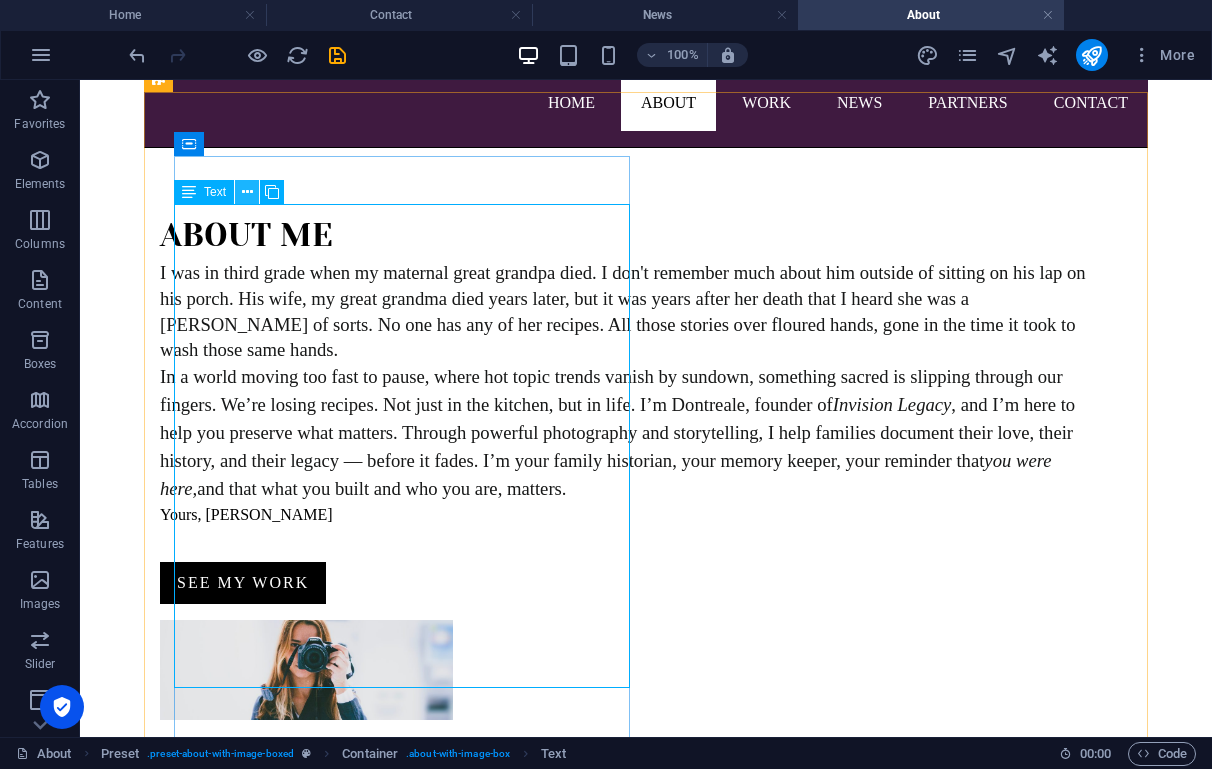 click at bounding box center [247, 192] 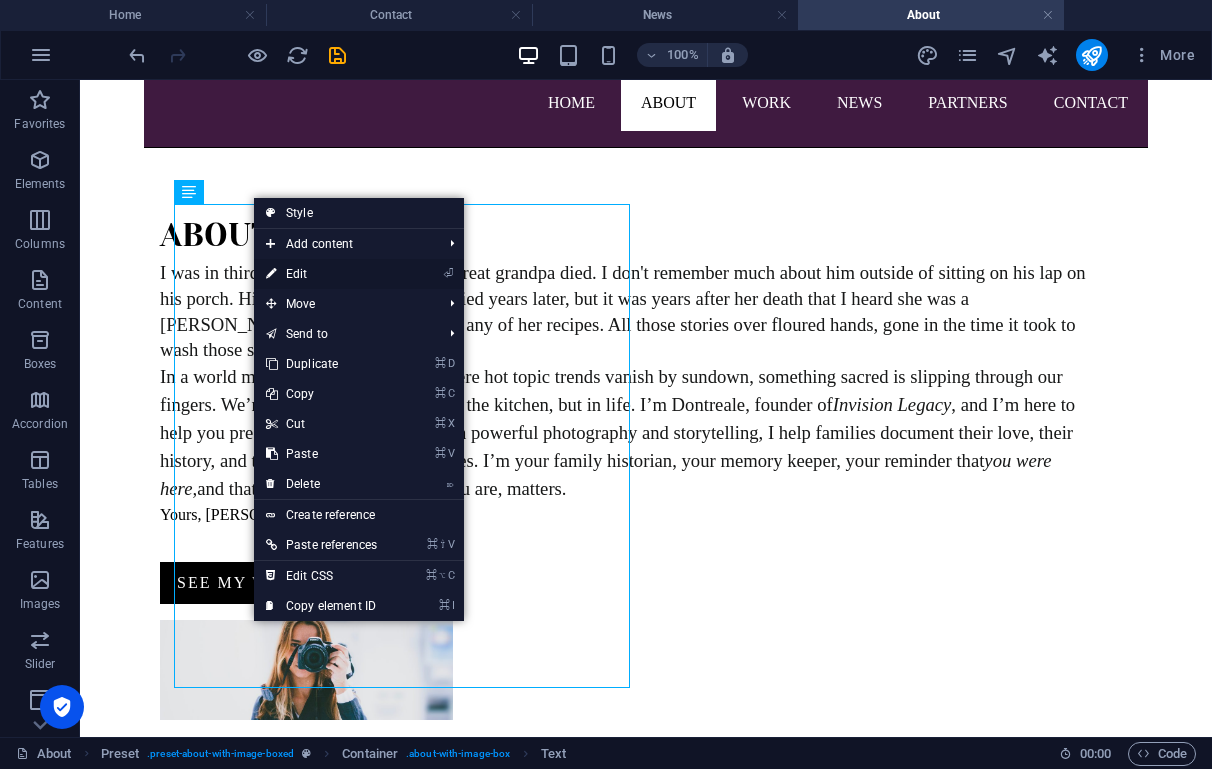 click on "⏎  Edit" at bounding box center [321, 274] 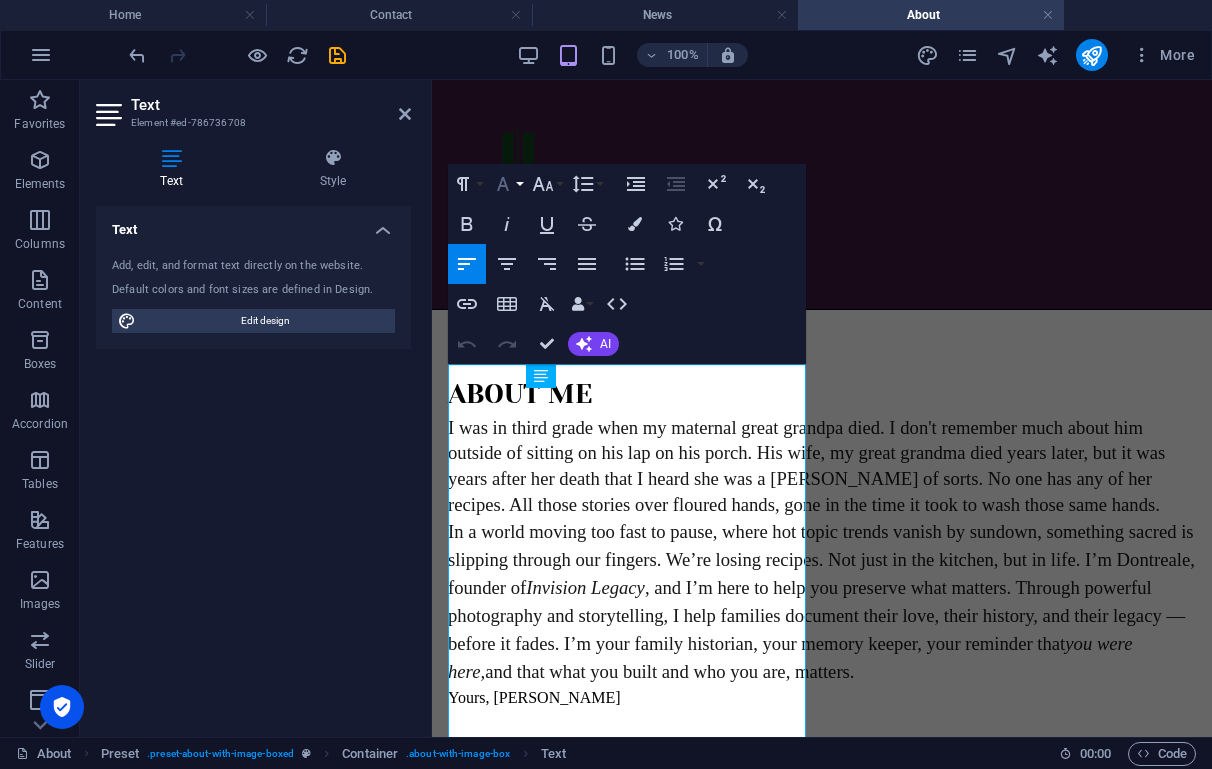 click on "Font Family" at bounding box center [507, 184] 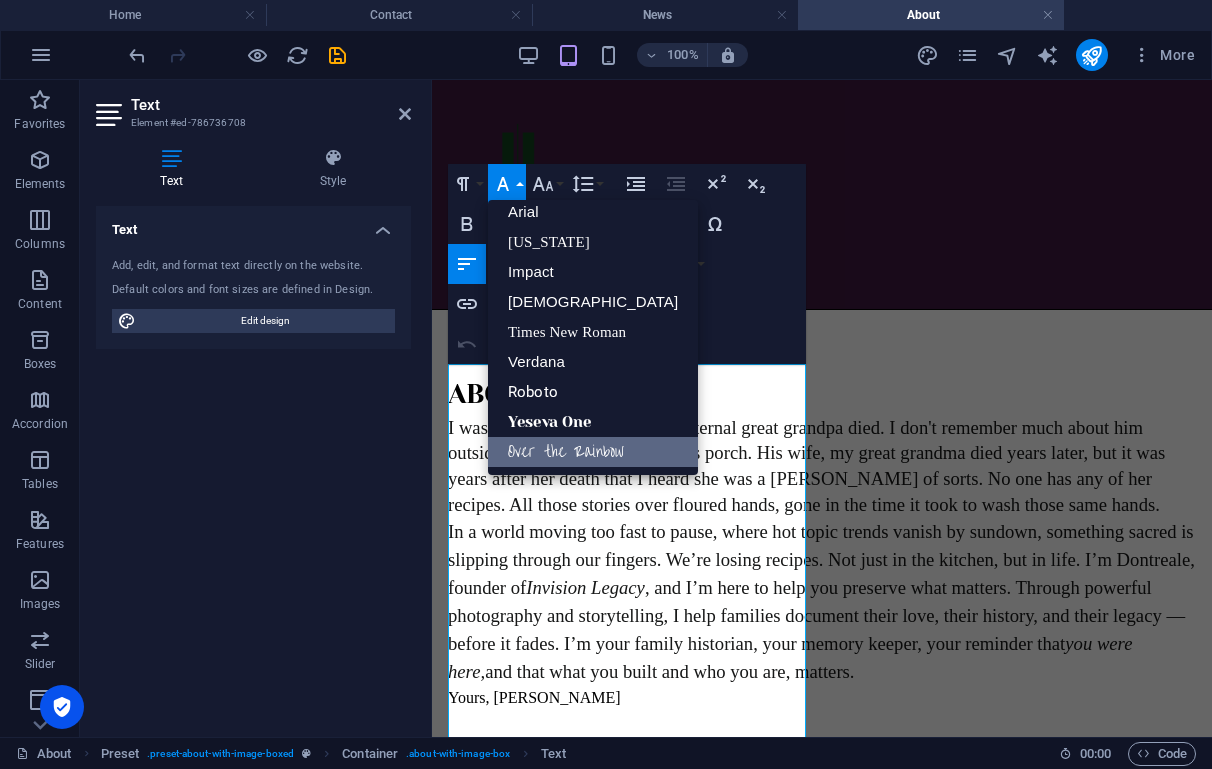 scroll, scrollTop: 11, scrollLeft: 0, axis: vertical 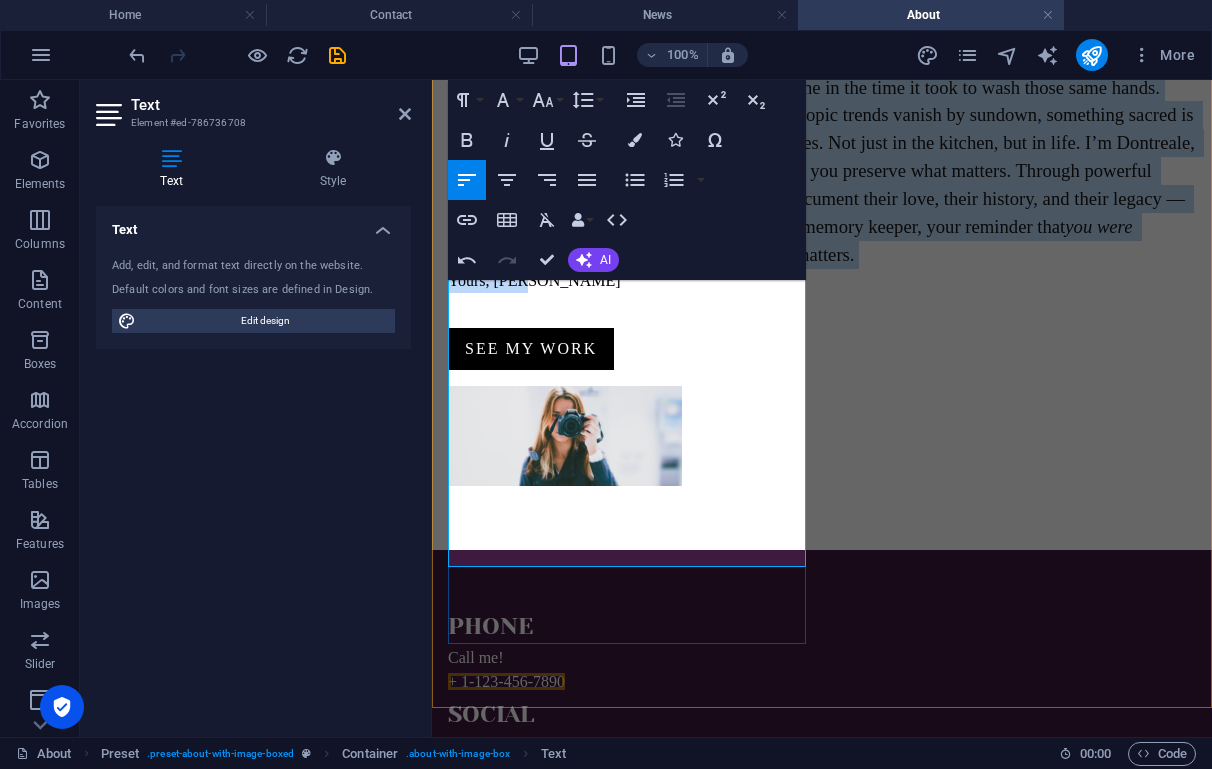 drag, startPoint x: 452, startPoint y: 377, endPoint x: 580, endPoint y: 524, distance: 194.91794 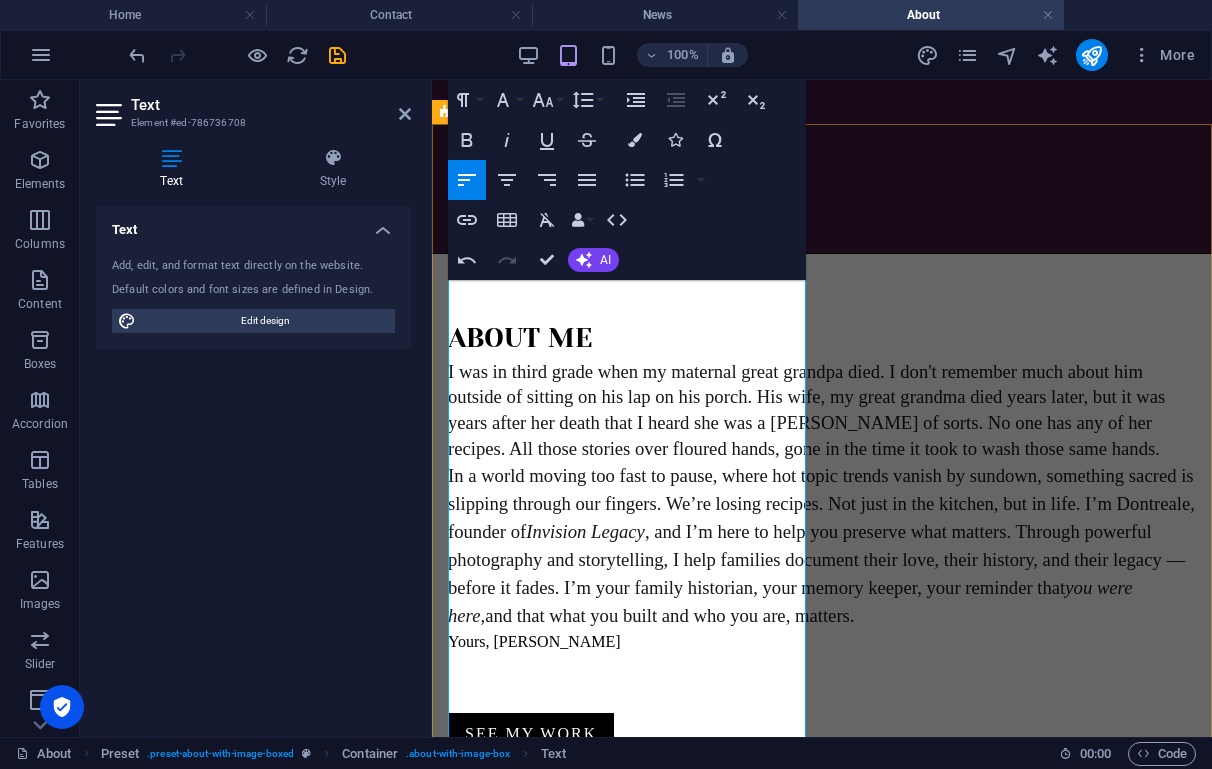 scroll, scrollTop: 0, scrollLeft: 0, axis: both 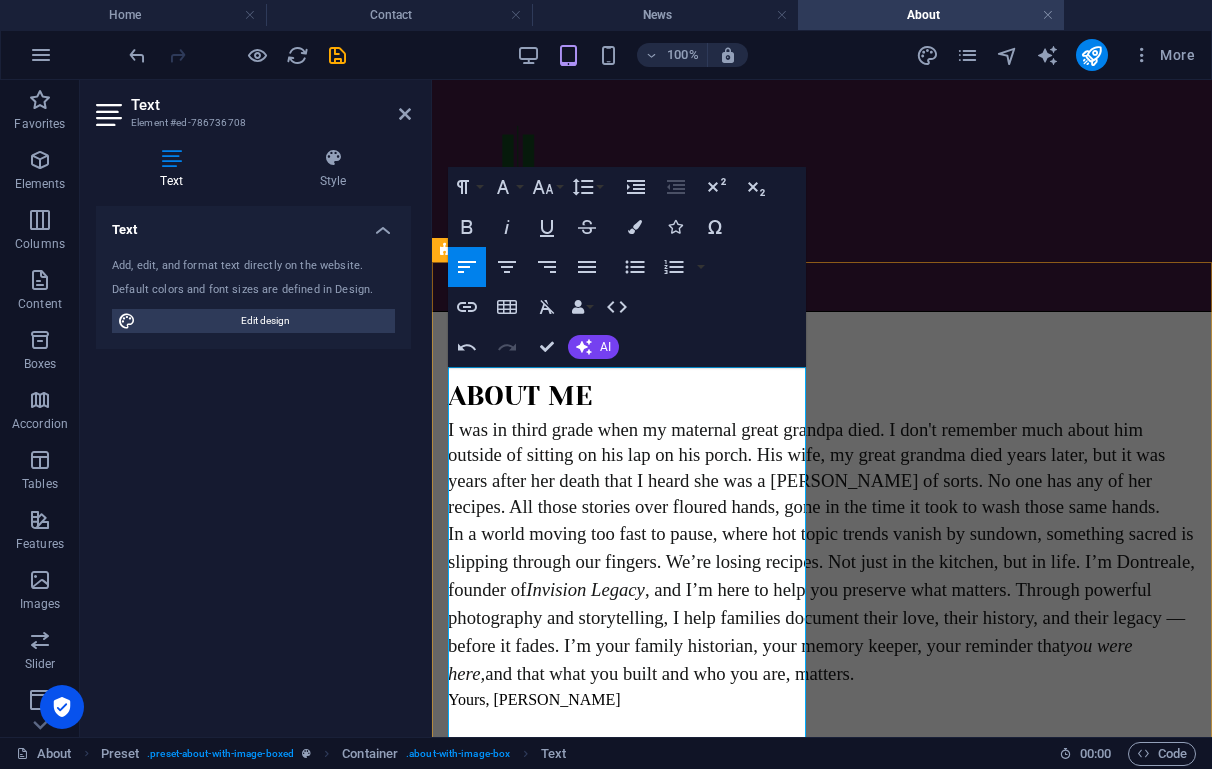 drag, startPoint x: 585, startPoint y: 527, endPoint x: 448, endPoint y: 389, distance: 194.45566 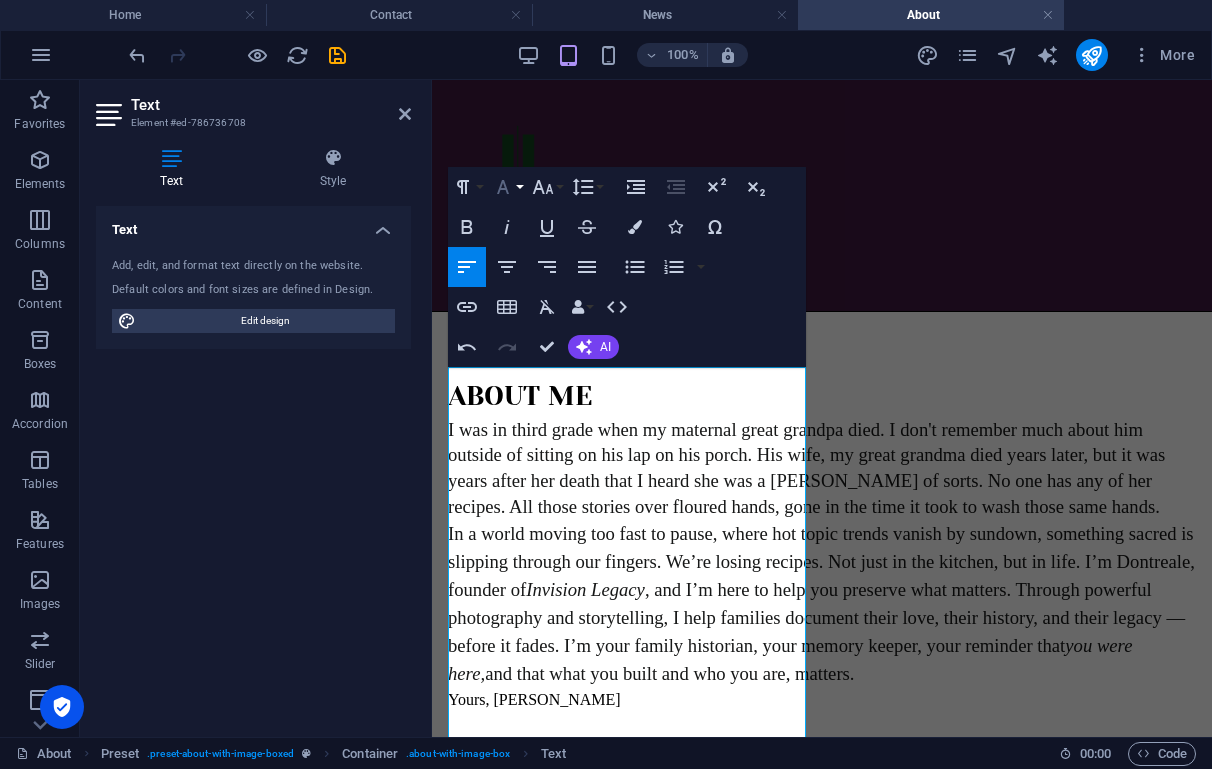 click on "Font Family" at bounding box center (507, 187) 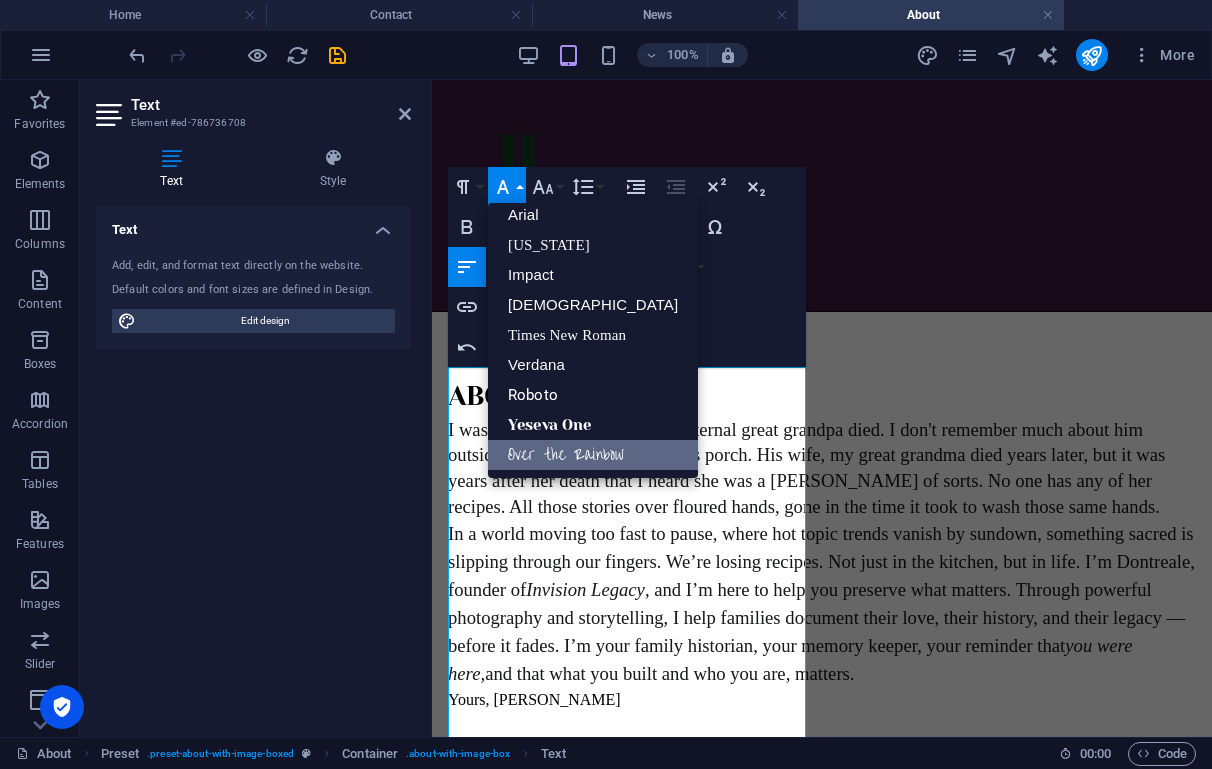 scroll, scrollTop: 11, scrollLeft: 0, axis: vertical 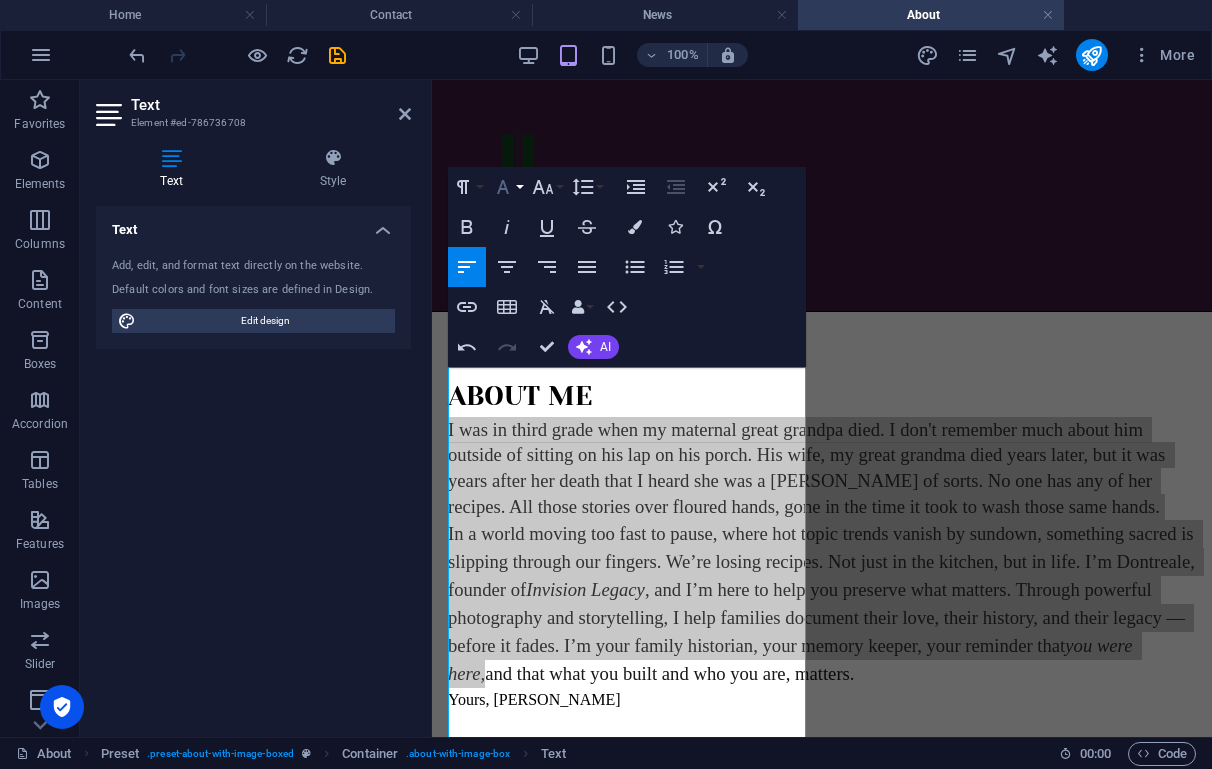 click 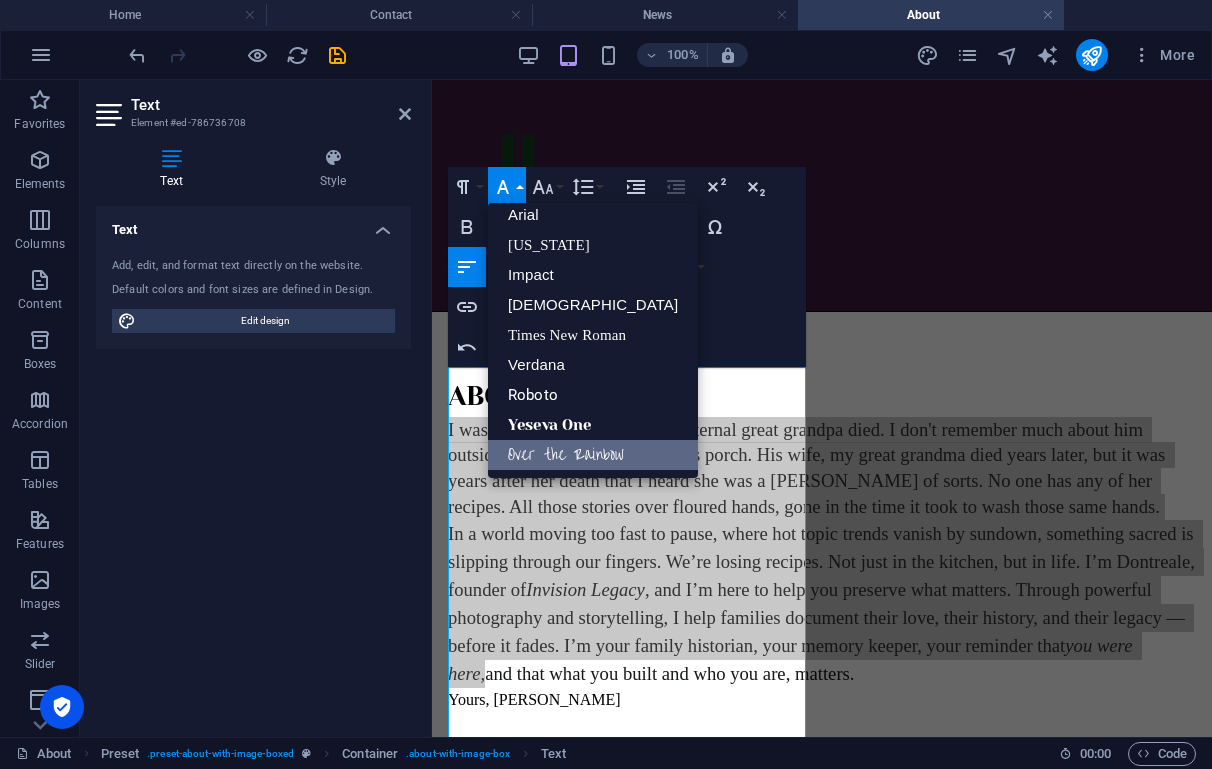 scroll, scrollTop: 11, scrollLeft: 0, axis: vertical 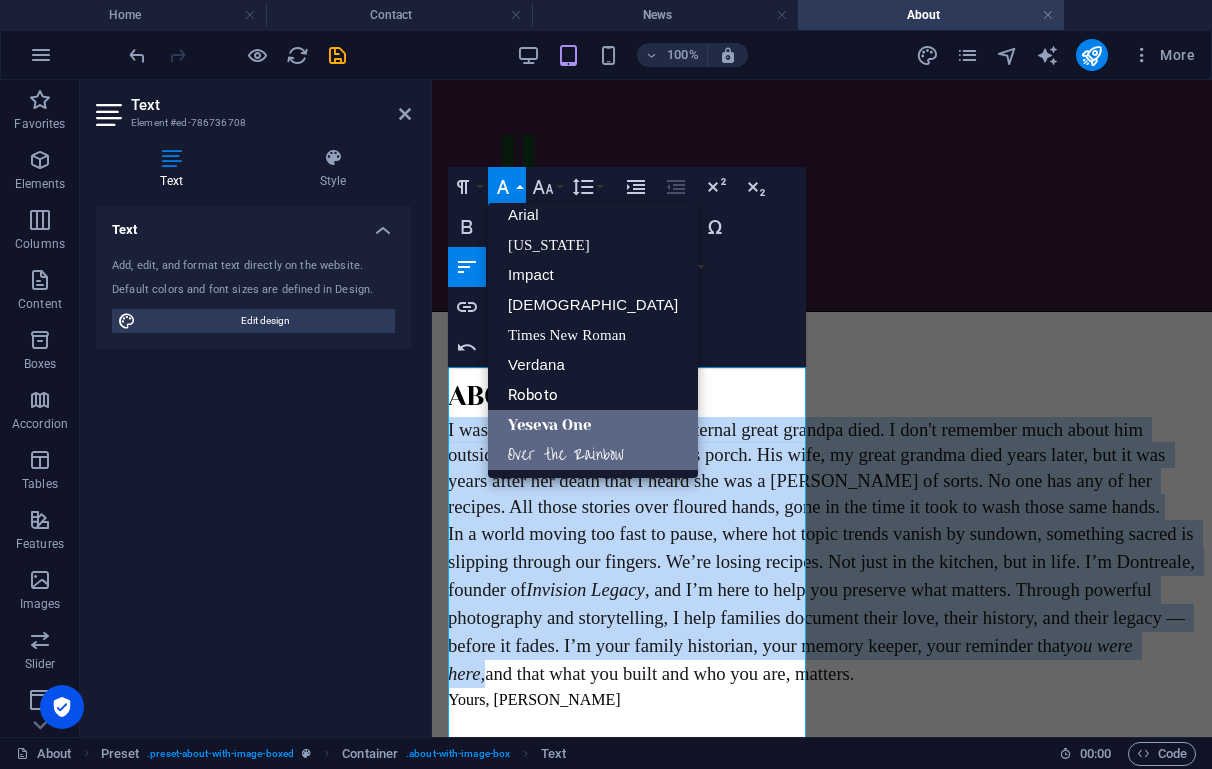 click on "Yeseva One" at bounding box center [593, 425] 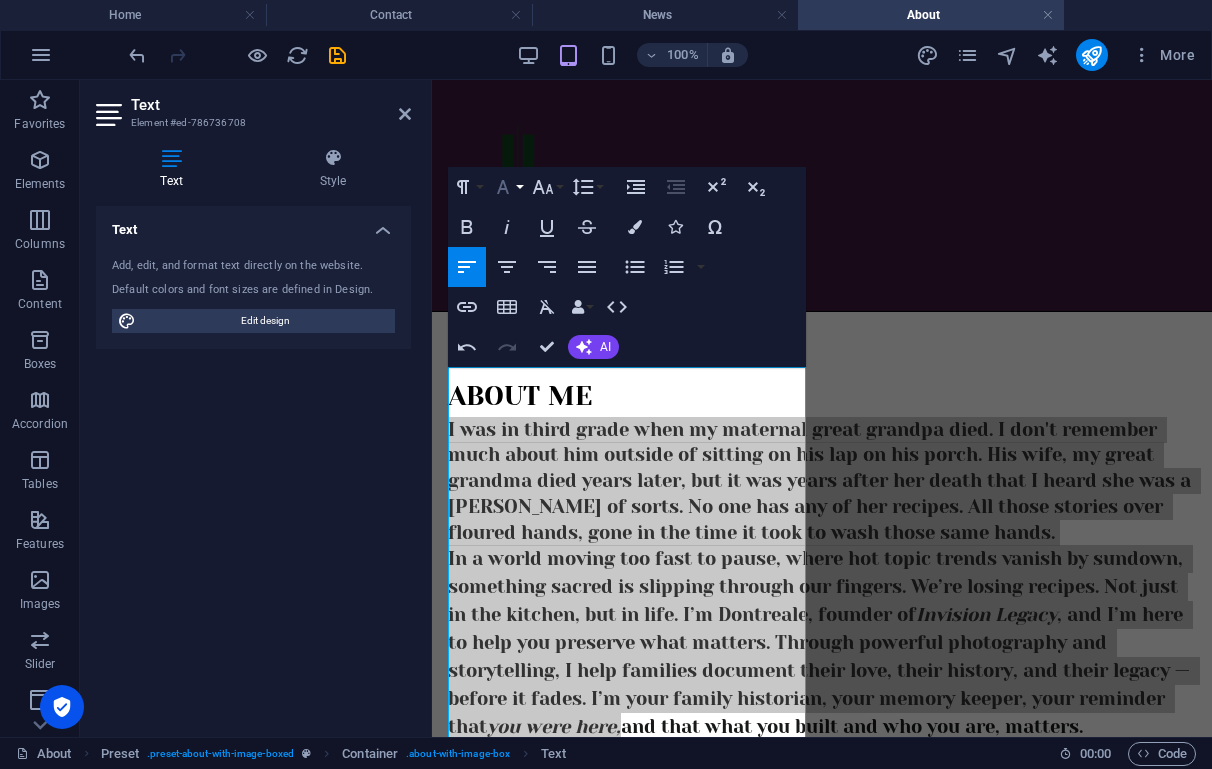 click 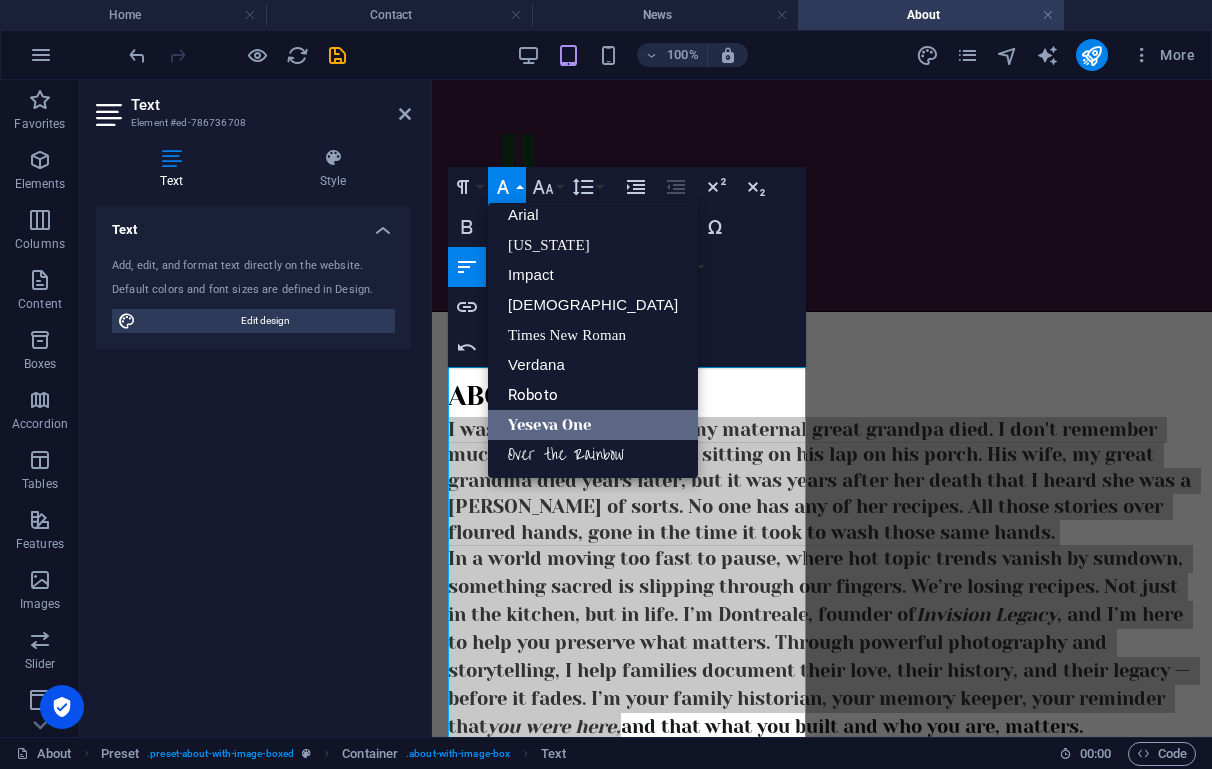 scroll, scrollTop: 11, scrollLeft: 0, axis: vertical 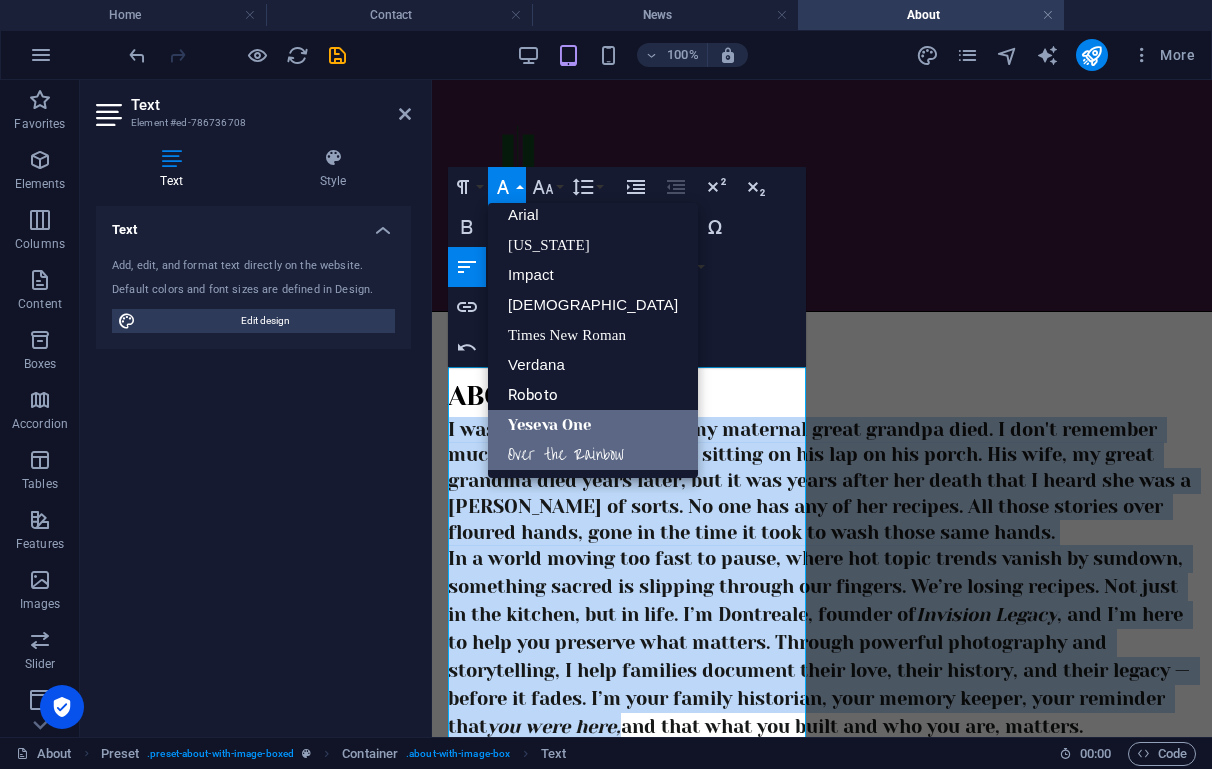 click on "Over the Rainbow" at bounding box center (593, 455) 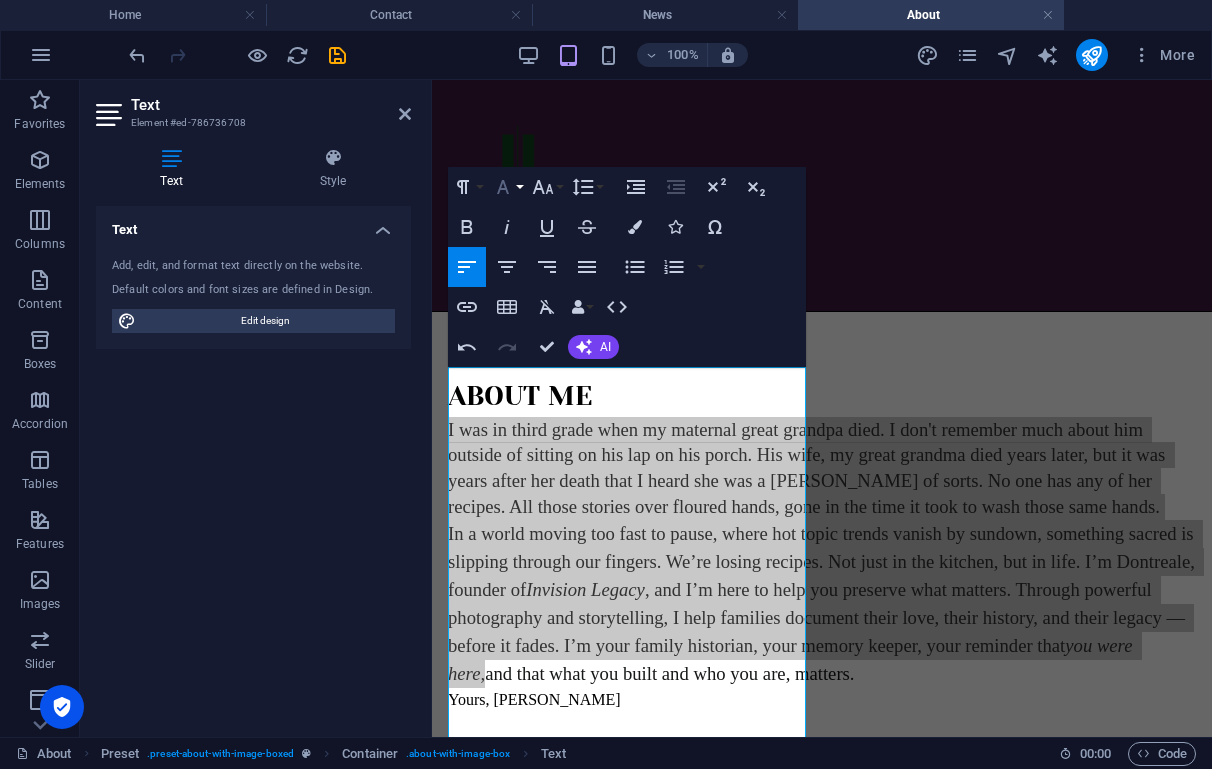click 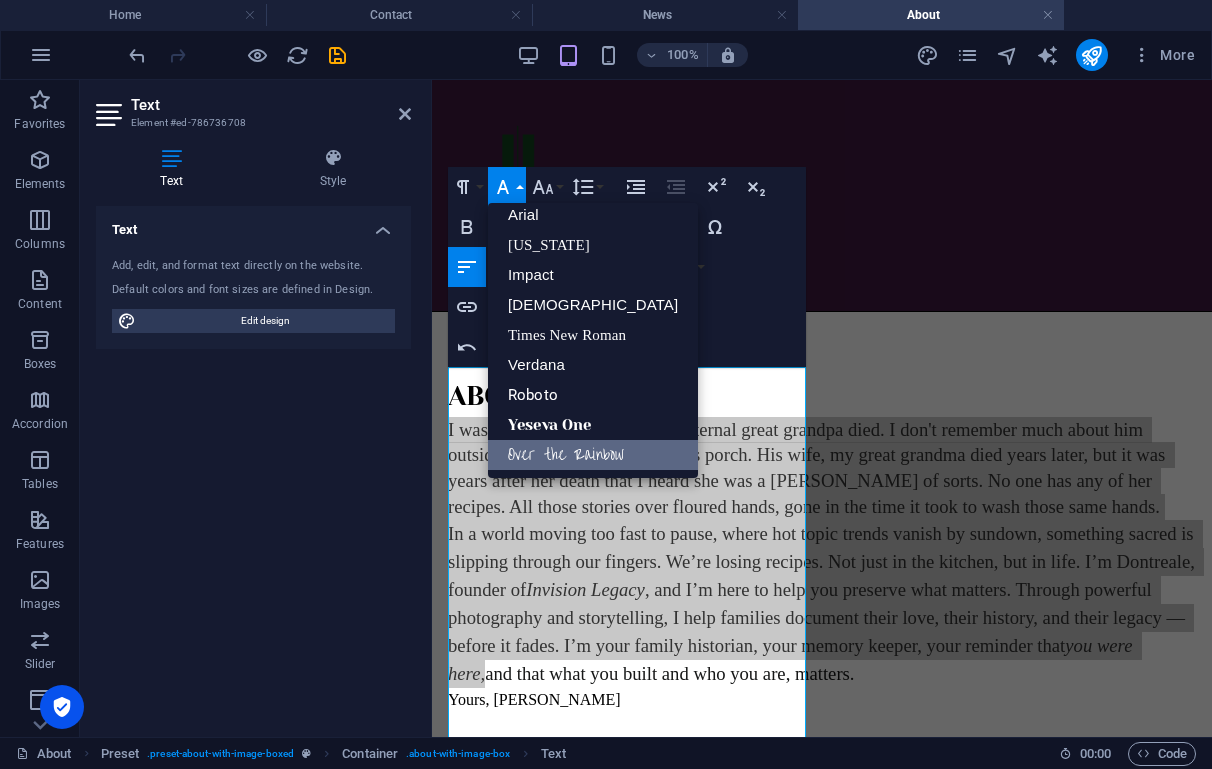 scroll, scrollTop: 11, scrollLeft: 0, axis: vertical 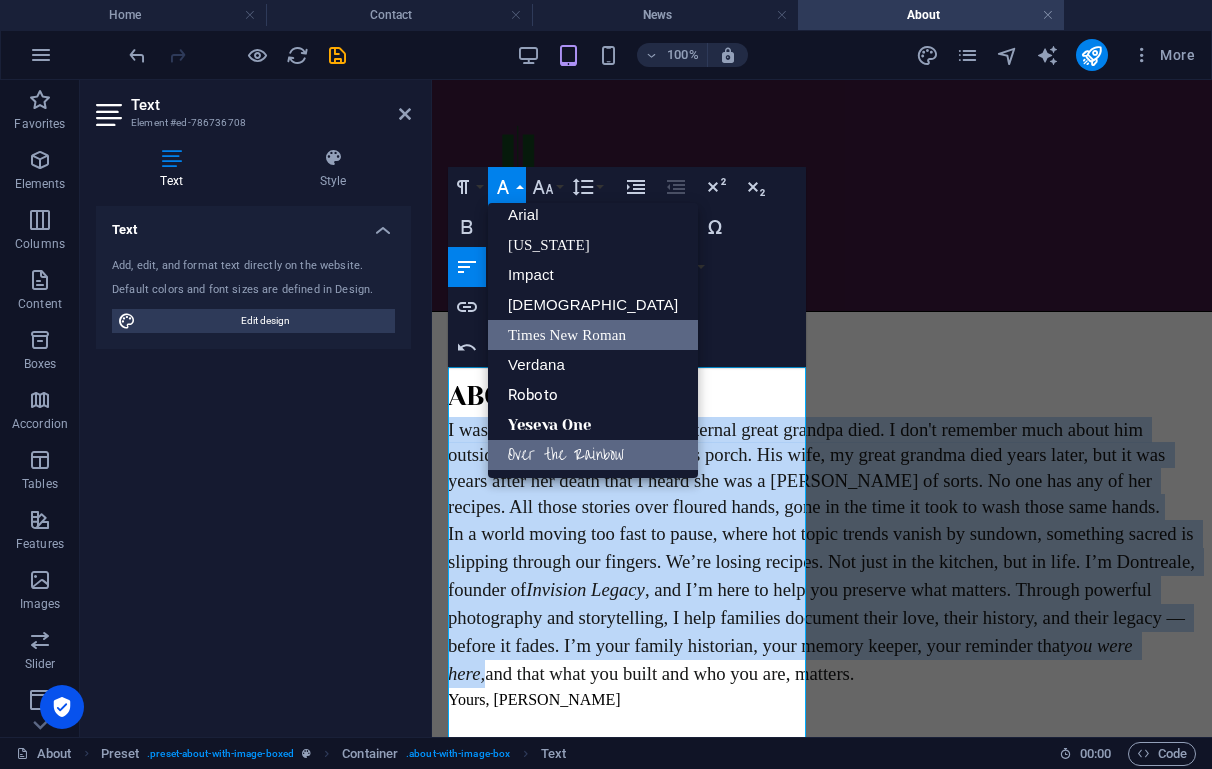 click on "Times New Roman" at bounding box center [593, 335] 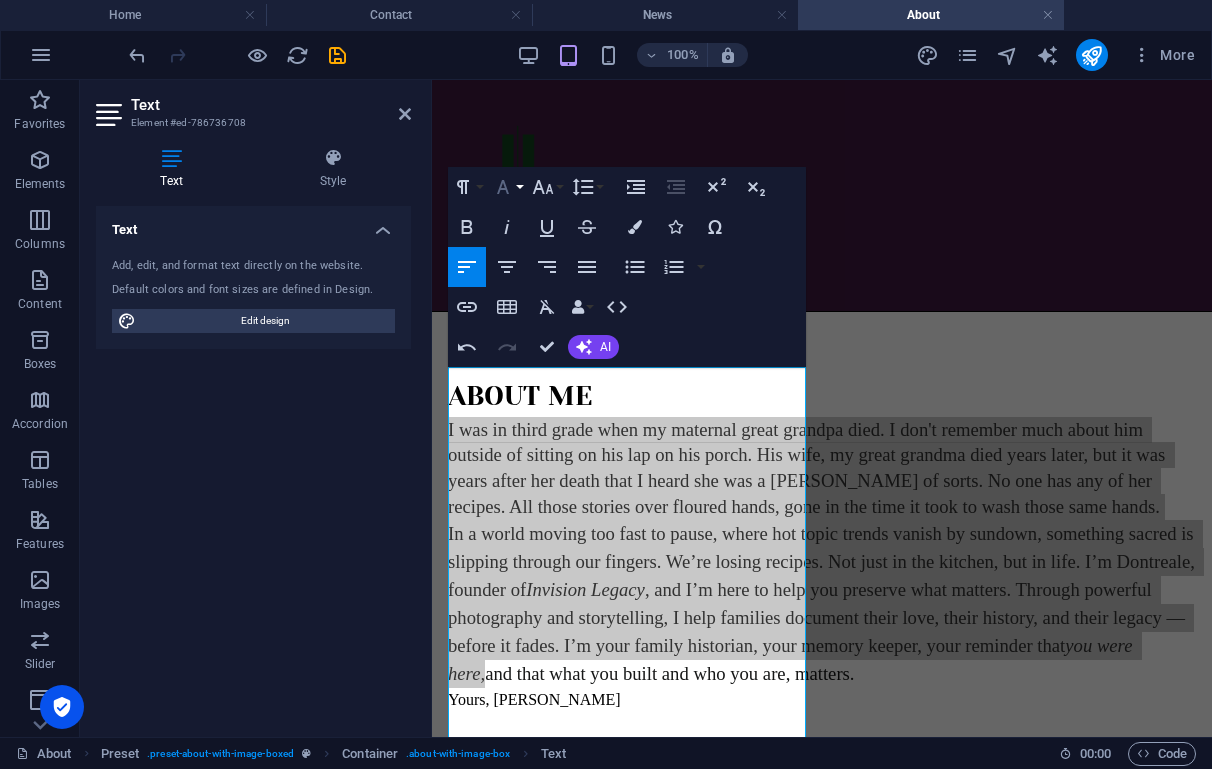 click 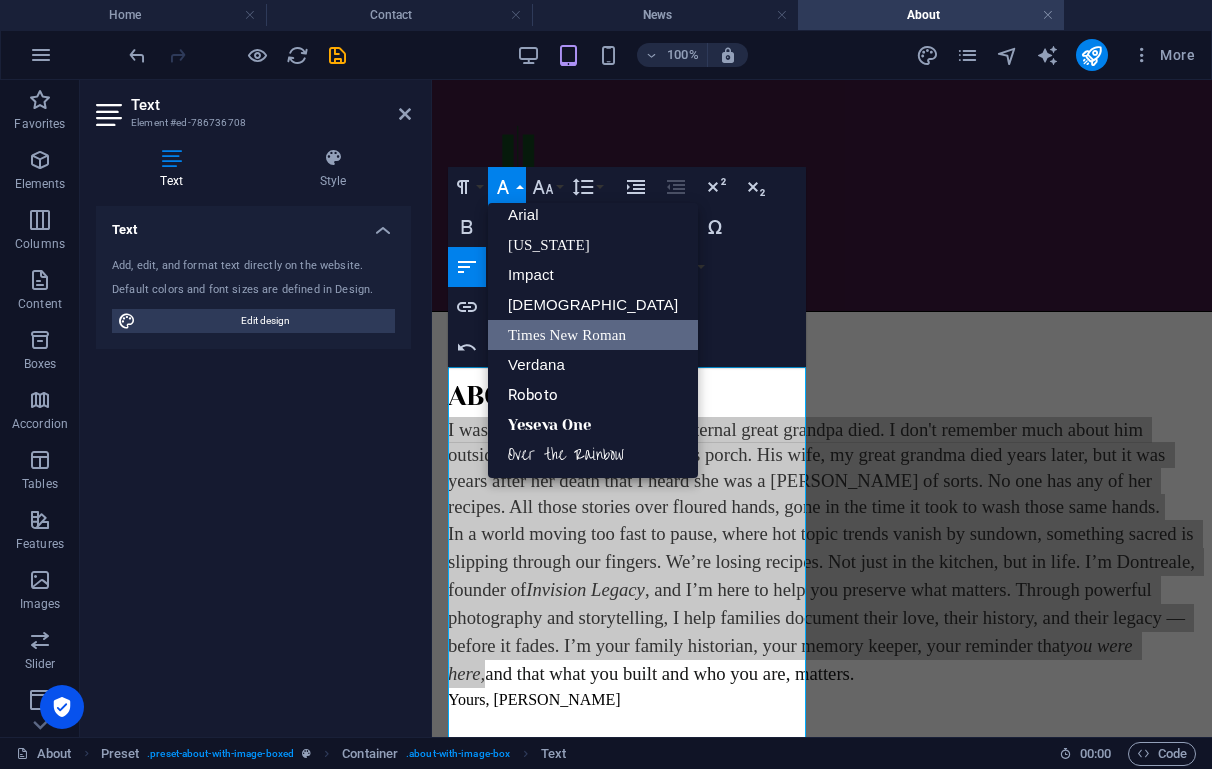 scroll, scrollTop: 11, scrollLeft: 0, axis: vertical 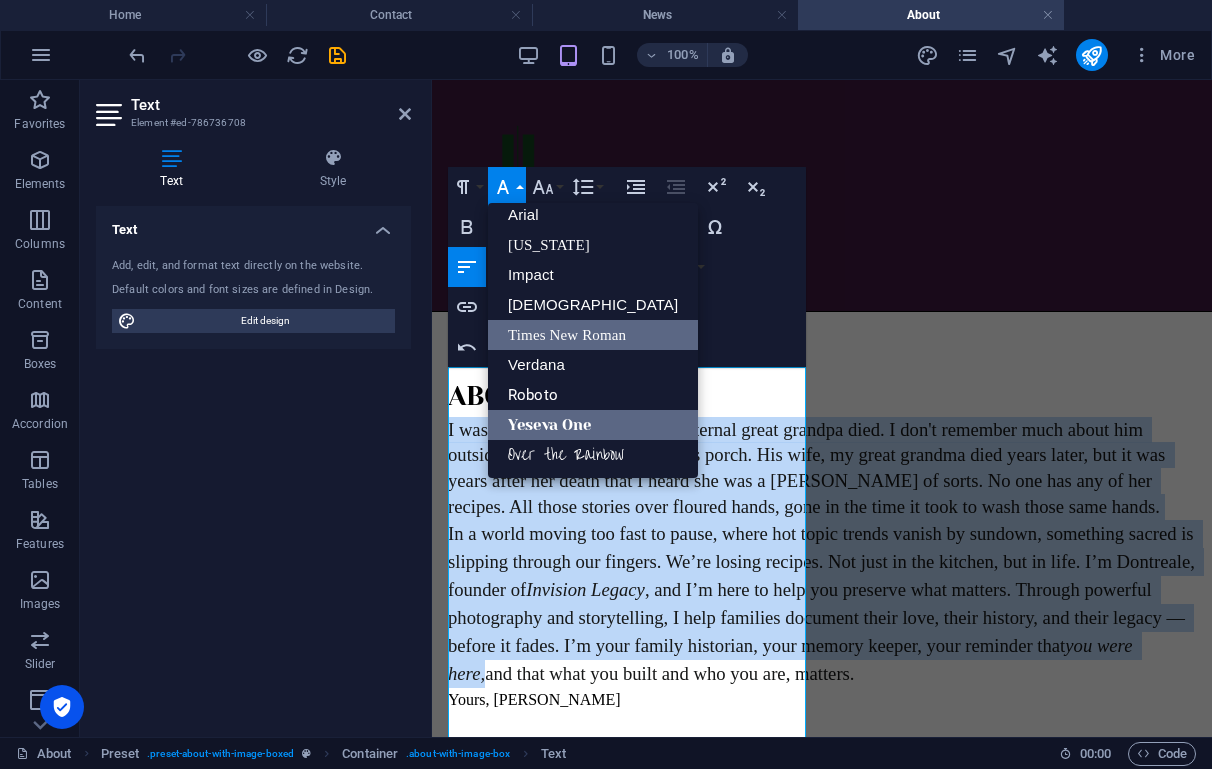 click on "Yeseva One" at bounding box center [593, 425] 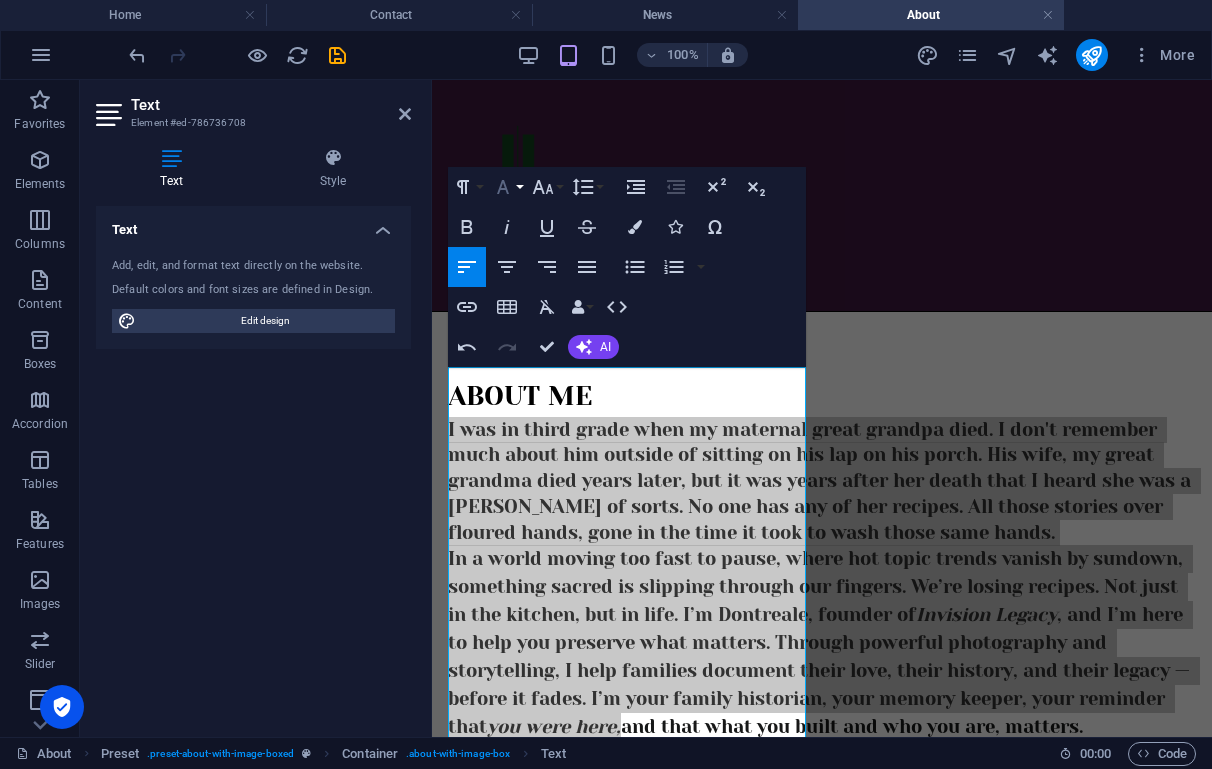 click 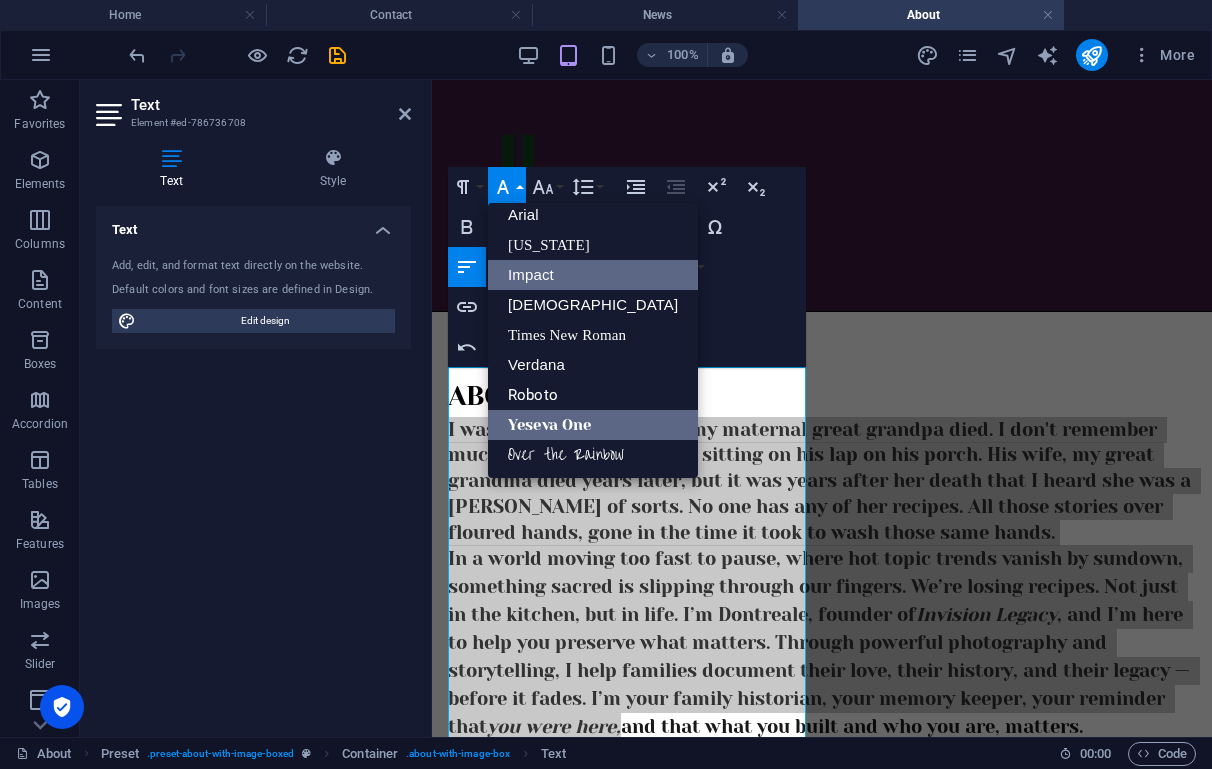 scroll, scrollTop: 11, scrollLeft: 0, axis: vertical 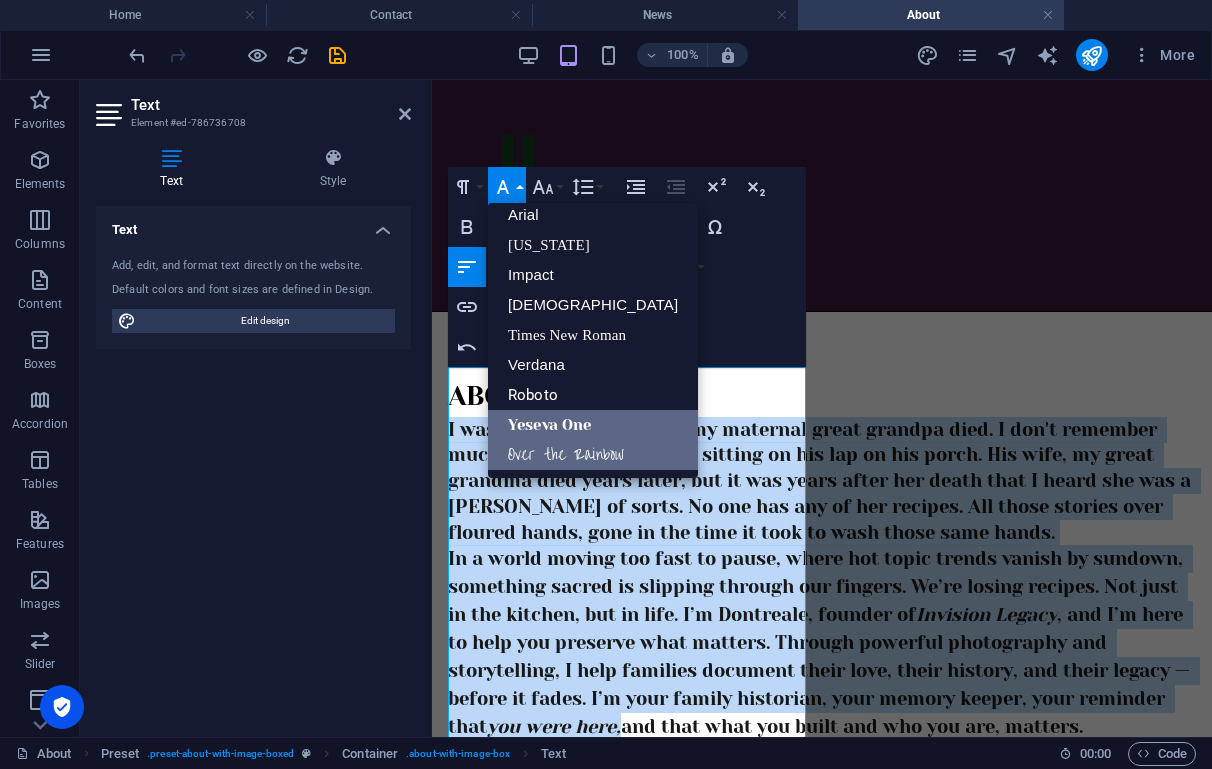 click on "Over the Rainbow" at bounding box center (593, 455) 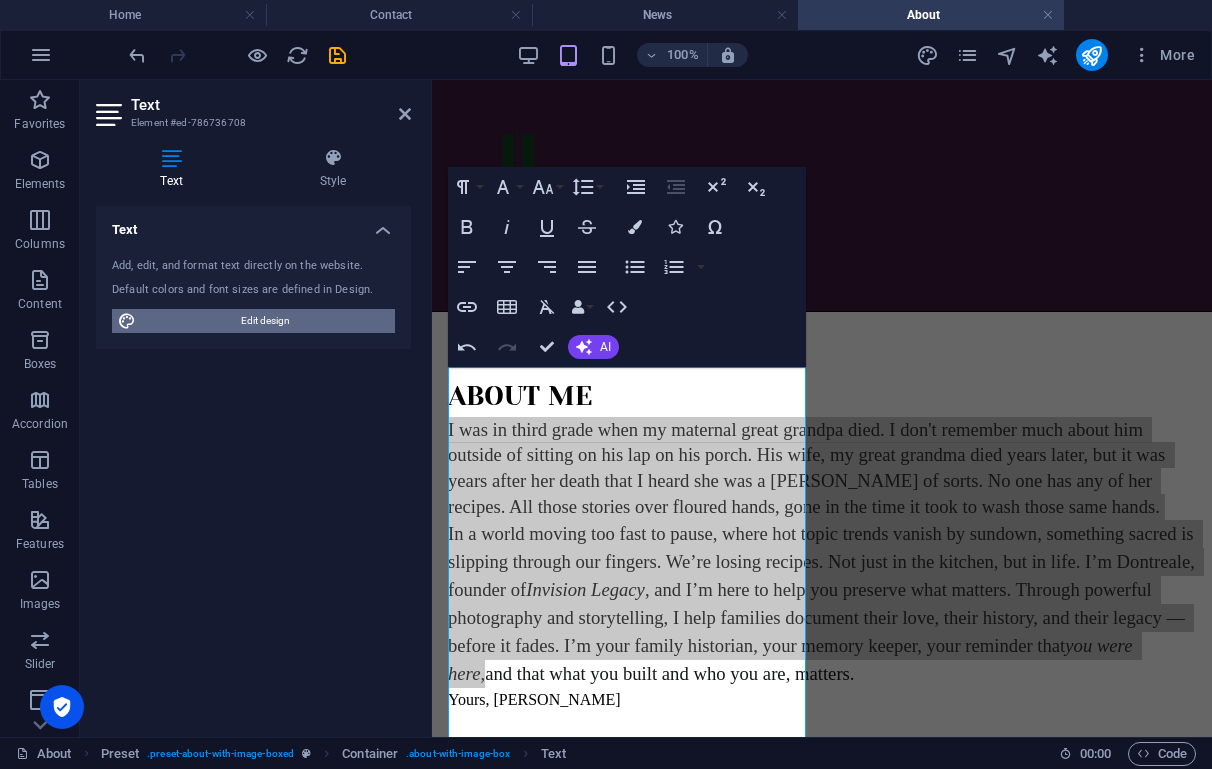 click on "Edit design" at bounding box center (265, 321) 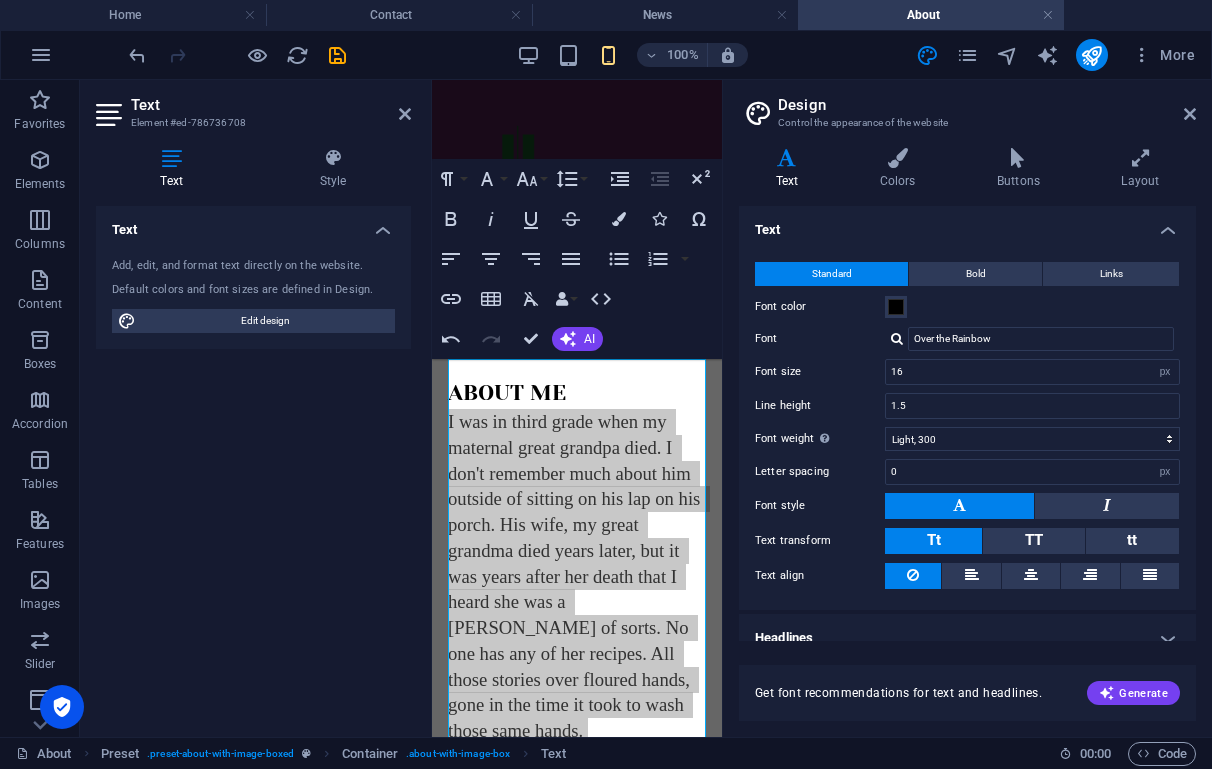 click at bounding box center [897, 338] 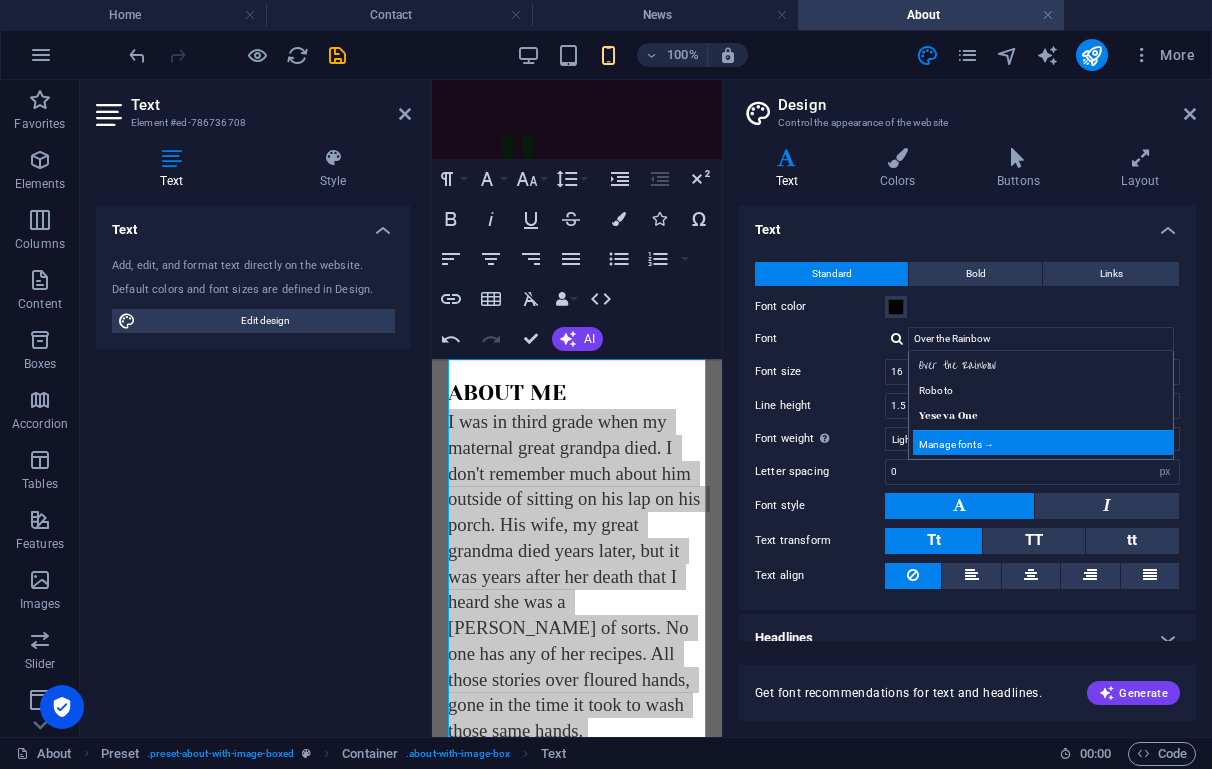click on "Manage fonts →" at bounding box center (1045, 442) 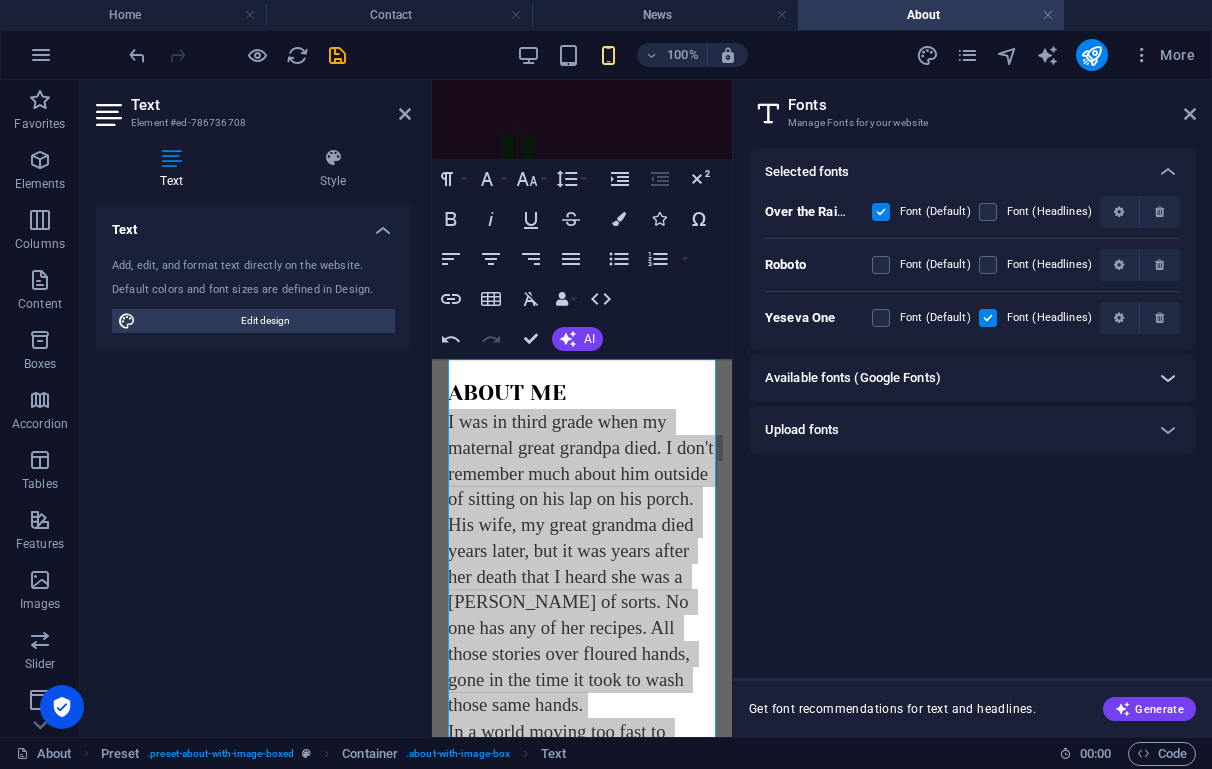 click at bounding box center [1168, 378] 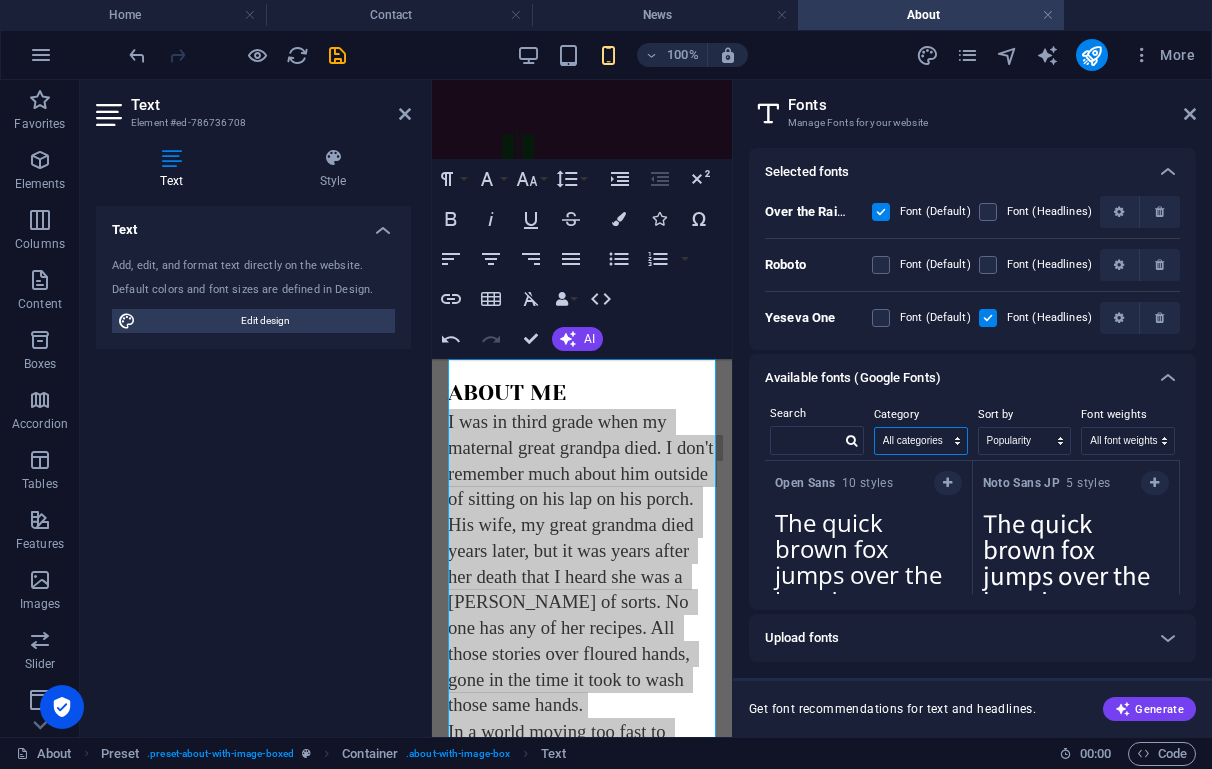 click on "All categories serif display monospace sans-serif handwriting" at bounding box center (921, 441) 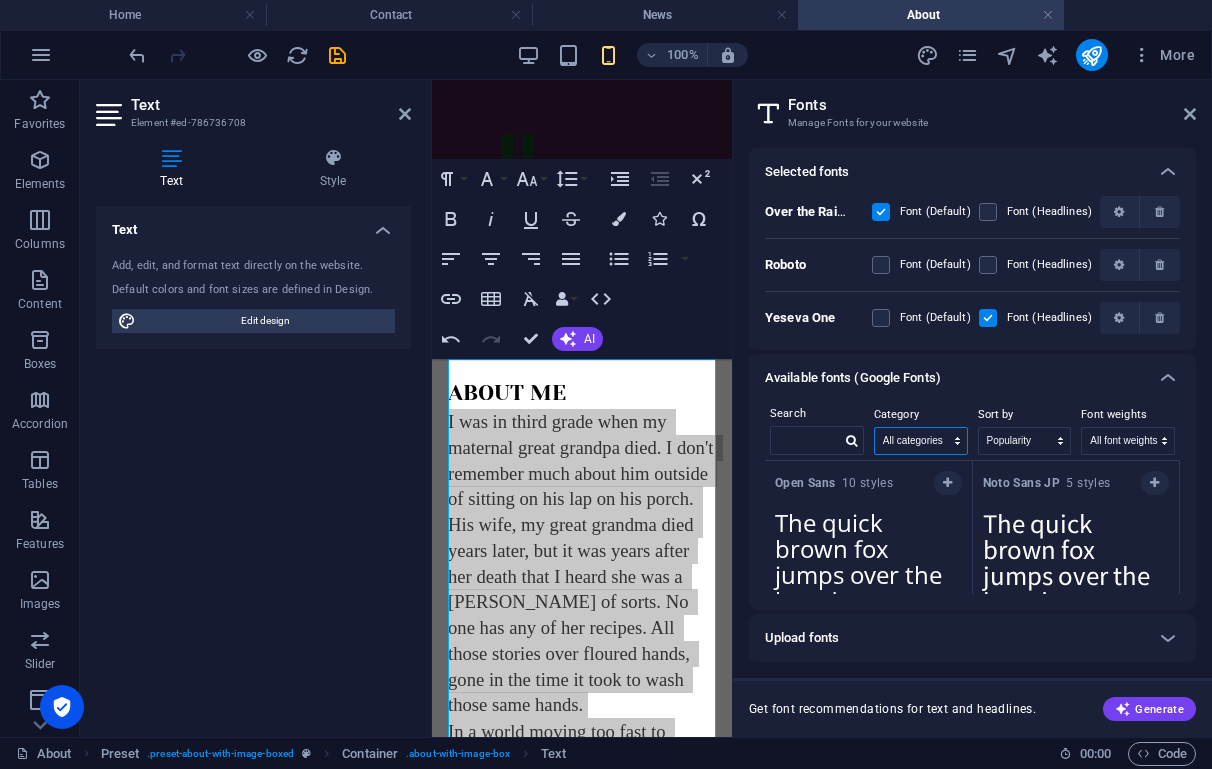 select on "handwriting" 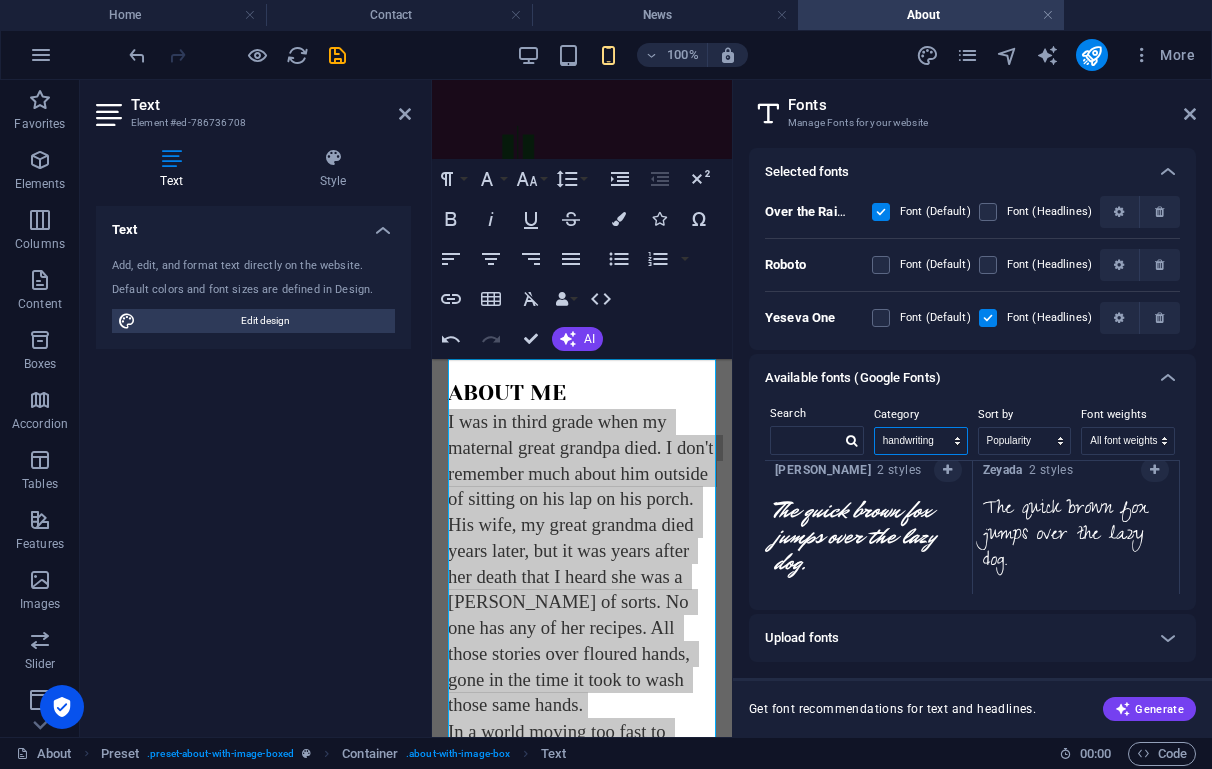 scroll, scrollTop: 2938, scrollLeft: 0, axis: vertical 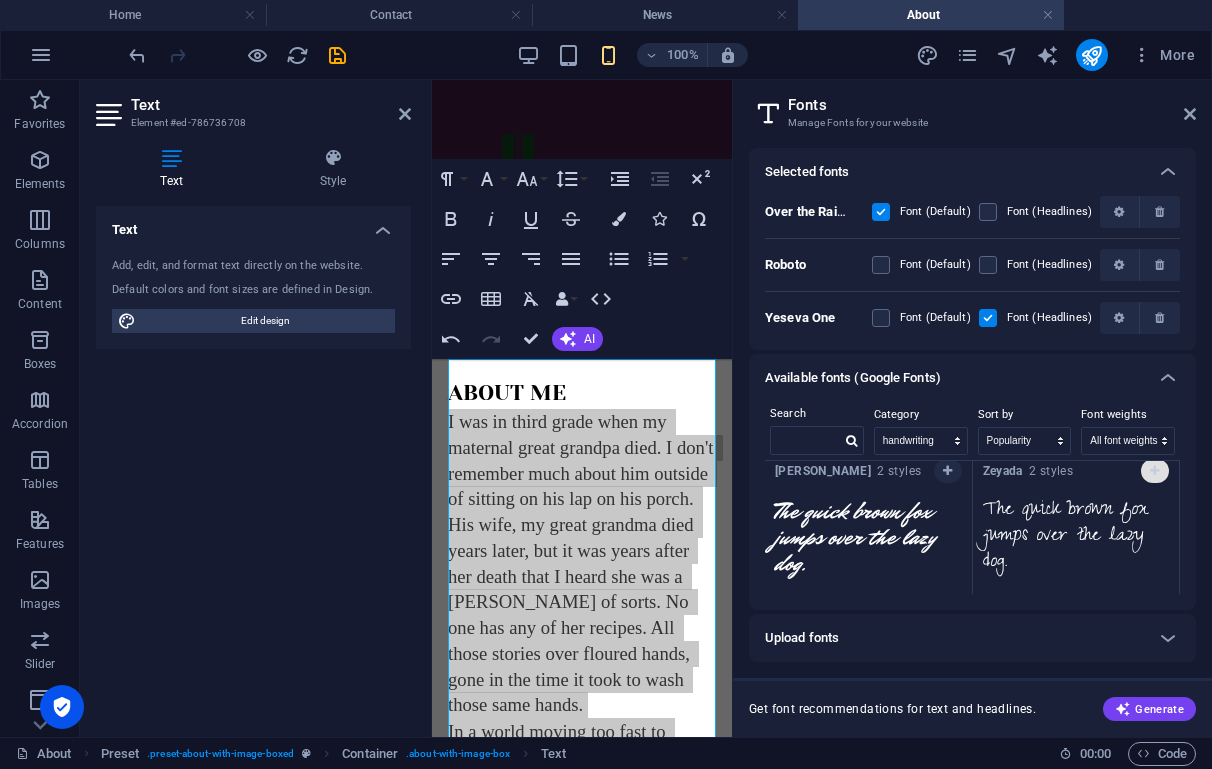 click at bounding box center [1155, 471] 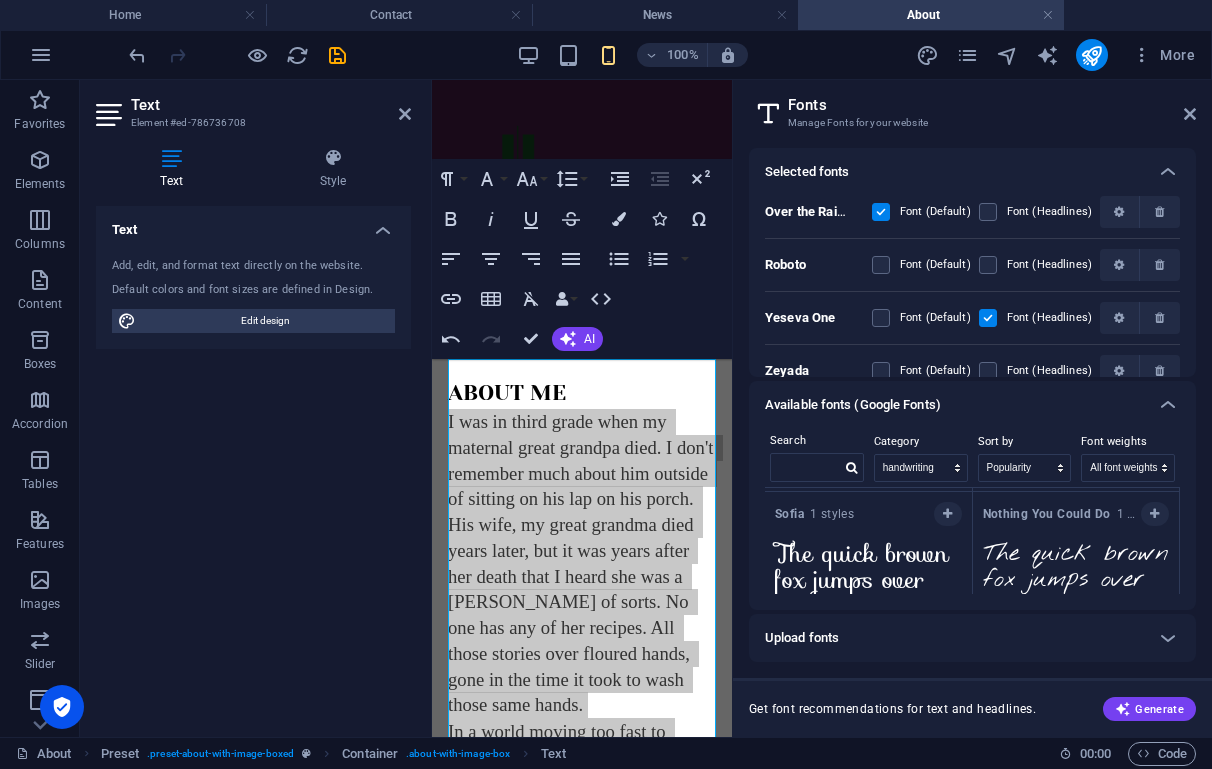 scroll, scrollTop: 3222, scrollLeft: 0, axis: vertical 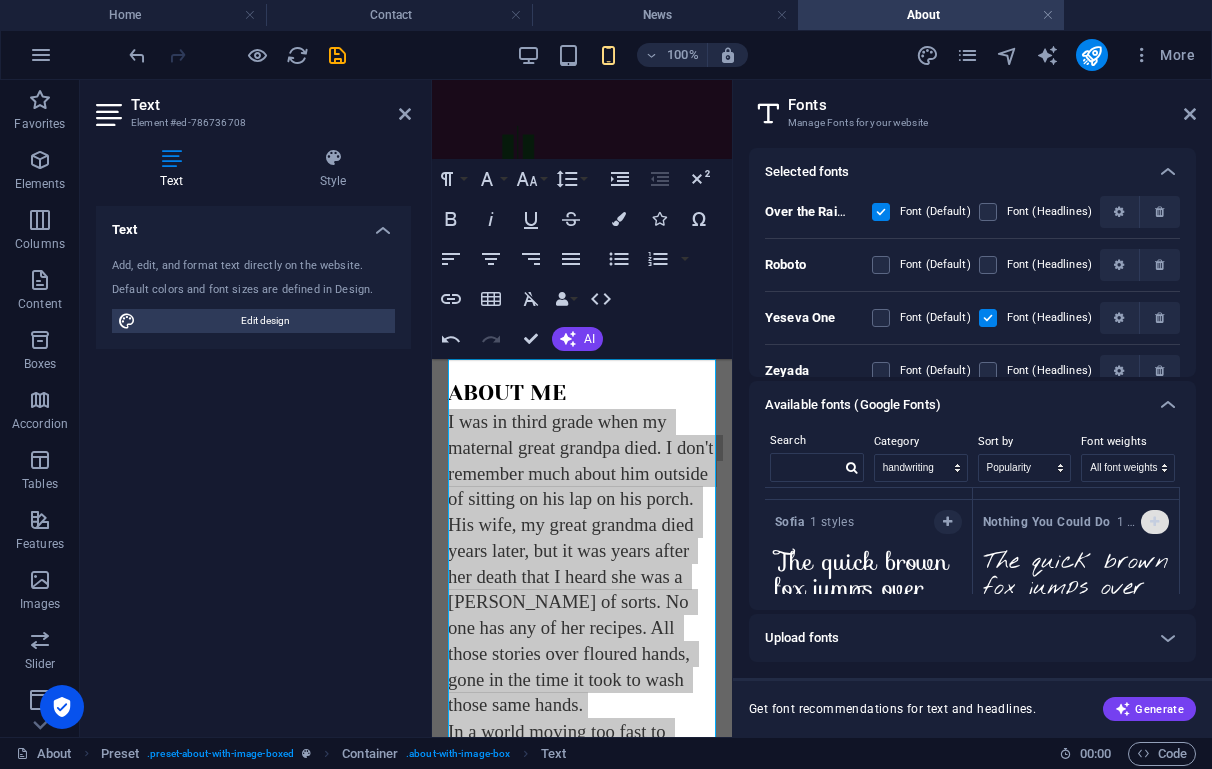 click at bounding box center [1154, 522] 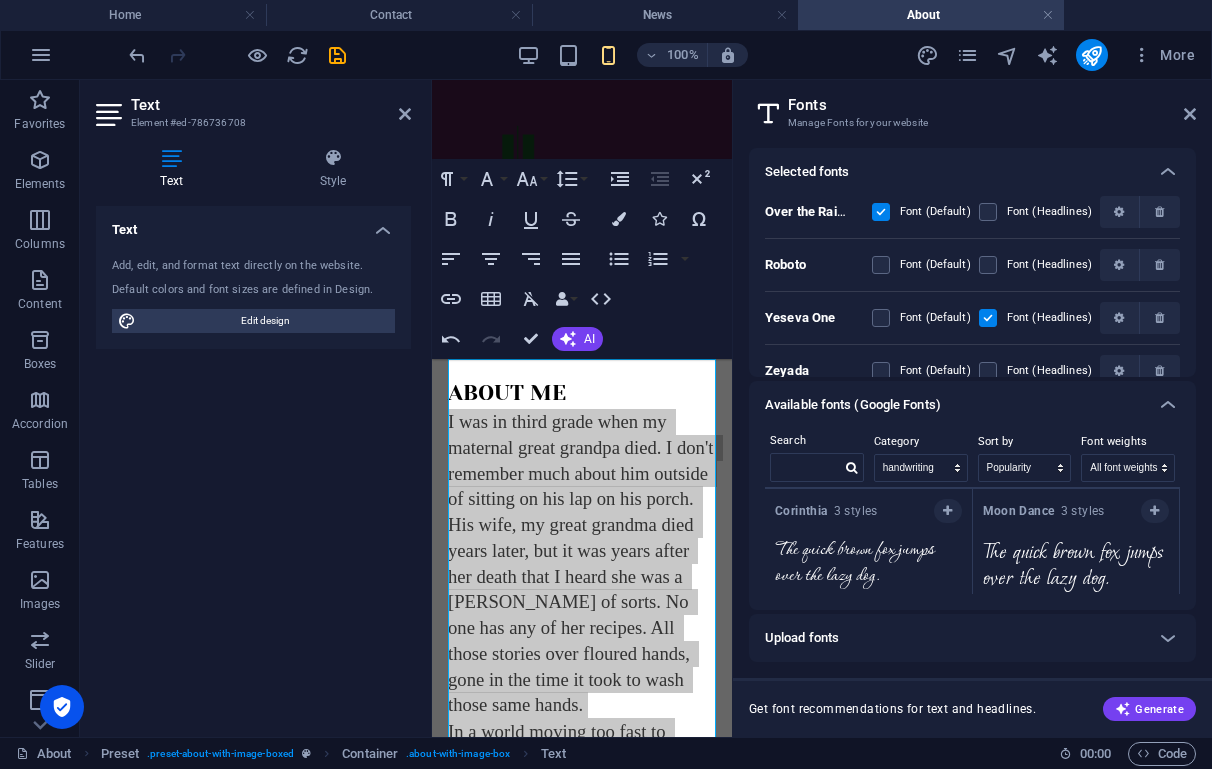 scroll, scrollTop: 6773, scrollLeft: 0, axis: vertical 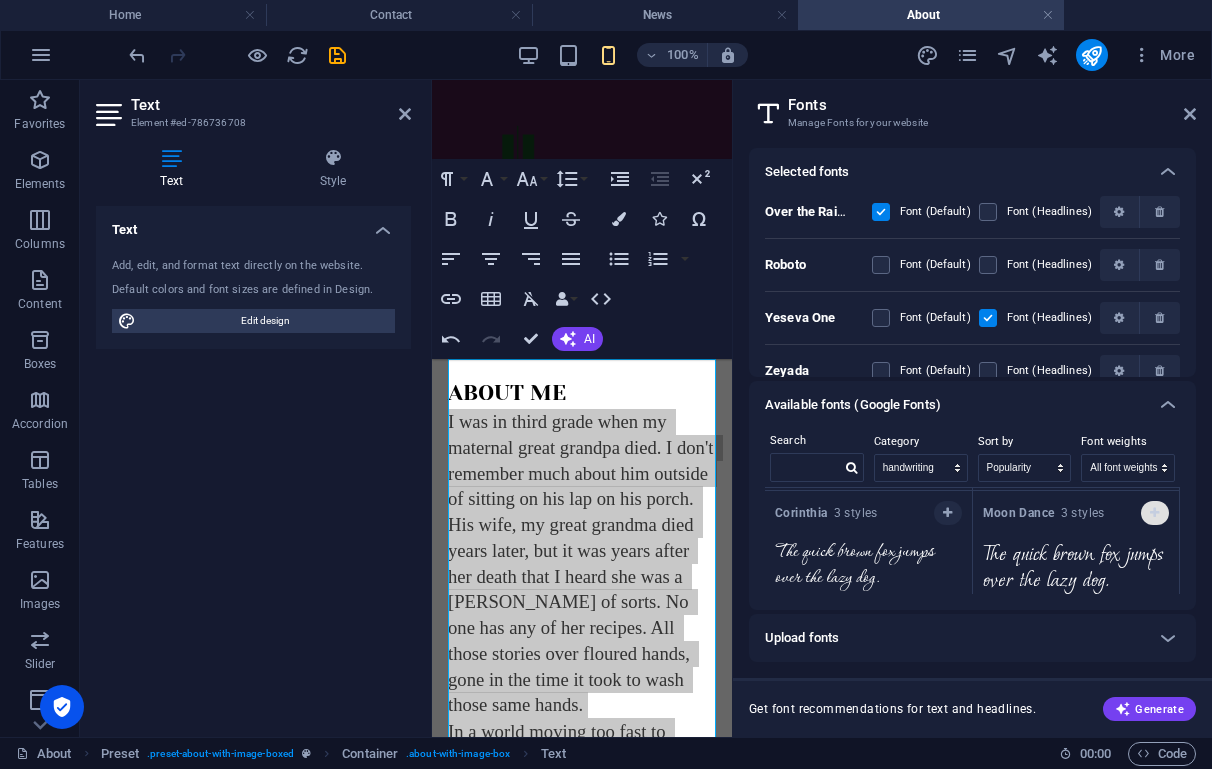 click at bounding box center [1154, 513] 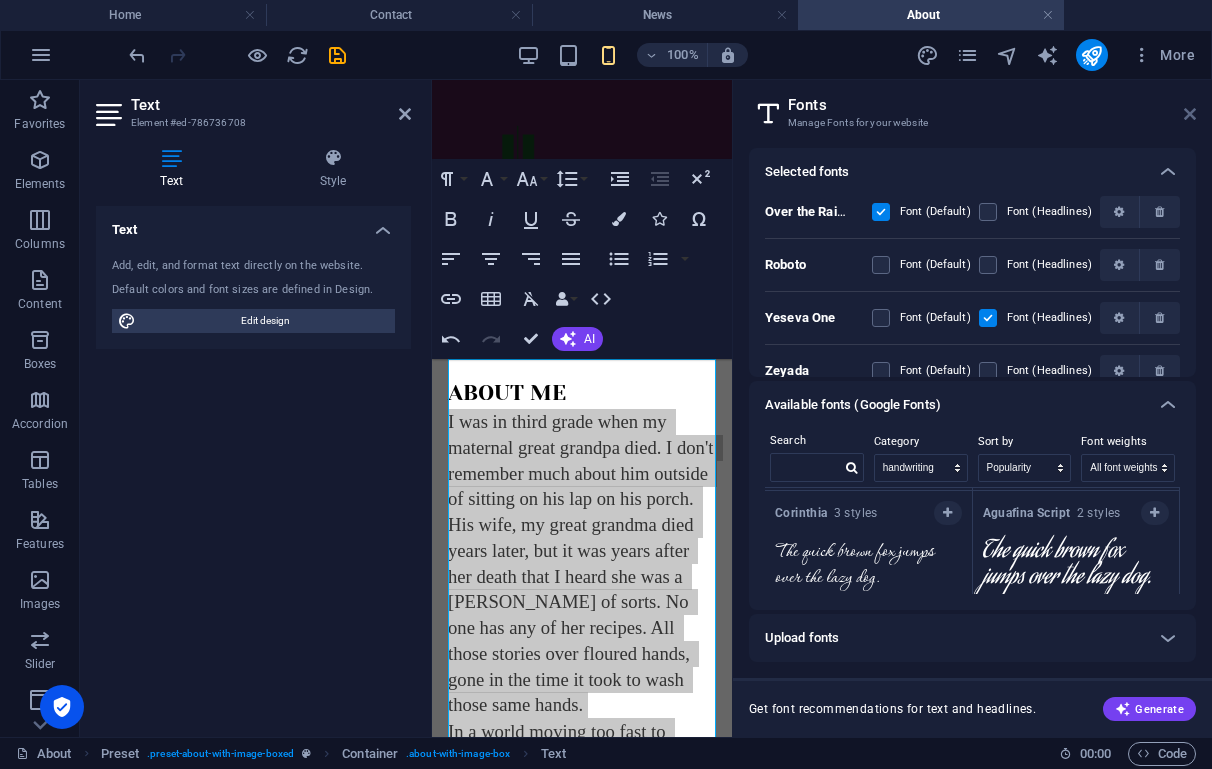 click at bounding box center [1190, 114] 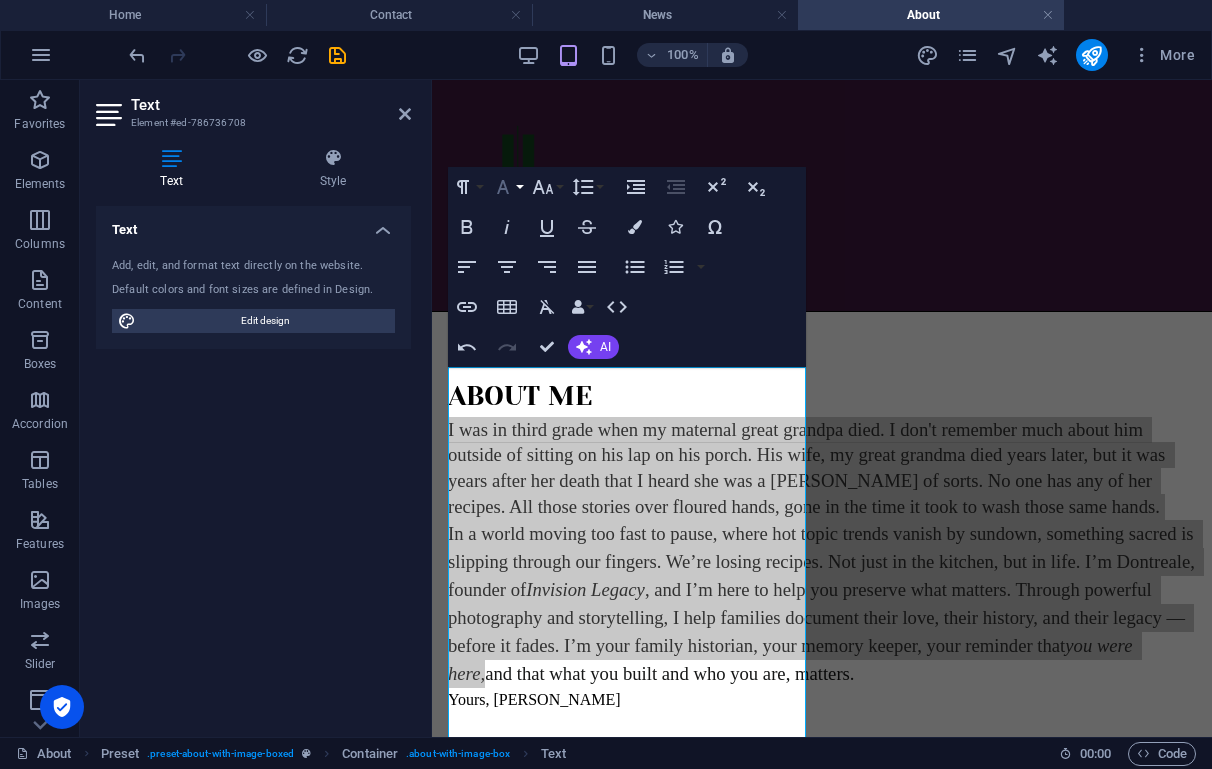 click on "Font Family" at bounding box center [507, 187] 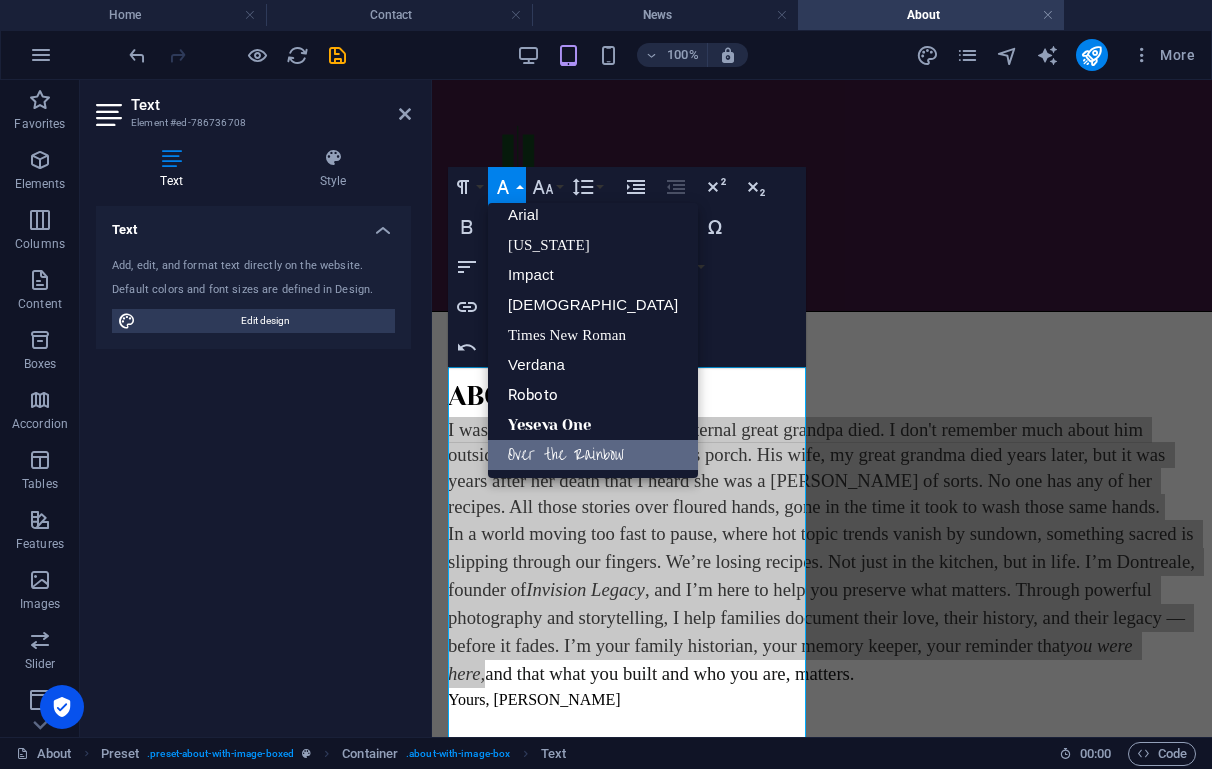 scroll, scrollTop: 11, scrollLeft: 0, axis: vertical 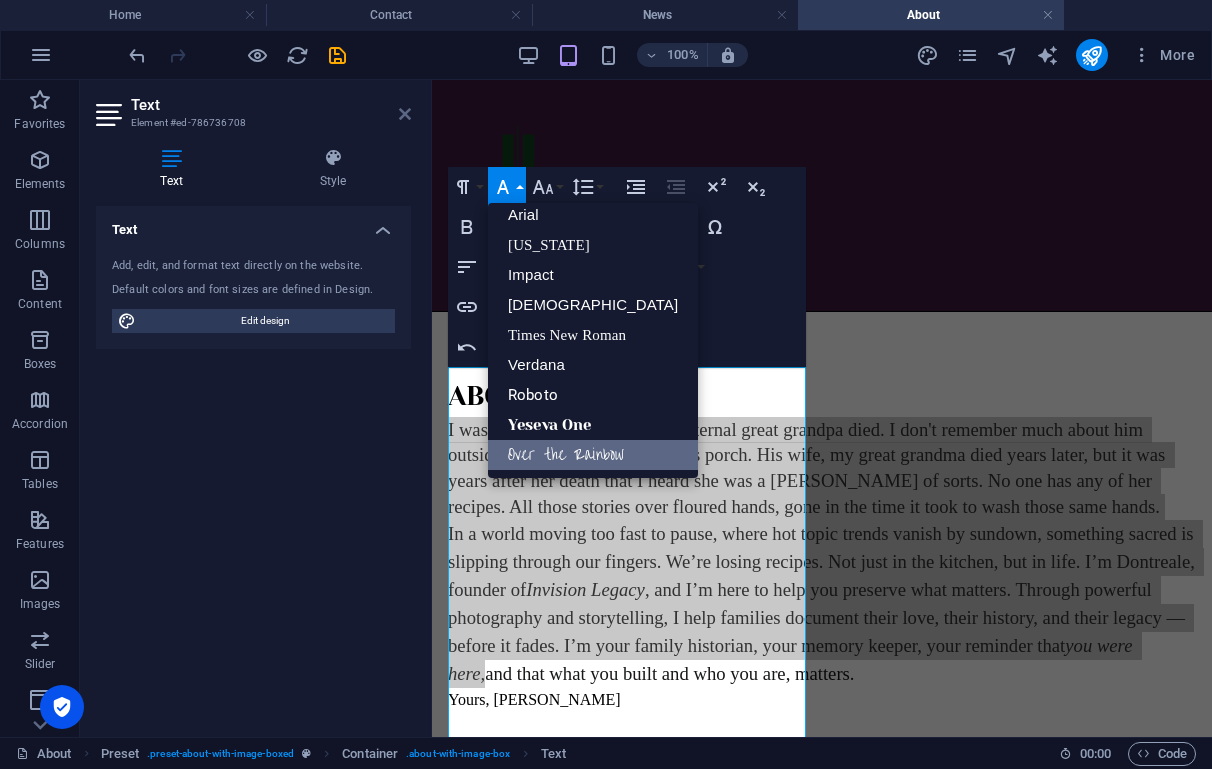 click at bounding box center (405, 114) 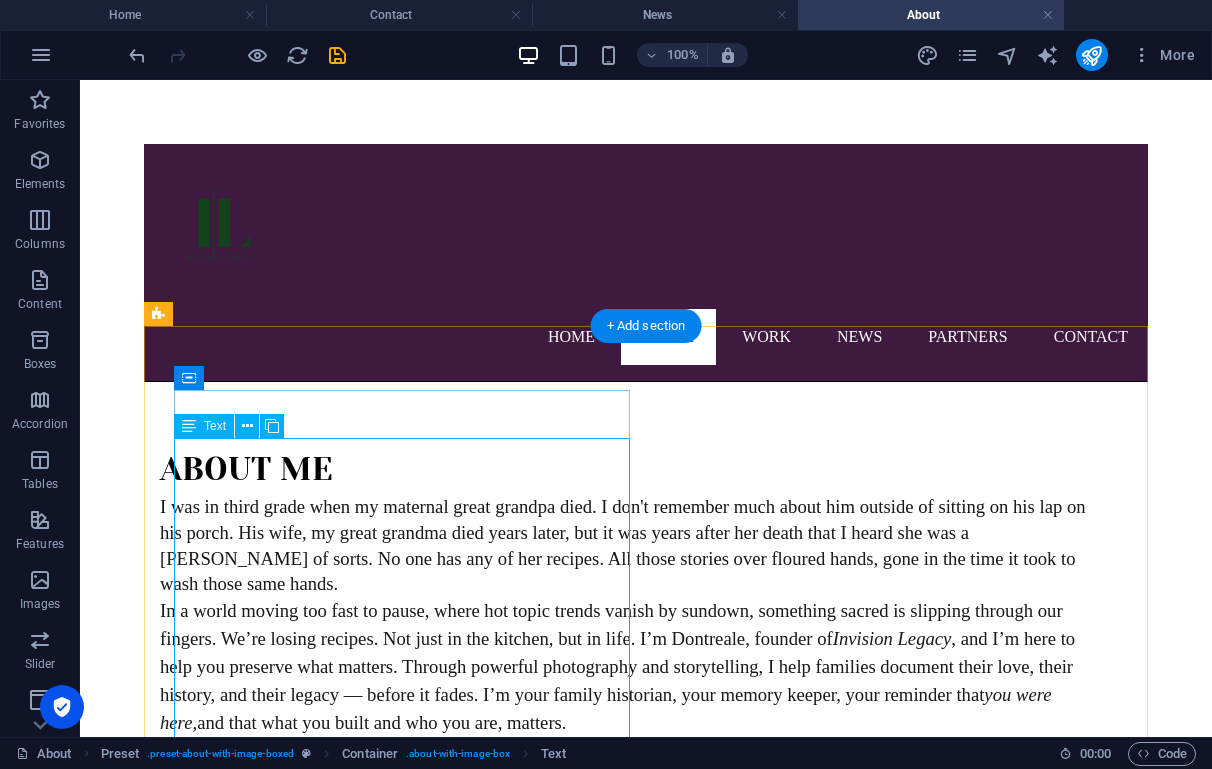 click on "I was in third grade when my maternal great grandpa died. I don't remember much about him outside of sitting on his lap on his porch. His wife, my great grandma died years later, but it was years after her death that I heard she was a [PERSON_NAME] of sorts. No one has any of her recipes. All those stories over floured hands, gone in the time it took to wash those same hands. In a world moving too fast to pause, where hot topic trends vanish by sundown, something sacred is slipping through our fingers. We’re losing recipes. Not just in the kitchen, but in life. I’m Dontreale, founder of  Invision Legacy , and I’m here to help you preserve what matters. Through powerful photography and storytelling, I help families document their love, their history, and their legacy — before it fades. I’m your family historian, your memory keeper, your reminder that  you were here,  and that what you built and who you are, matters. [PERSON_NAME]" at bounding box center (632, 639) 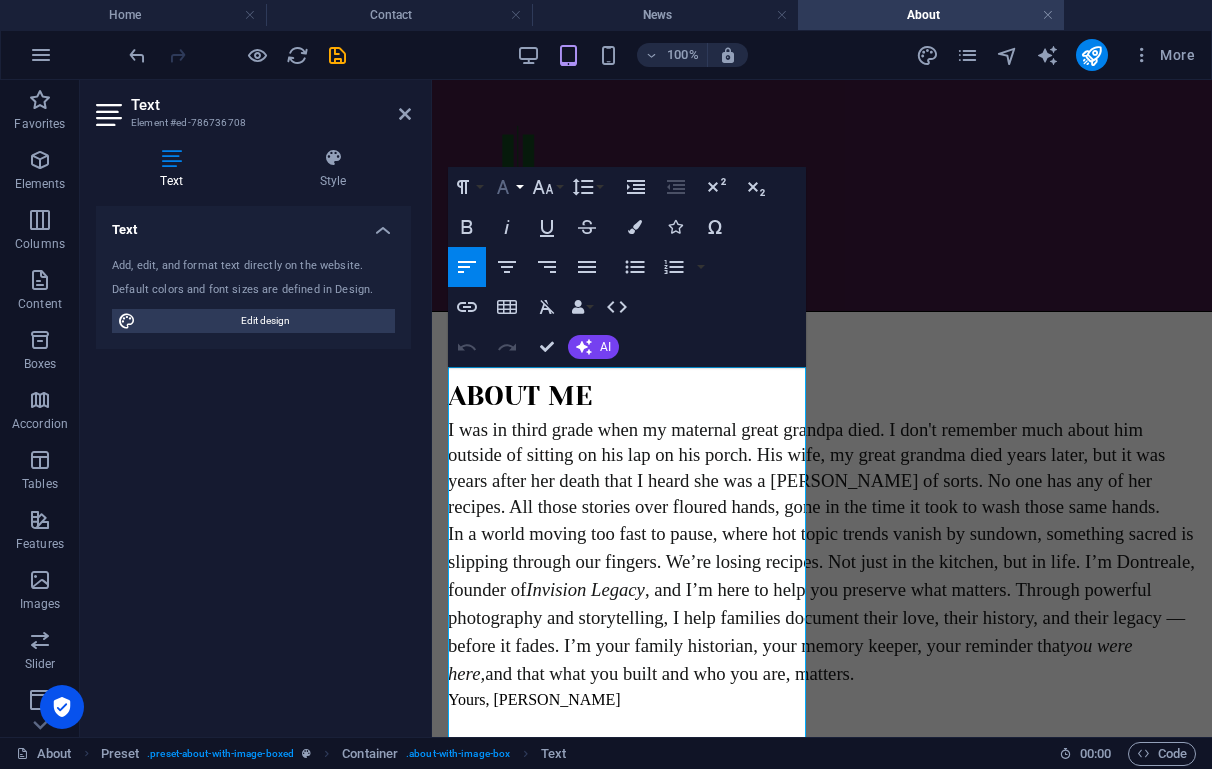 click 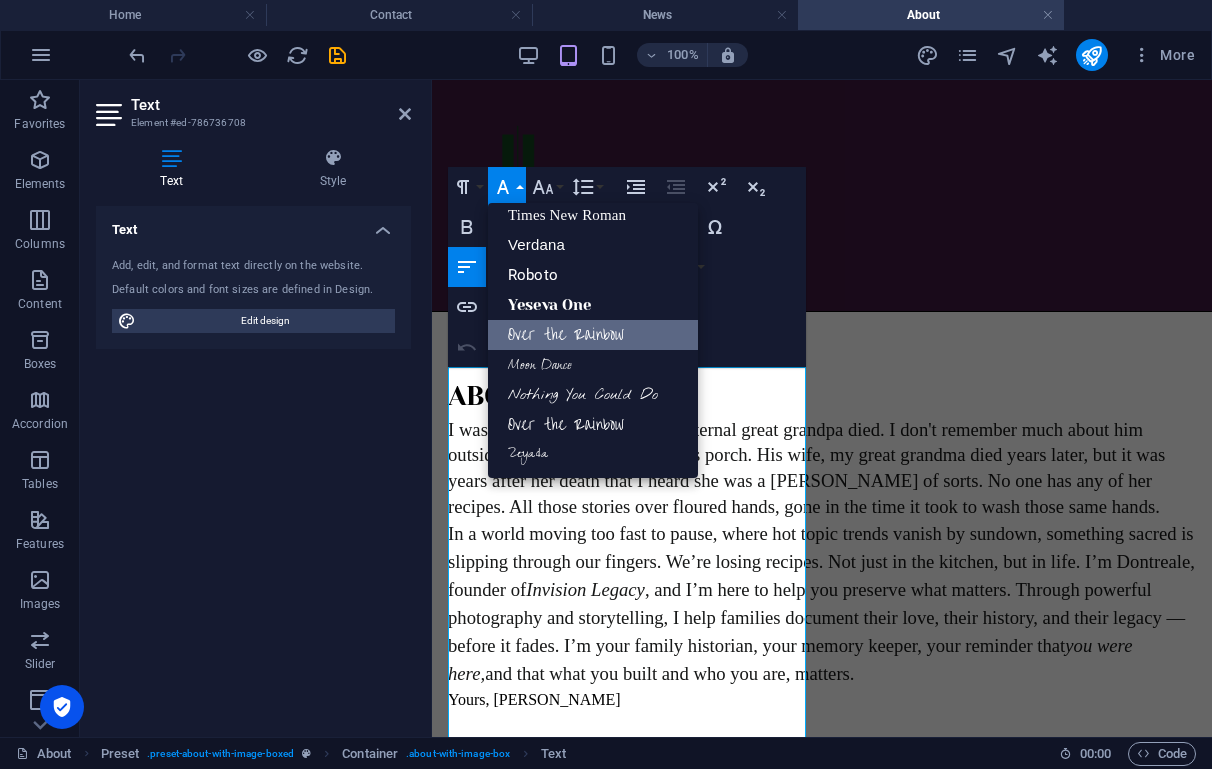 scroll, scrollTop: 131, scrollLeft: 0, axis: vertical 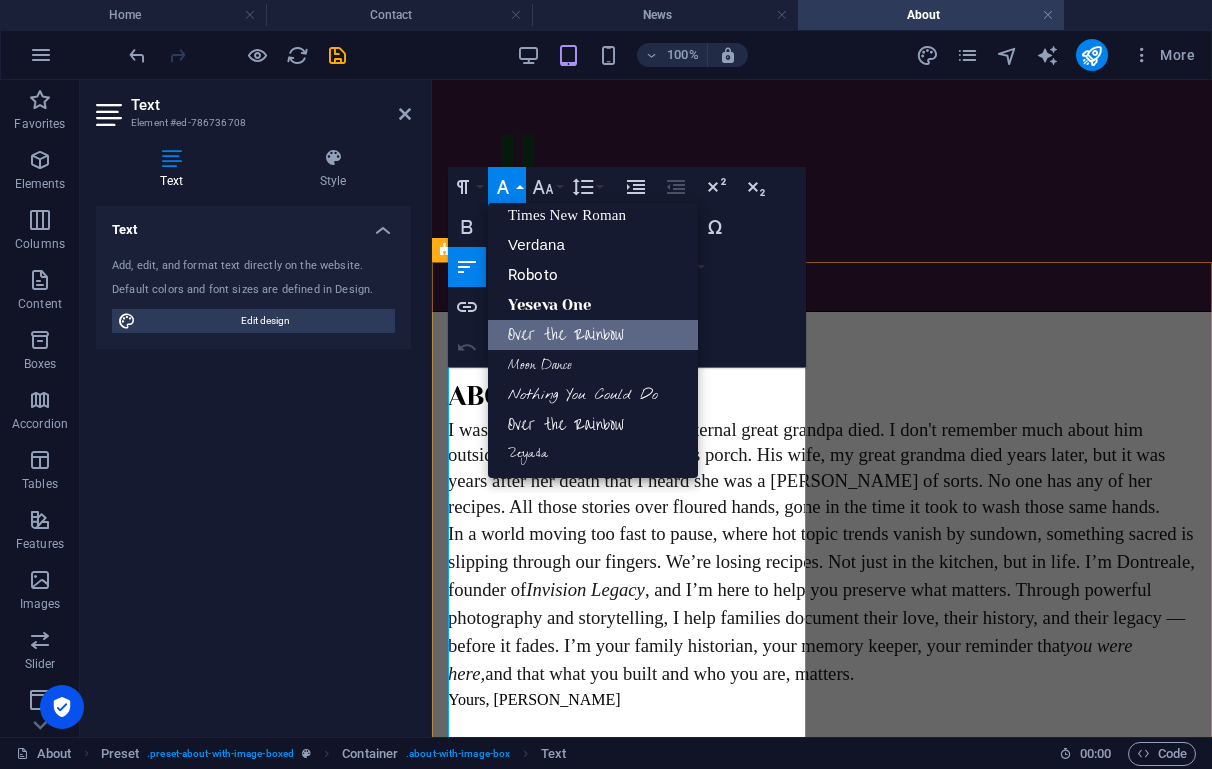 click on "I was in third grade when my maternal great grandpa died. I don't remember much about him outside of sitting on his lap on his porch. His wife, my great grandma died years later, but it was years after her death that I heard she was a [PERSON_NAME] of sorts. No one has any of her recipes. All those stories over floured hands, gone in the time it took to wash those same hands." at bounding box center (809, 468) 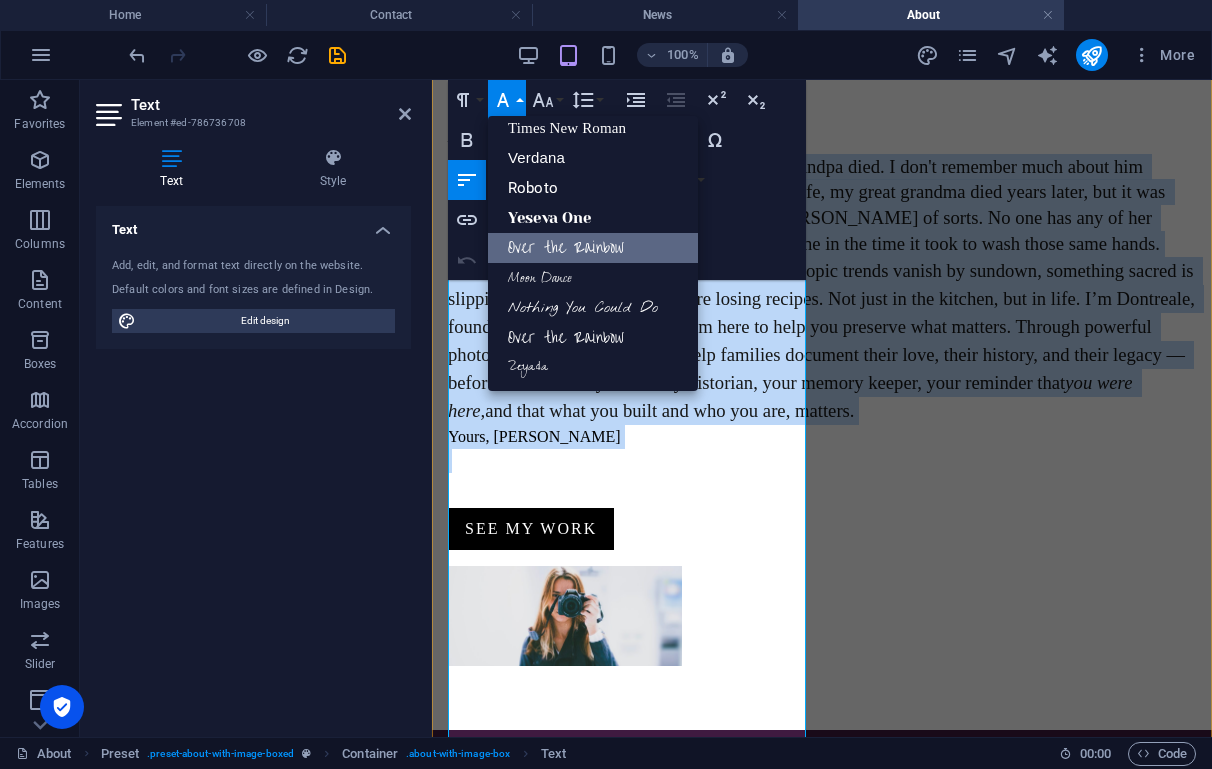 scroll, scrollTop: 300, scrollLeft: 0, axis: vertical 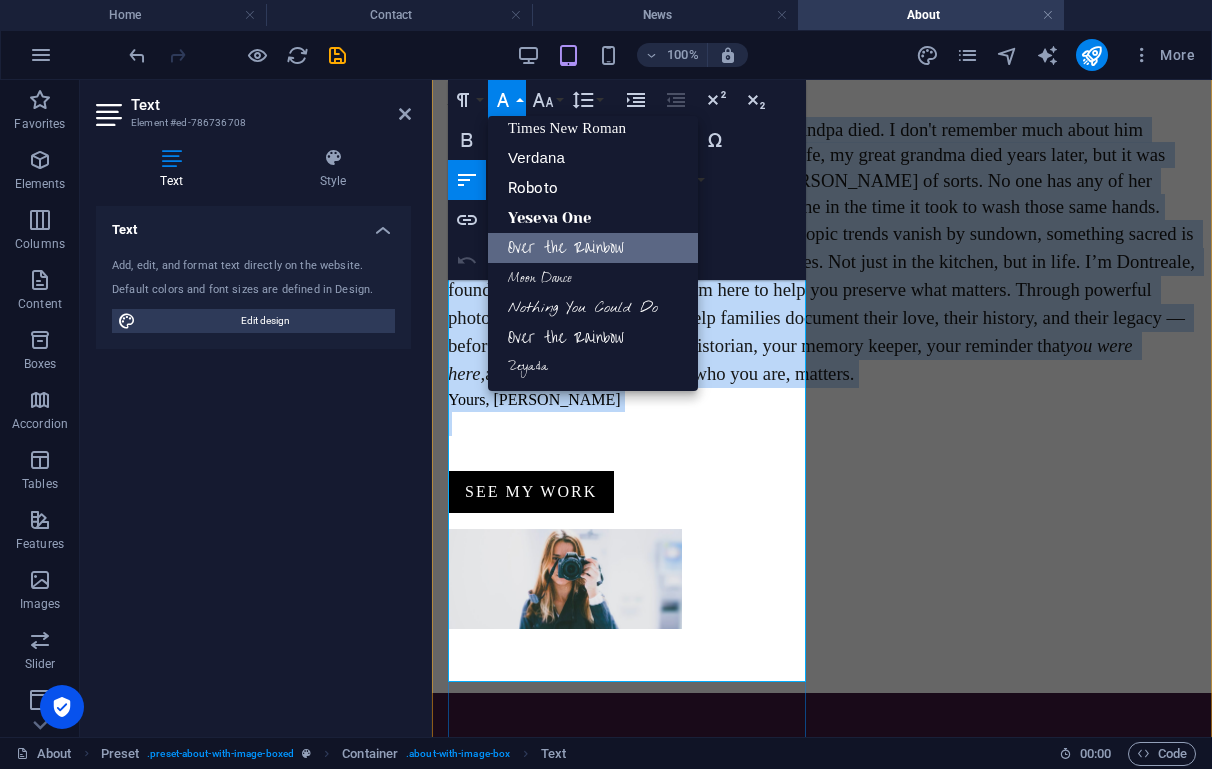 drag, startPoint x: 450, startPoint y: 380, endPoint x: 792, endPoint y: 622, distance: 418.96063 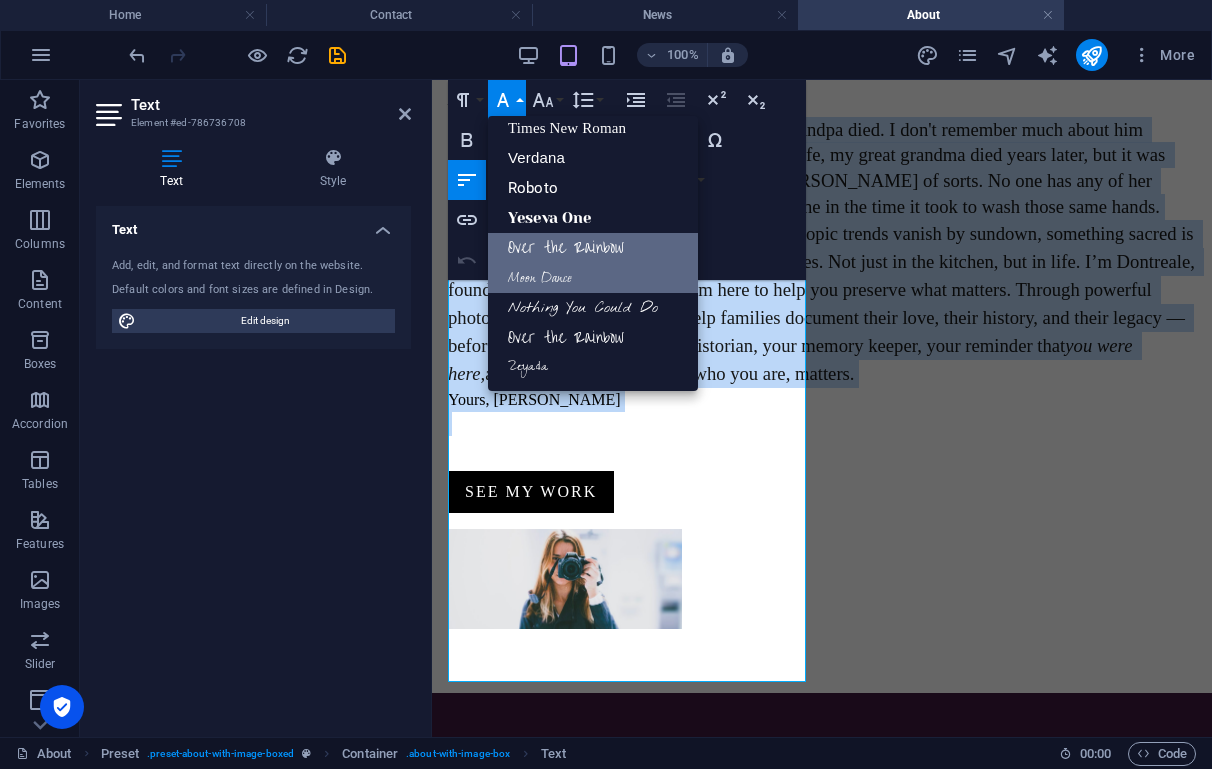 click on "Moon Dance" at bounding box center [593, 278] 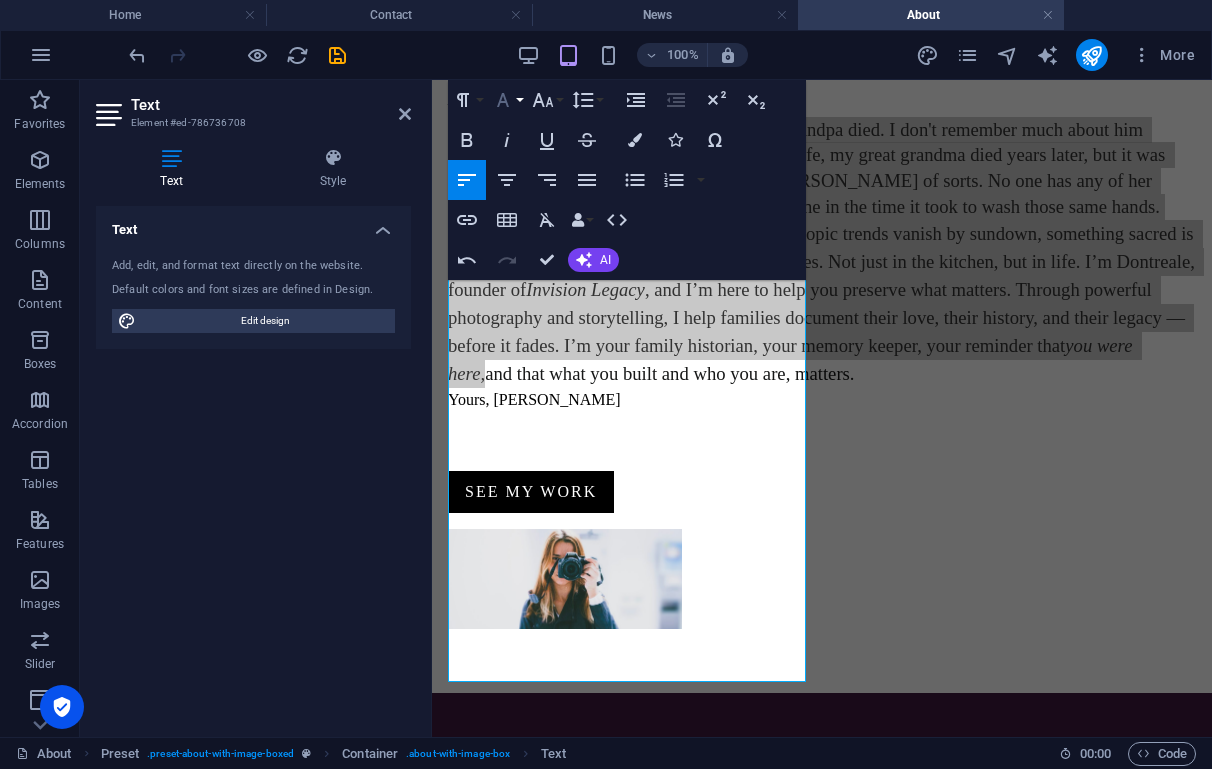 click 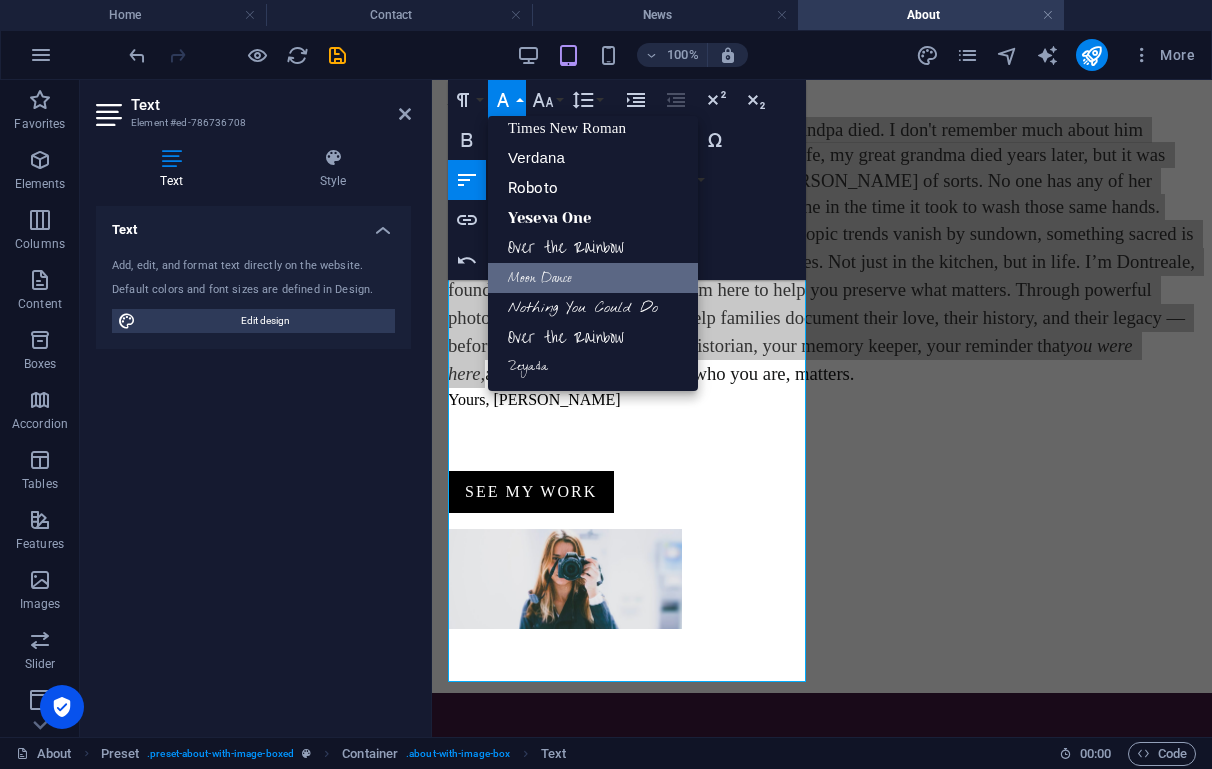 scroll, scrollTop: 131, scrollLeft: 0, axis: vertical 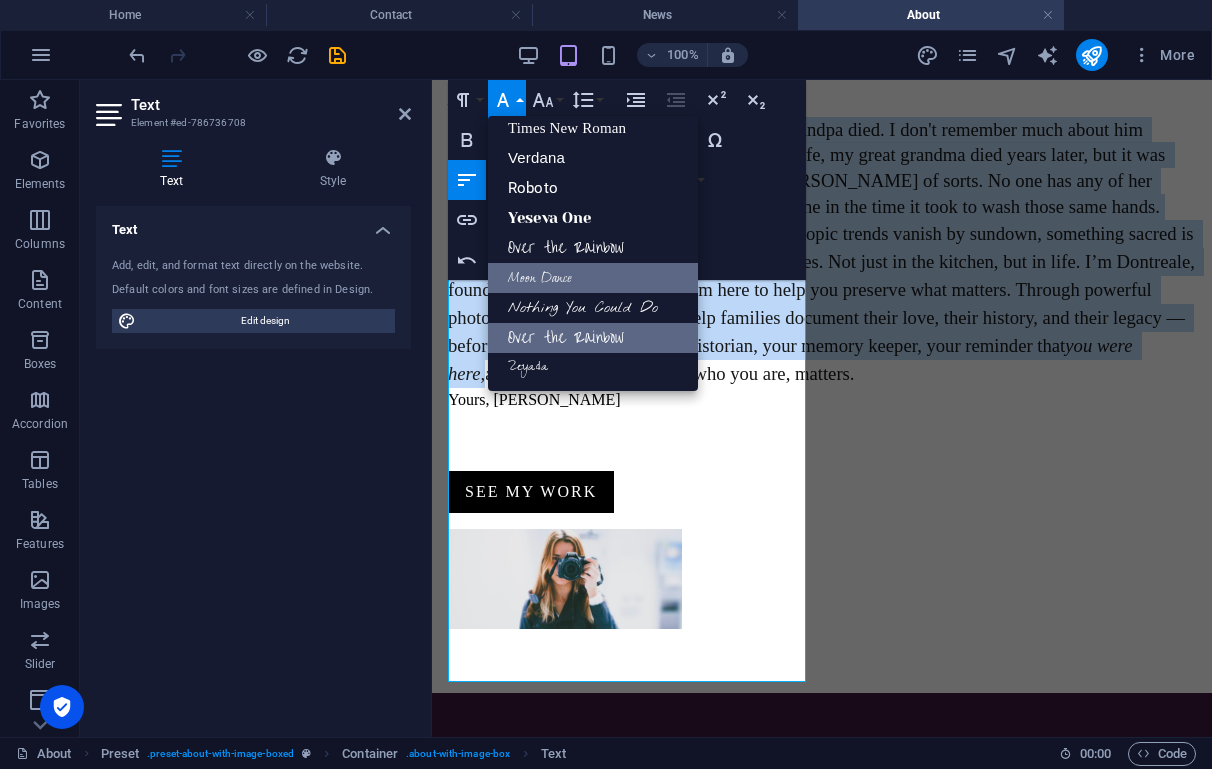 click on "Over the Rainbow" at bounding box center [593, 338] 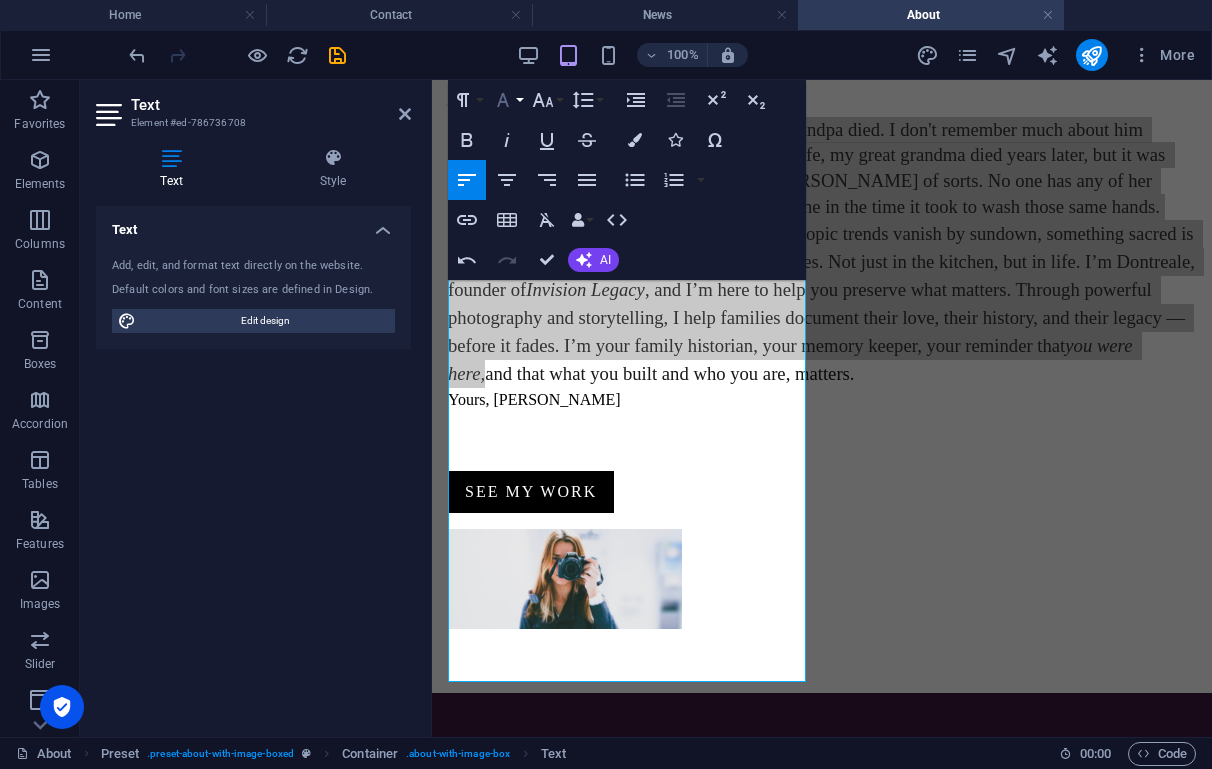 click 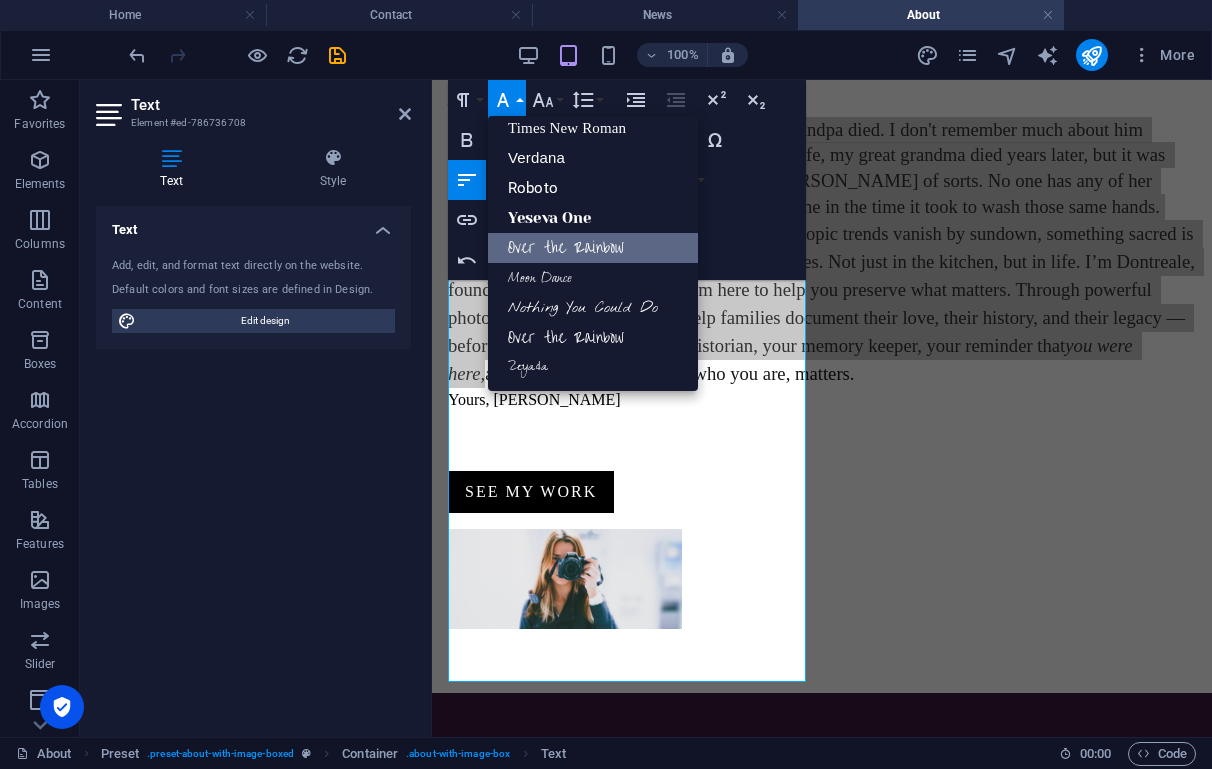 scroll, scrollTop: 131, scrollLeft: 0, axis: vertical 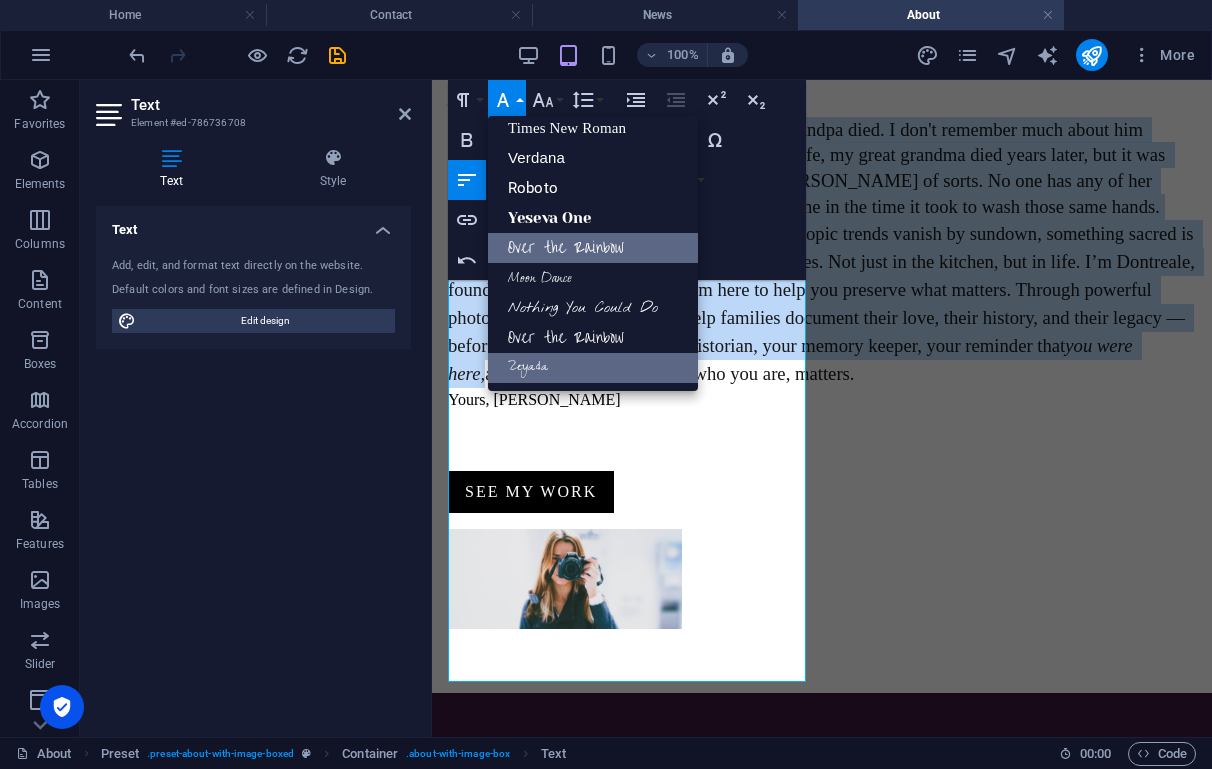 click on "Zeyada" at bounding box center [593, 368] 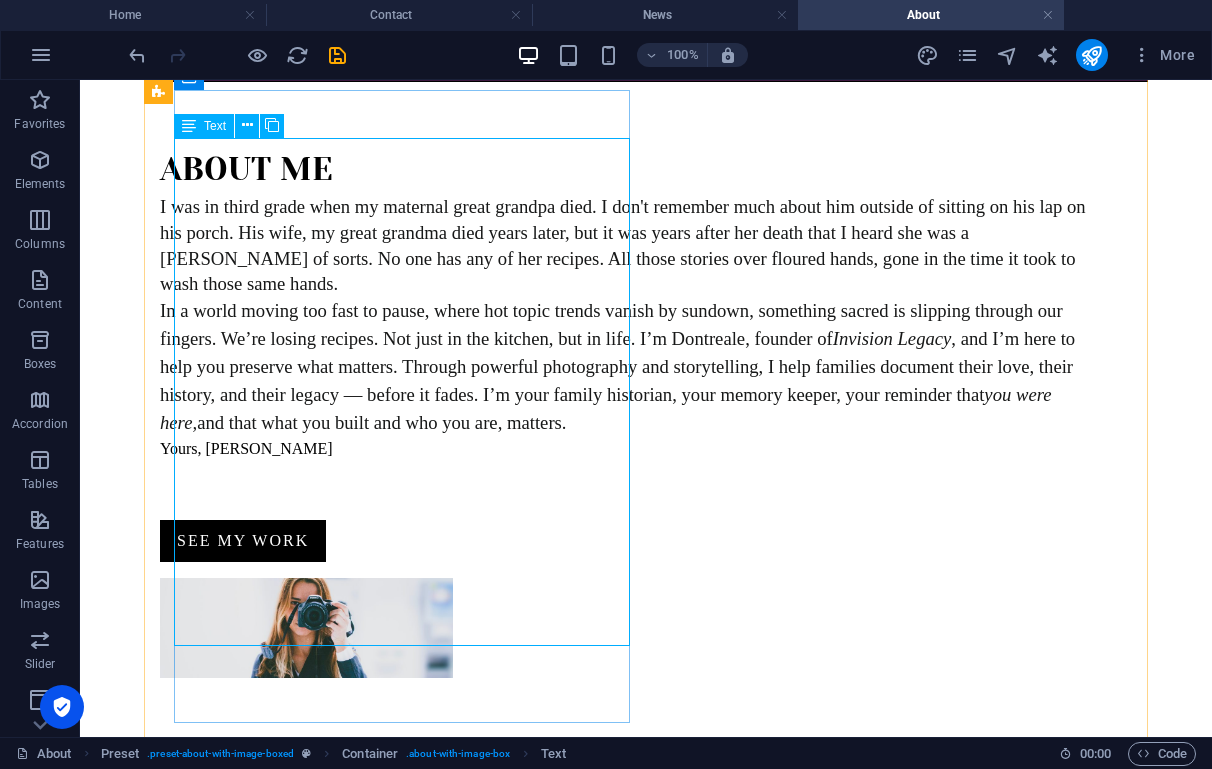 click on "I was in third grade when my maternal great grandpa died. I don't remember much about him outside of sitting on his lap on his porch. His wife, my great grandma died years later, but it was years after her death that I heard she was a [PERSON_NAME] of sorts. No one has any of her recipes. All those stories over floured hands, gone in the time it took to wash those same hands. In a world moving too fast to pause, where hot topic trends vanish by sundown, something sacred is slipping through our fingers. We’re losing recipes. Not just in the kitchen, but in life. I’m Dontreale, founder of  Invision Legacy , and I’m here to help you preserve what matters. Through powerful photography and storytelling, I help families document their love, their history, and their legacy — before it fades. I’m your family historian, your memory keeper, your reminder that  you were here,  and that what you built and who you are, matters. [PERSON_NAME]" at bounding box center (632, 339) 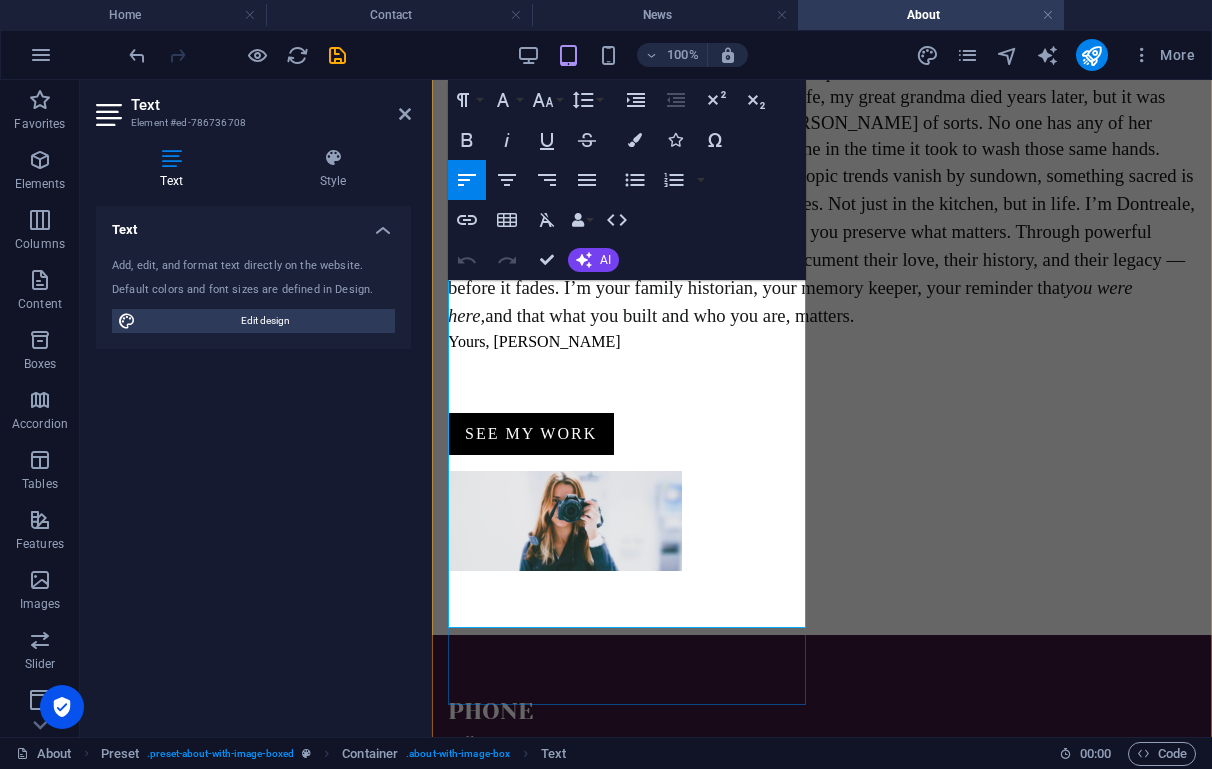 scroll, scrollTop: 359, scrollLeft: 0, axis: vertical 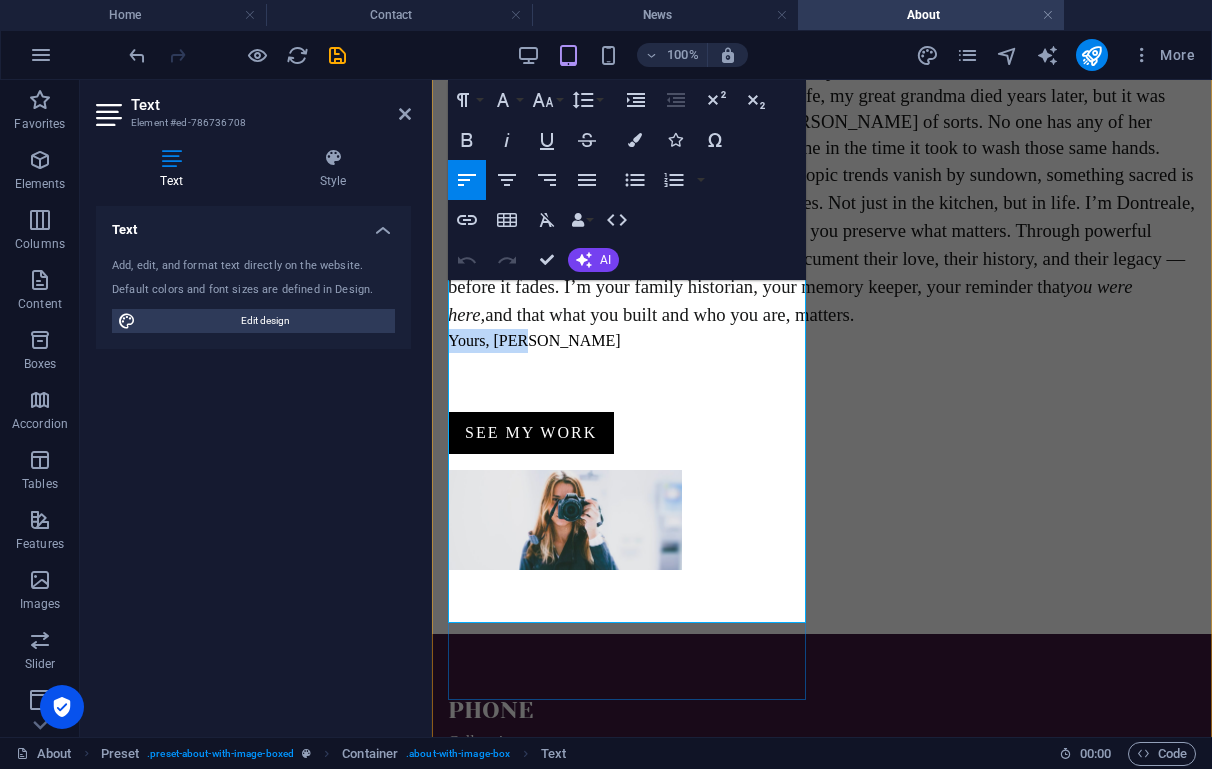 drag, startPoint x: 525, startPoint y: 589, endPoint x: 452, endPoint y: 593, distance: 73.109505 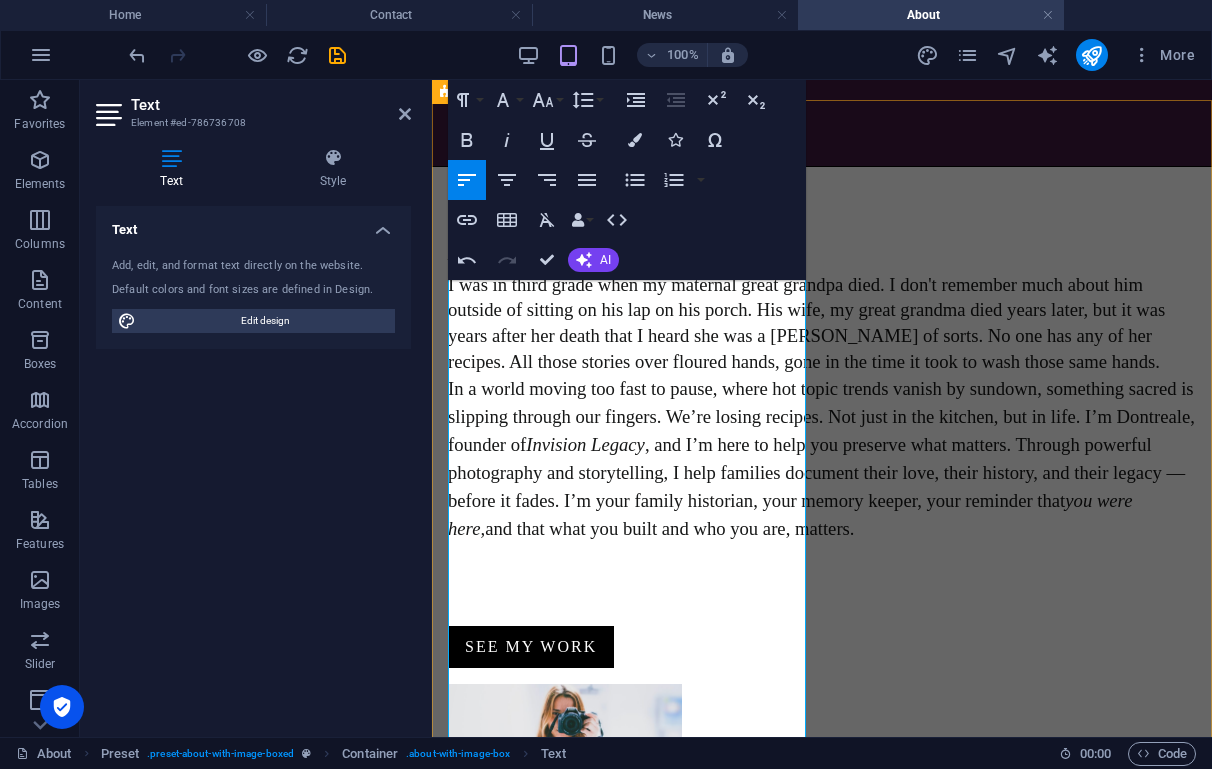 scroll, scrollTop: 133, scrollLeft: 0, axis: vertical 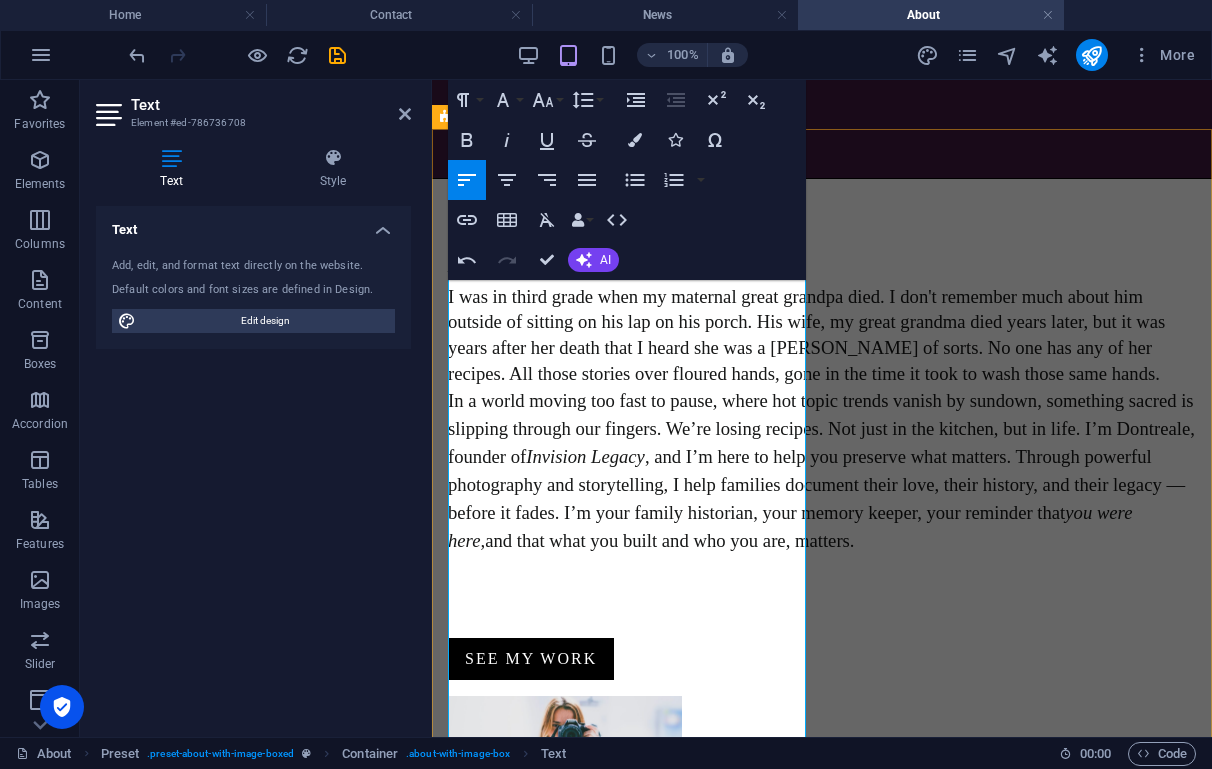 click on "I was in third grade when my maternal great grandpa died. I don't remember much about him outside of sitting on his lap on his porch. His wife, my great grandma died years later, but it was years after her death that I heard she was a [PERSON_NAME] of sorts. No one has any of her recipes. All those stories over floured hands, gone in the time it took to wash those same hands." at bounding box center [822, 335] 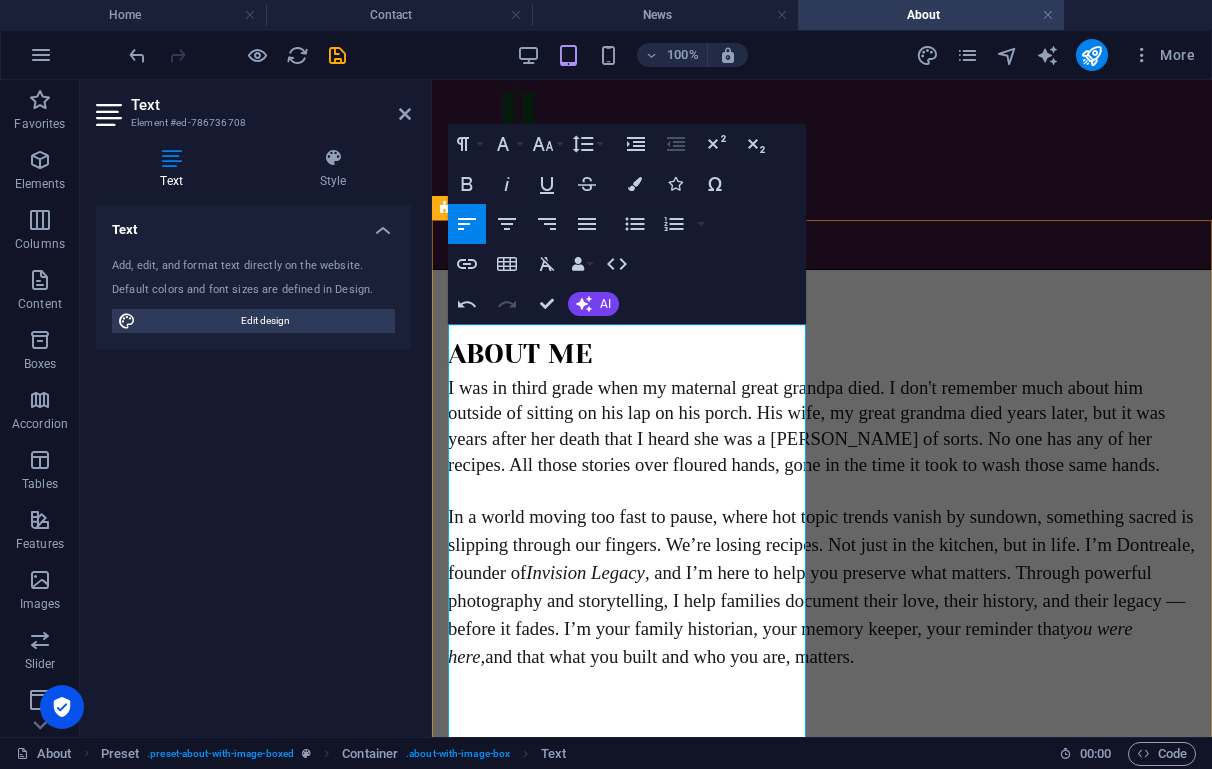 scroll, scrollTop: 39, scrollLeft: 0, axis: vertical 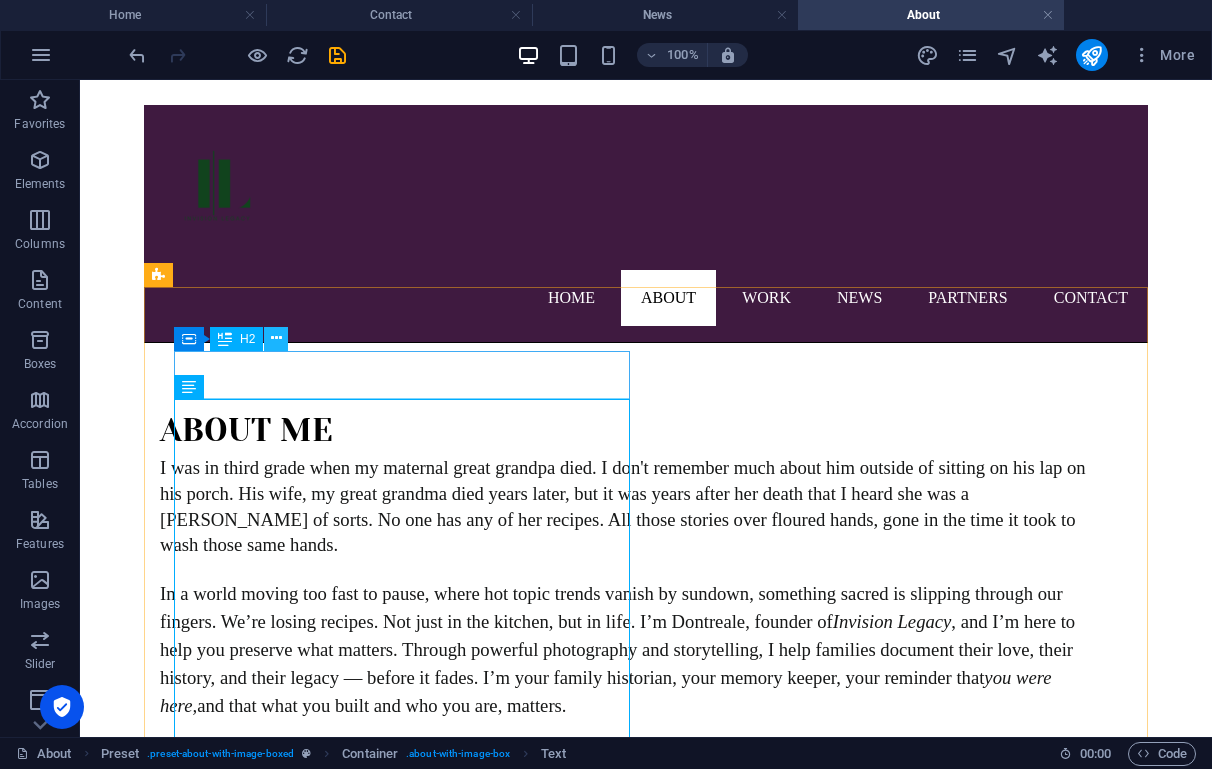 click at bounding box center [276, 338] 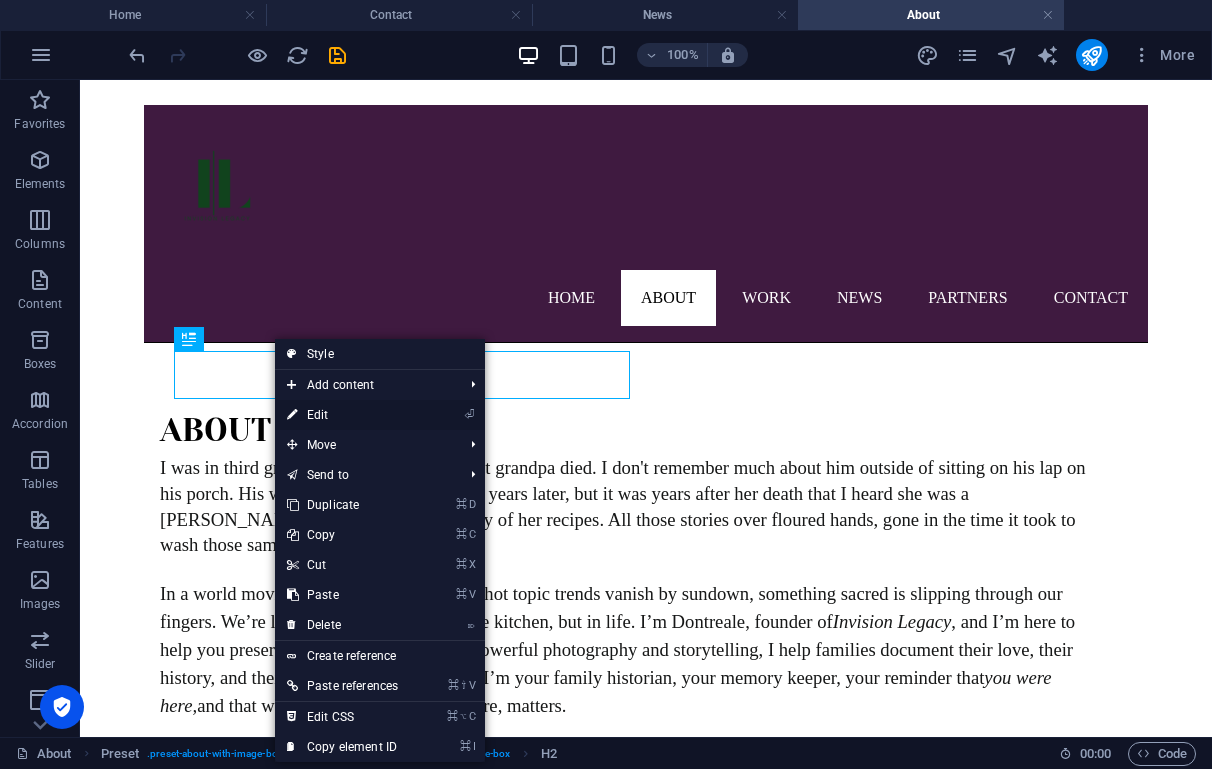 click on "⏎  Edit" at bounding box center (342, 415) 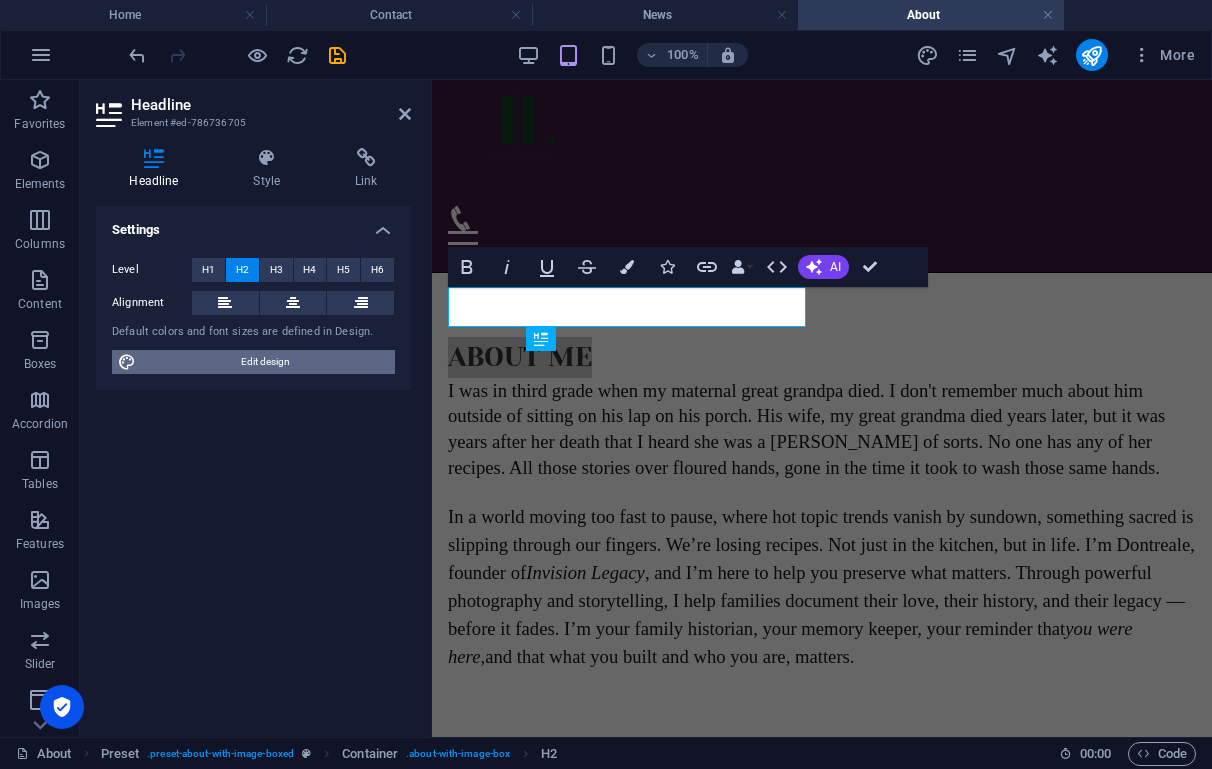 click on "Edit design" at bounding box center (265, 362) 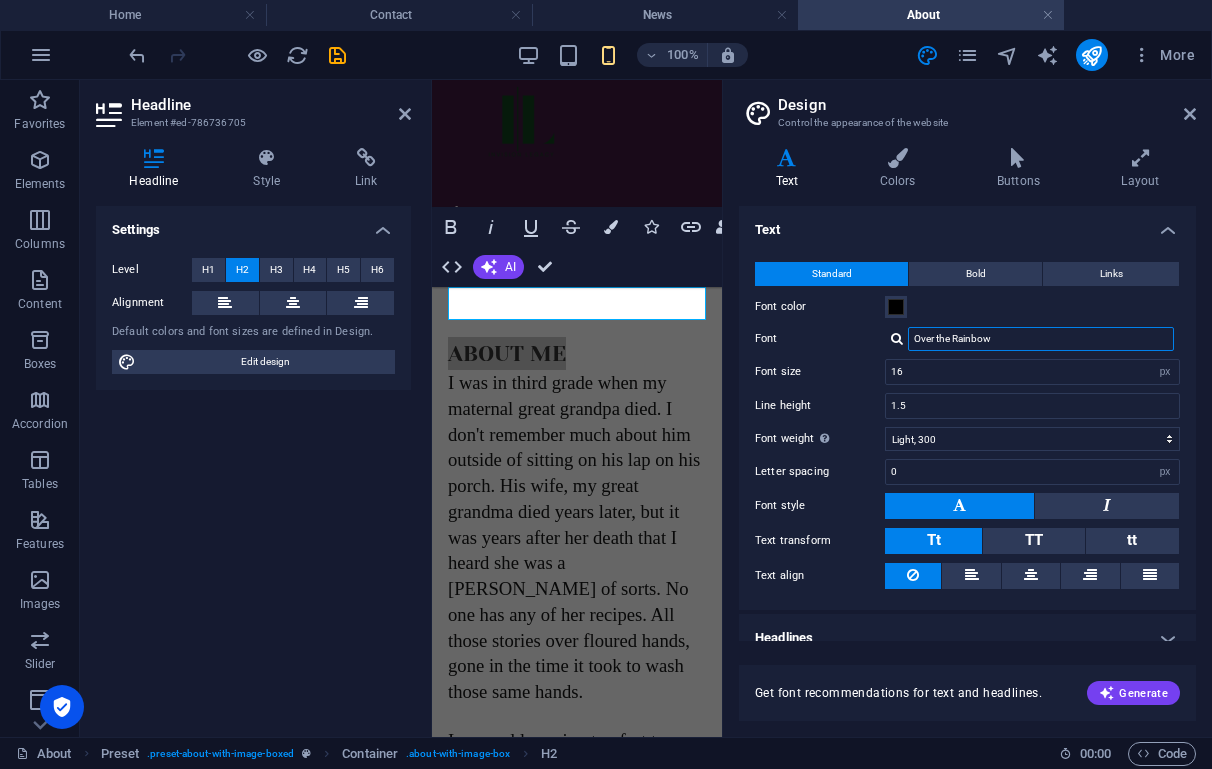 click on "Over the Rainbow" at bounding box center [1041, 339] 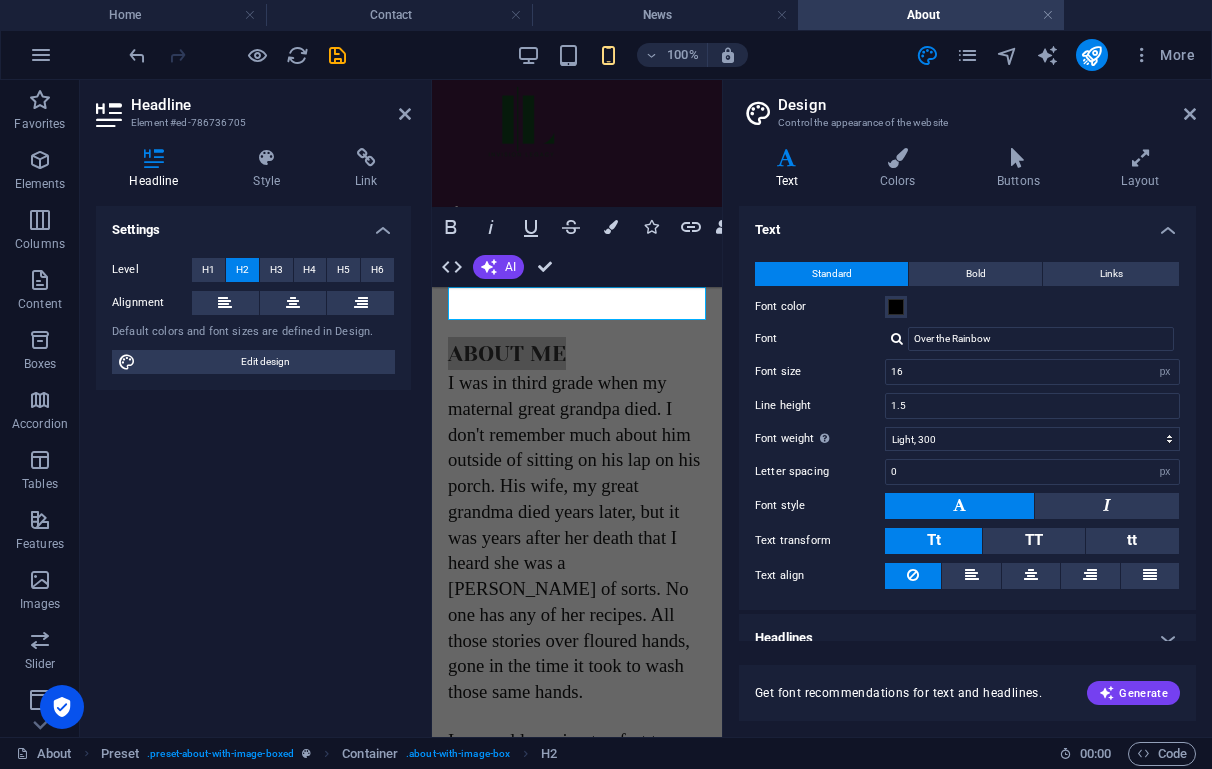 click at bounding box center (897, 338) 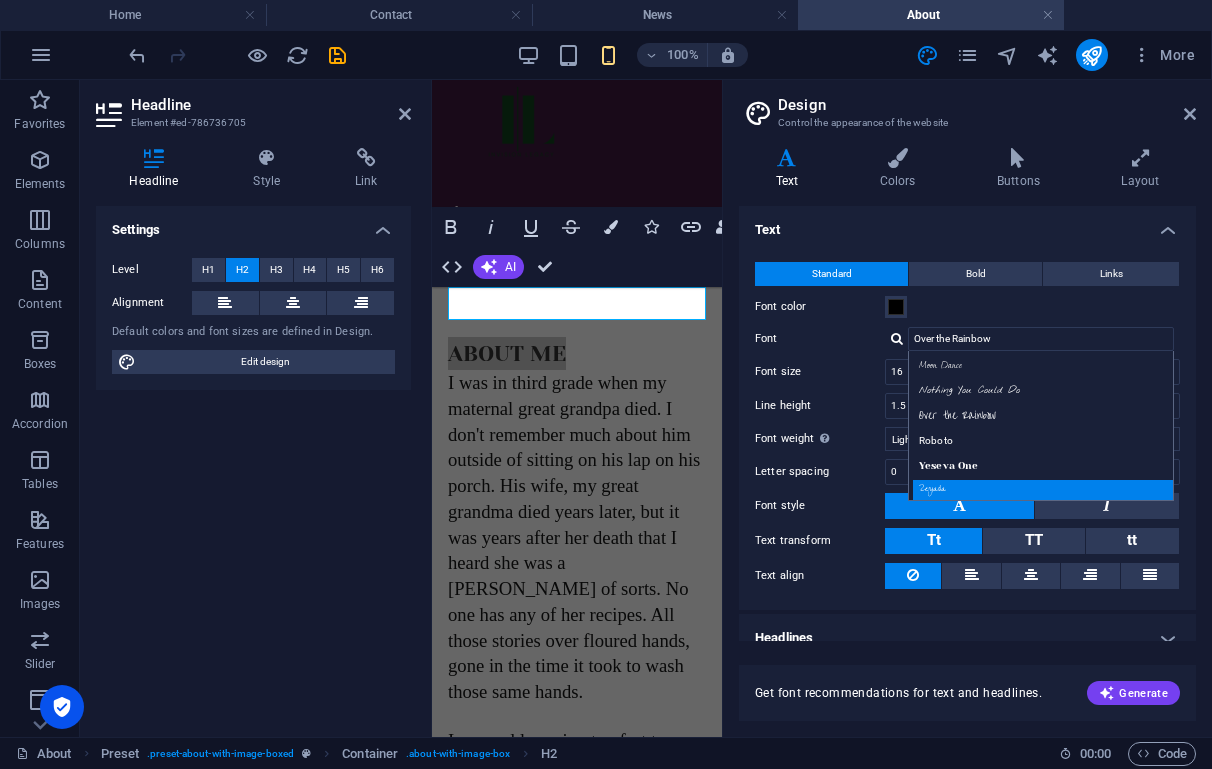 click on "Zeyada" at bounding box center [1045, 490] 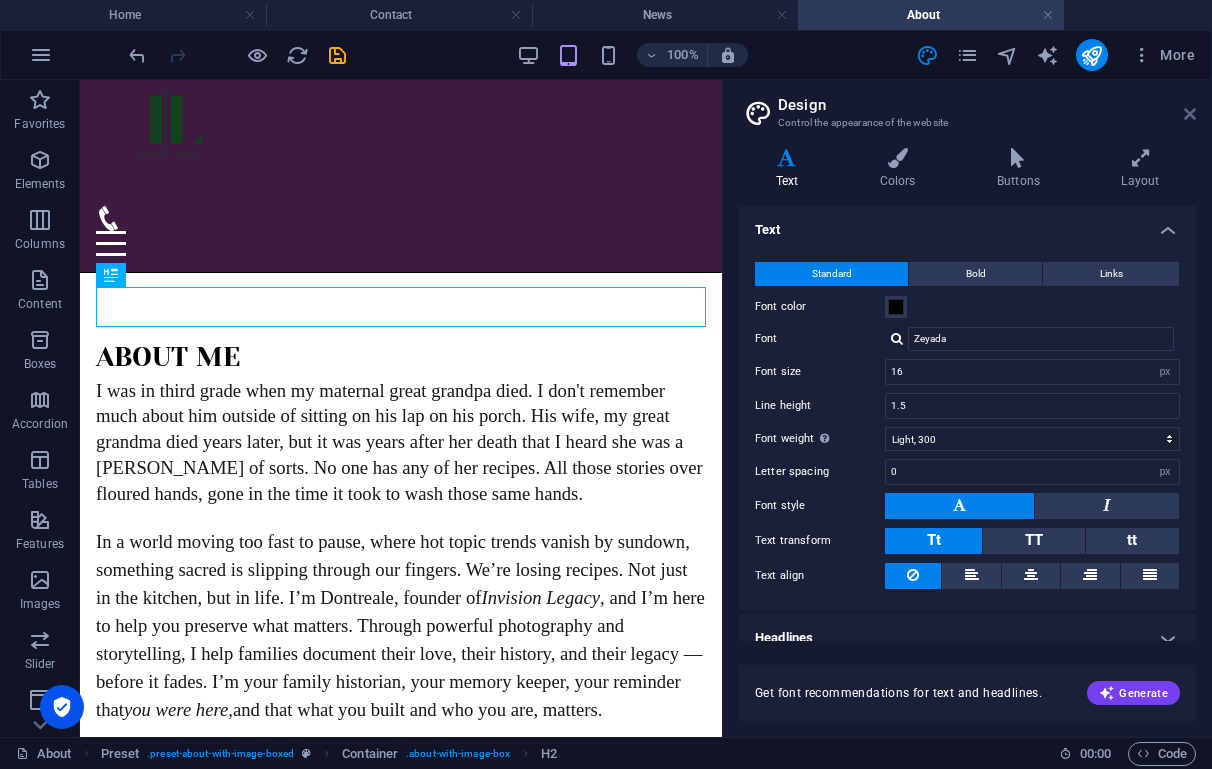 click at bounding box center [1190, 114] 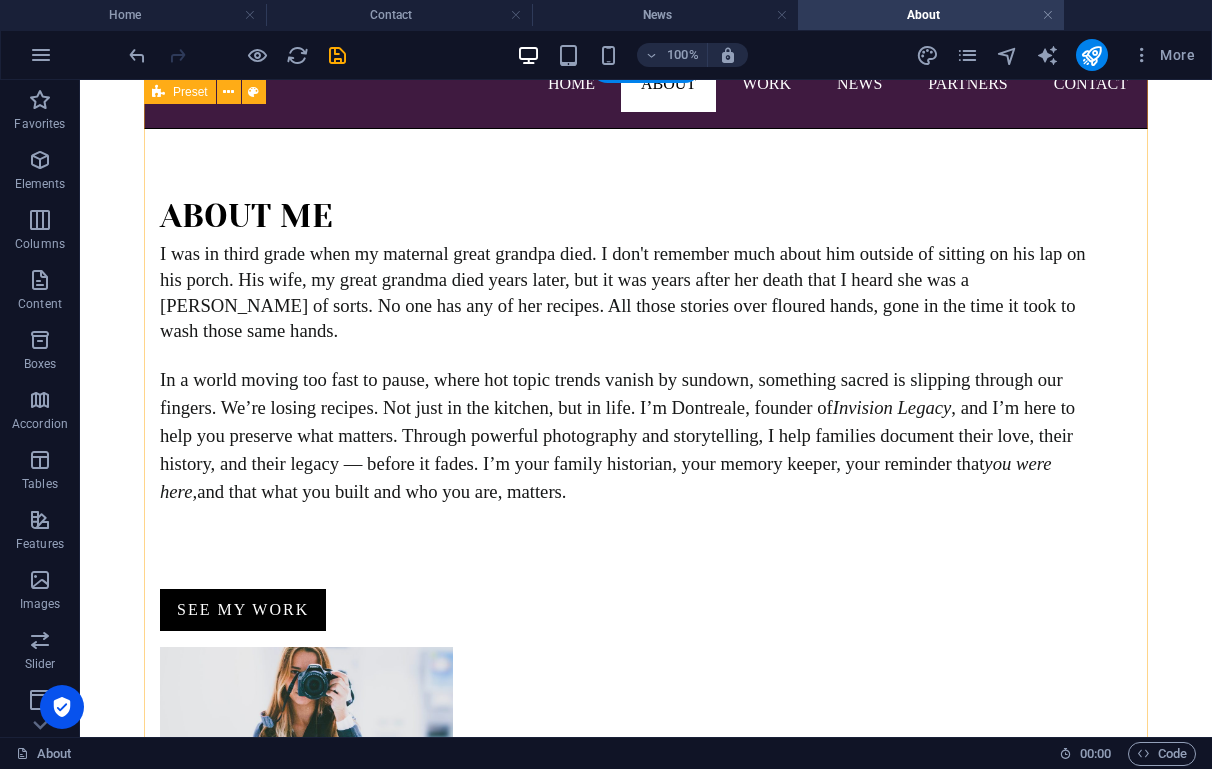 scroll, scrollTop: 247, scrollLeft: 0, axis: vertical 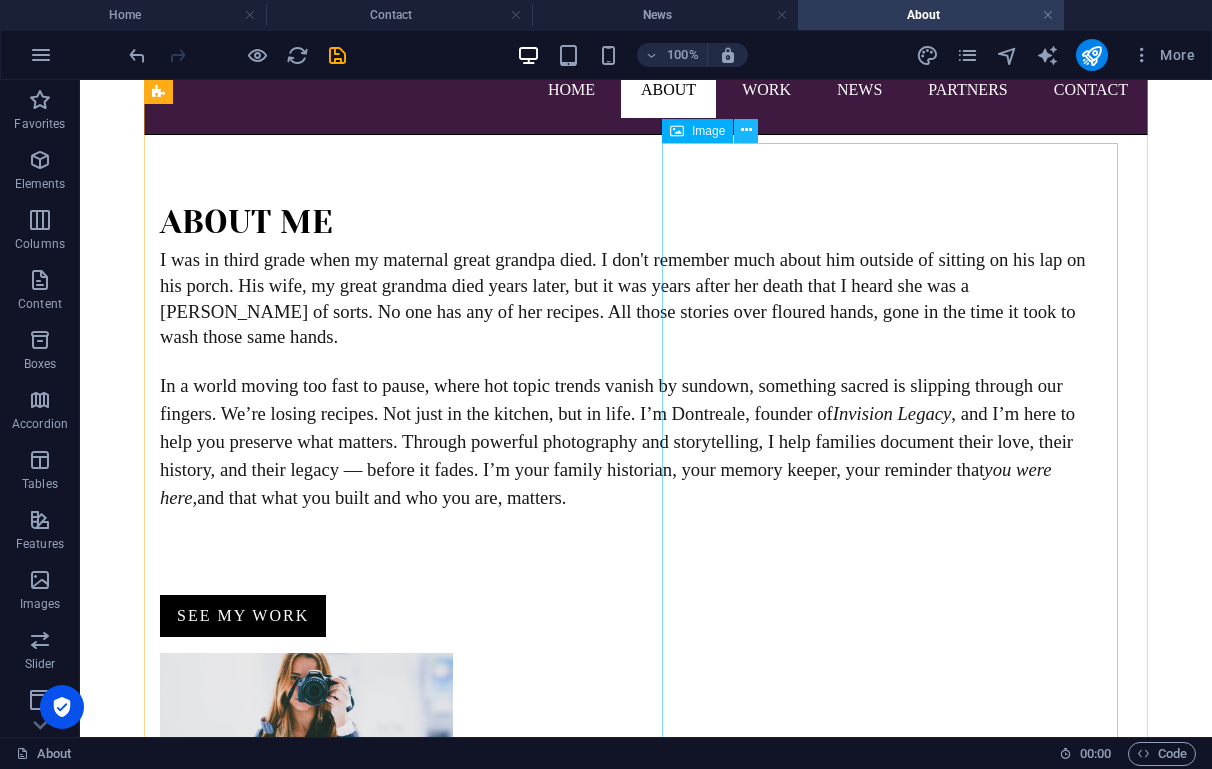 click at bounding box center (746, 130) 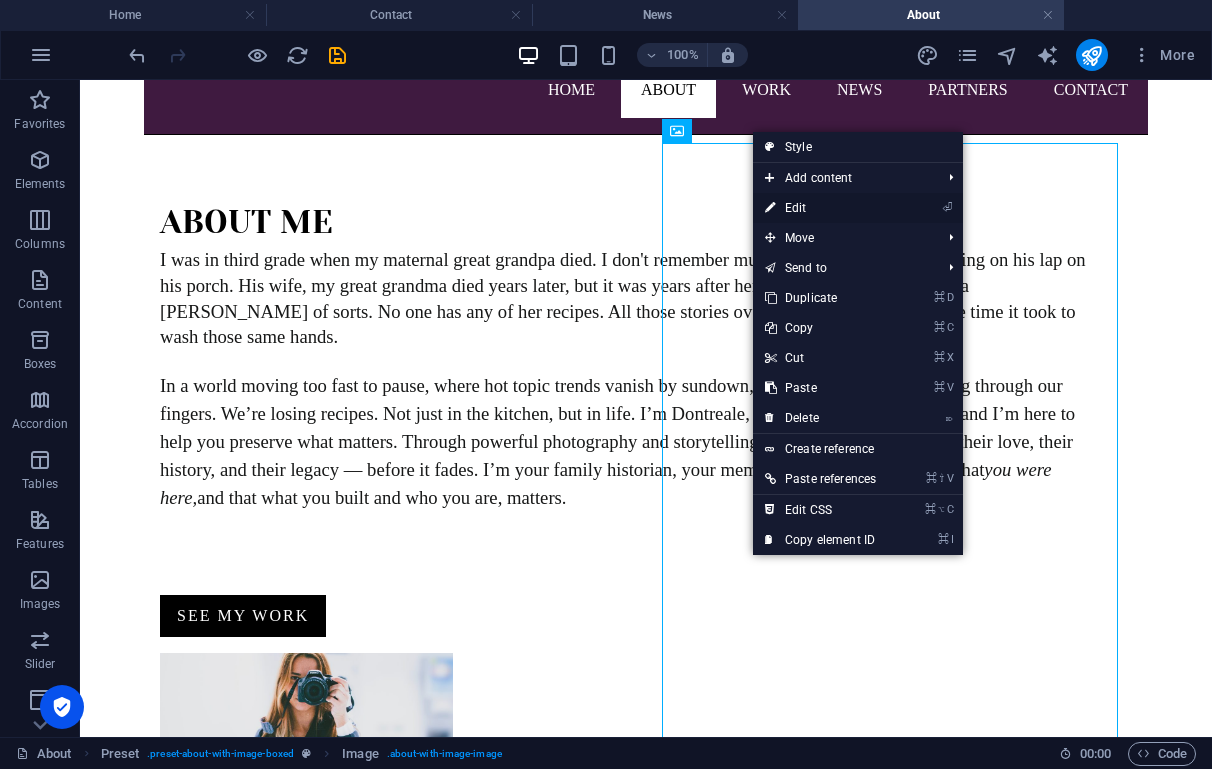 click on "⏎  Edit" at bounding box center [820, 208] 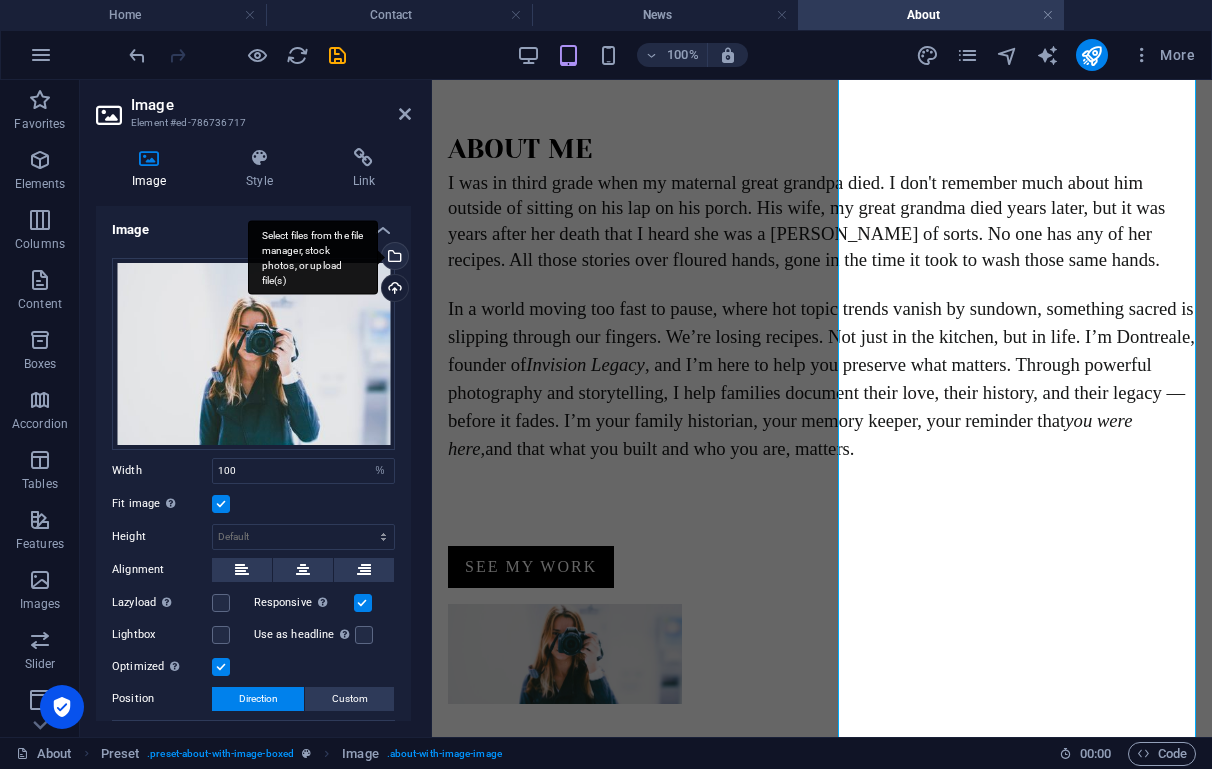 click on "Select files from the file manager, stock photos, or upload file(s)" at bounding box center [393, 258] 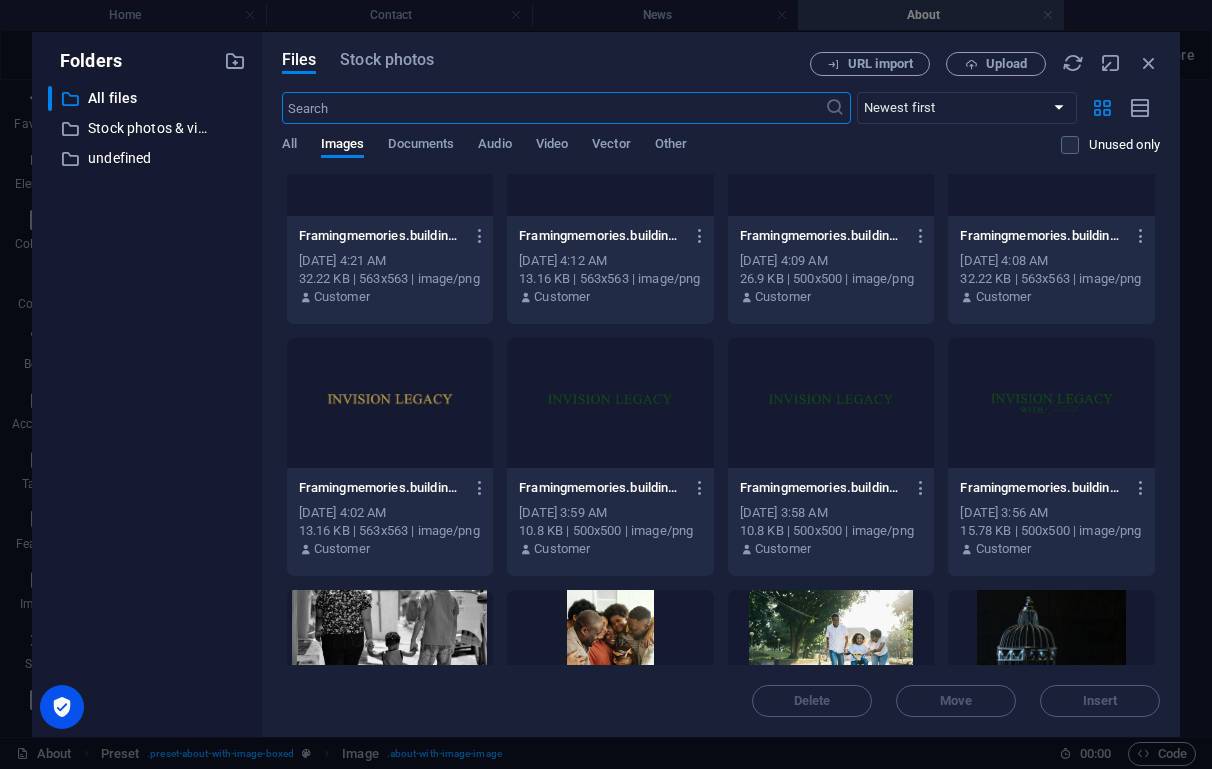 scroll, scrollTop: 10921, scrollLeft: 0, axis: vertical 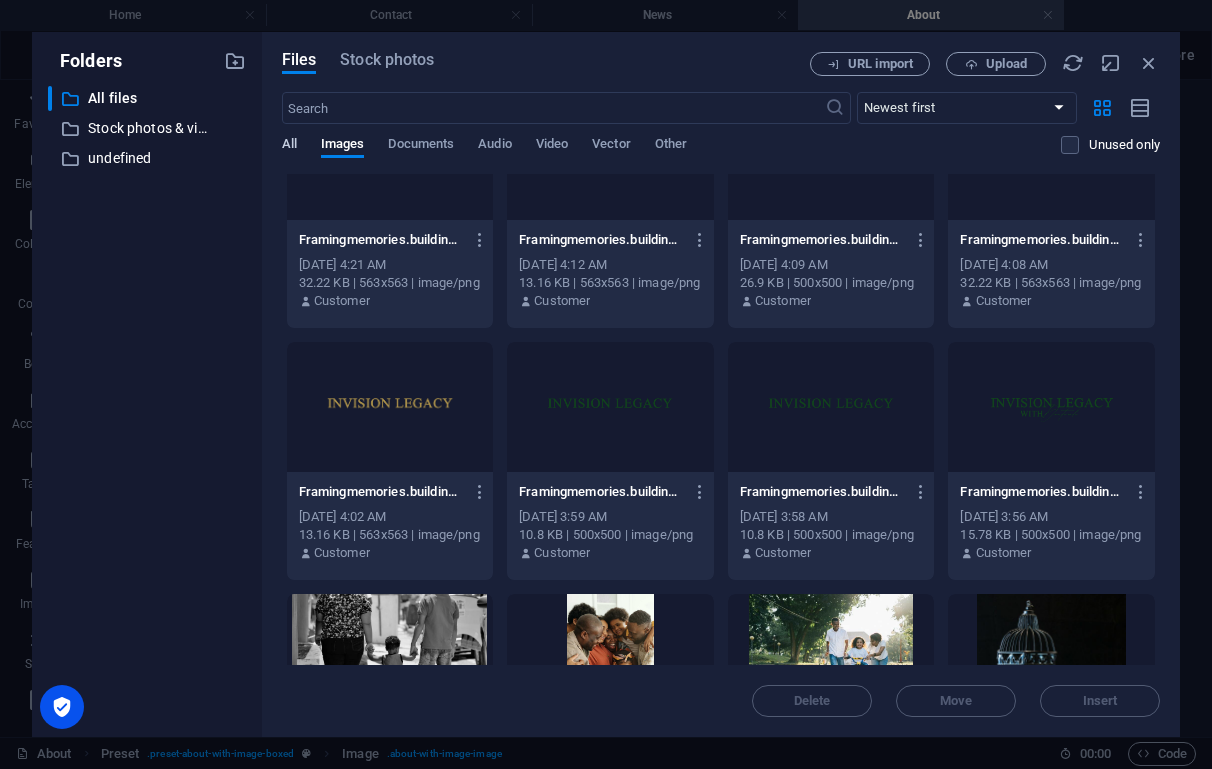 click on "All" at bounding box center (289, 146) 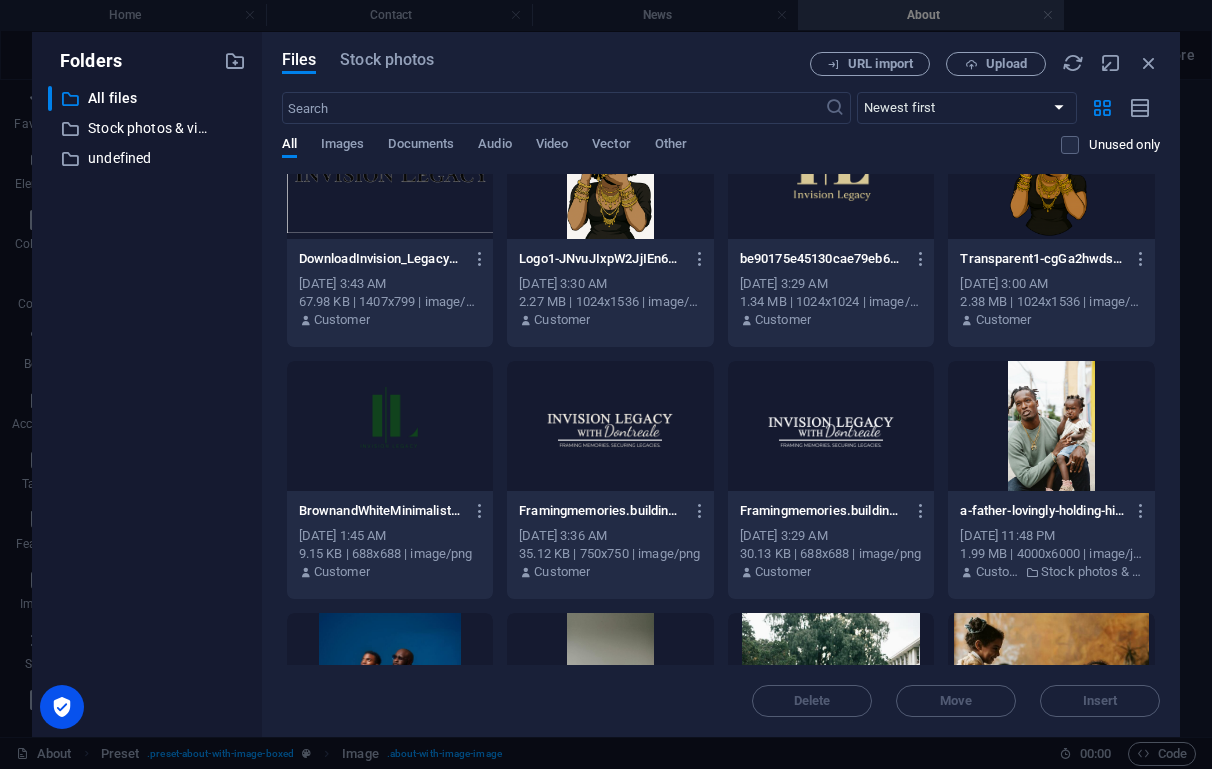 scroll, scrollTop: 0, scrollLeft: 0, axis: both 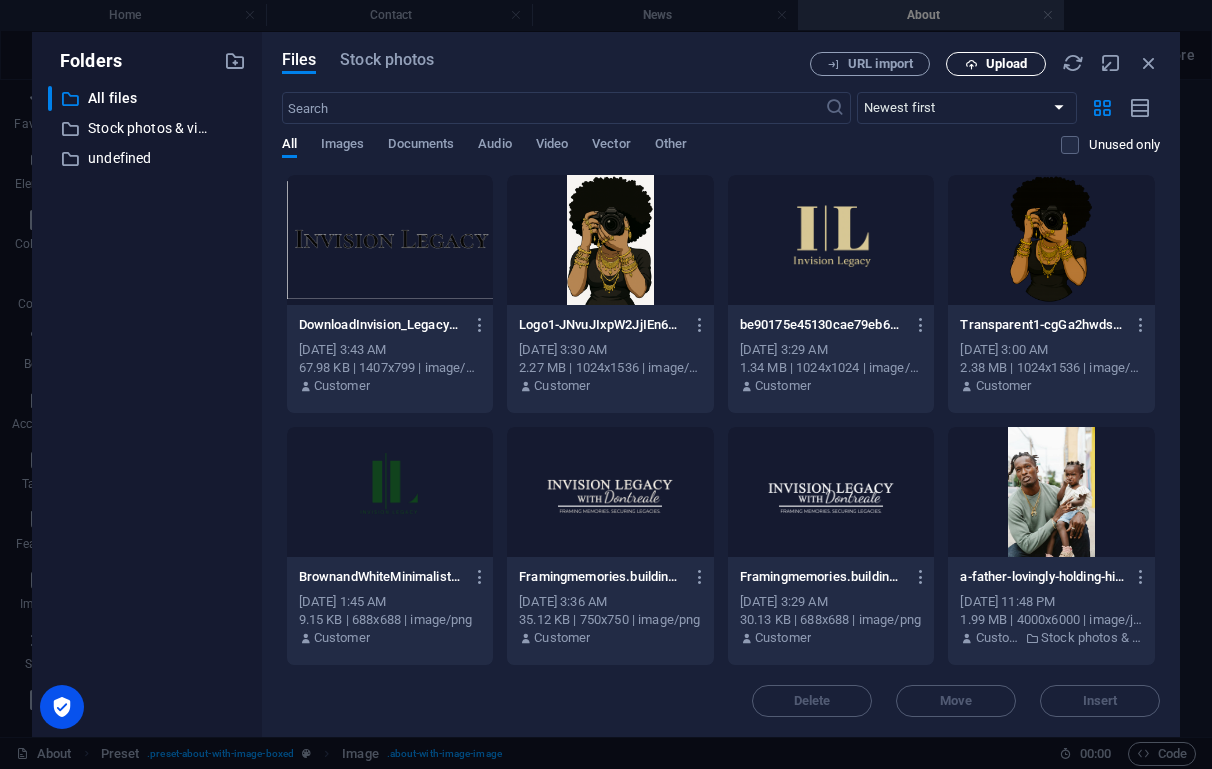 click on "Upload" at bounding box center (1006, 64) 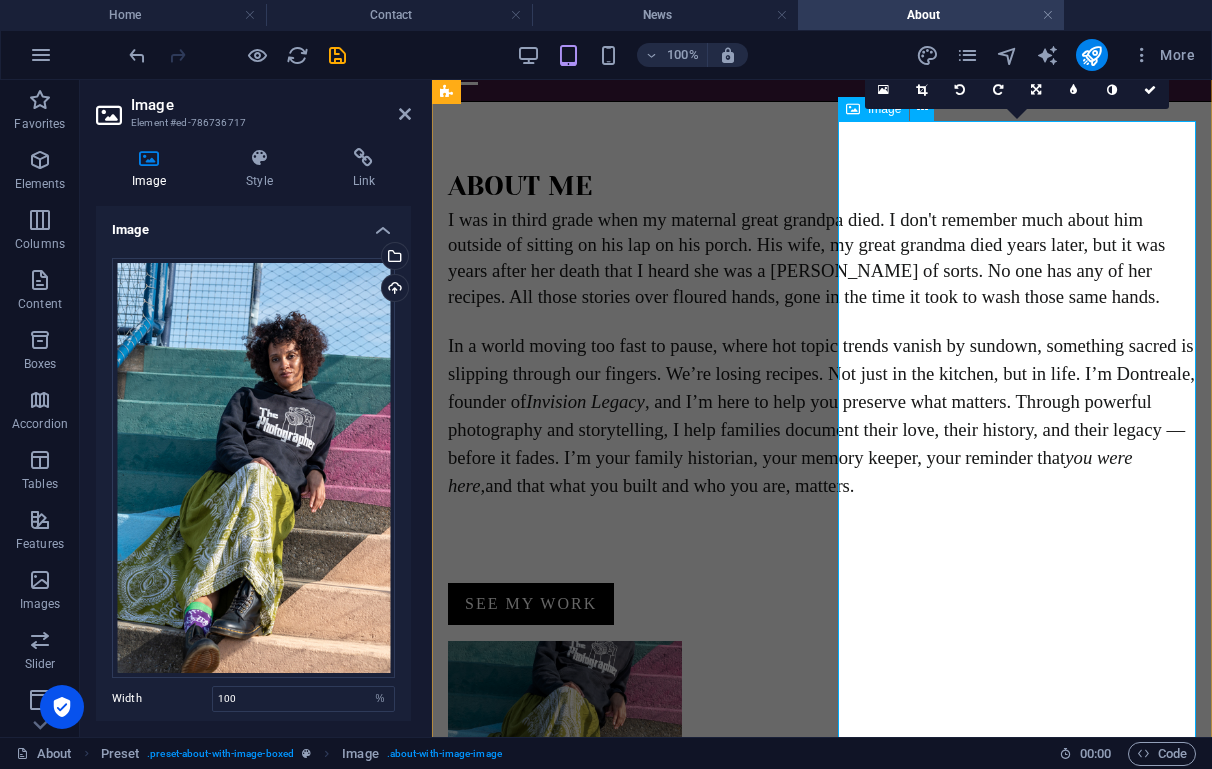 scroll, scrollTop: 199, scrollLeft: 0, axis: vertical 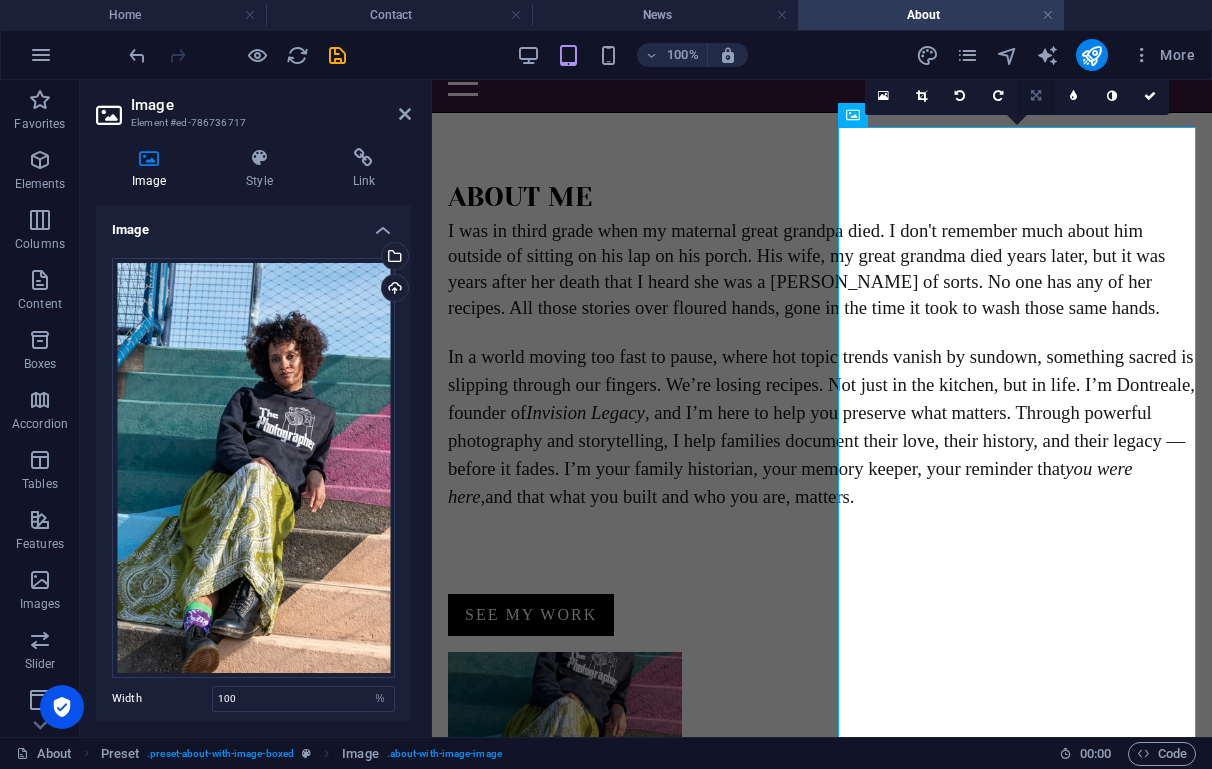 click at bounding box center (1036, 96) 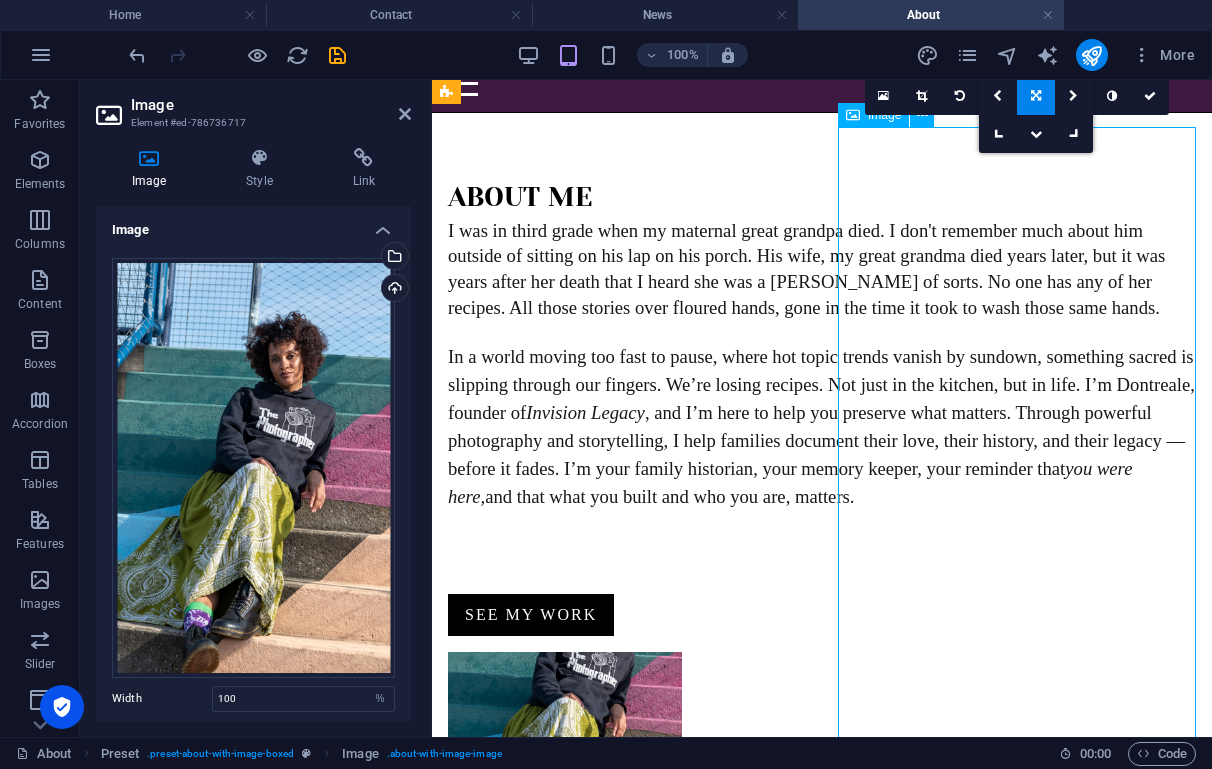 click at bounding box center [565, 702] 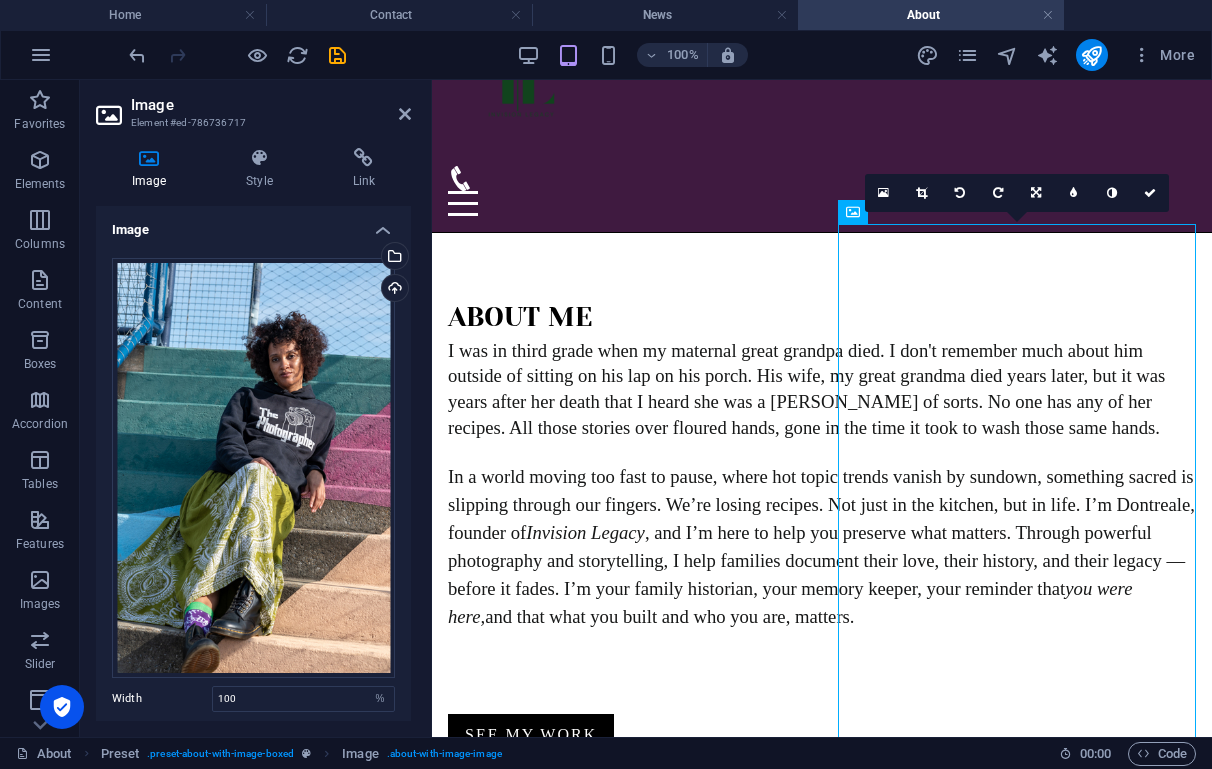 drag, startPoint x: 1040, startPoint y: 186, endPoint x: 1041, endPoint y: 175, distance: 11.045361 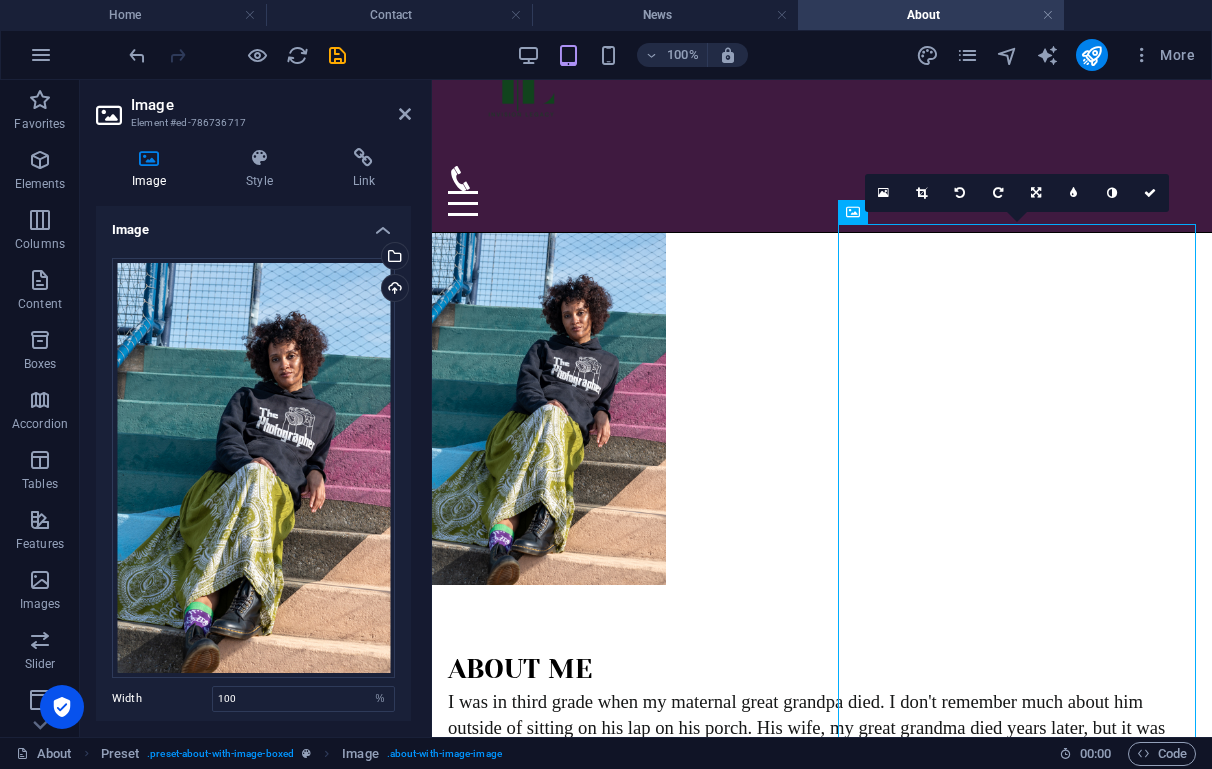 scroll, scrollTop: 78, scrollLeft: 0, axis: vertical 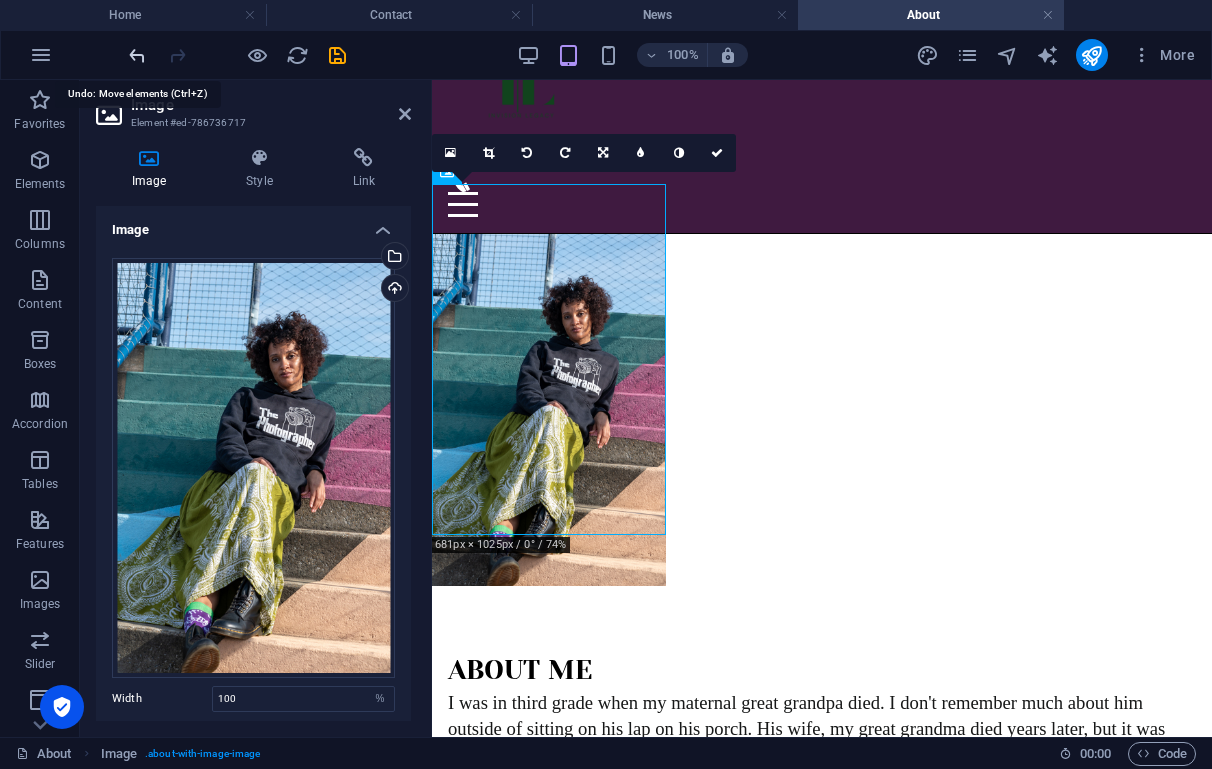 click at bounding box center [137, 55] 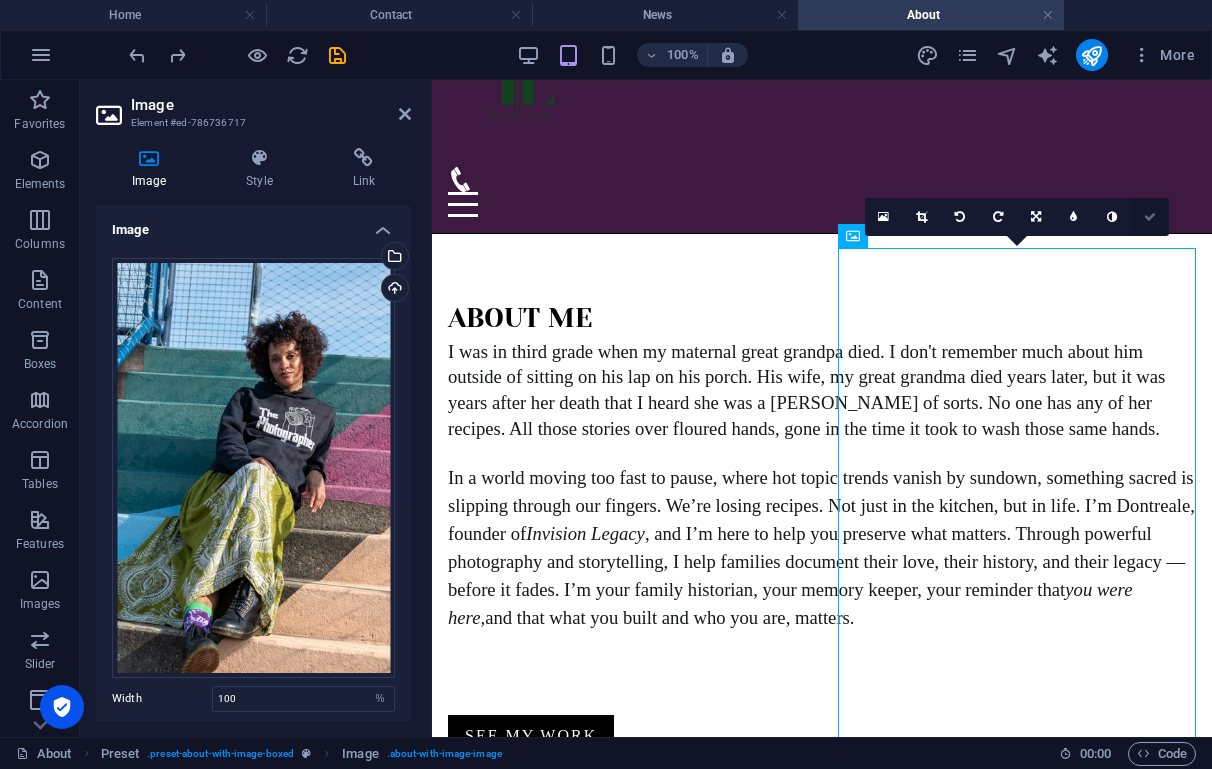 click at bounding box center (1150, 217) 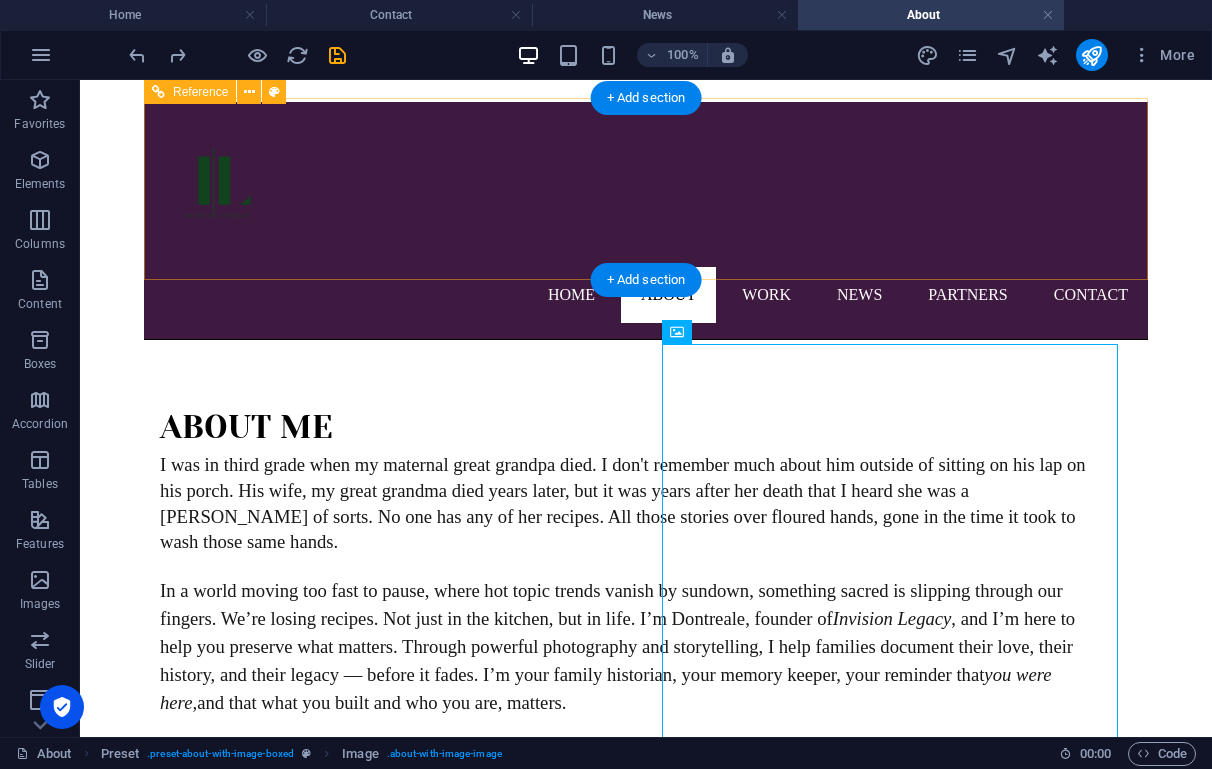 scroll, scrollTop: 40, scrollLeft: 0, axis: vertical 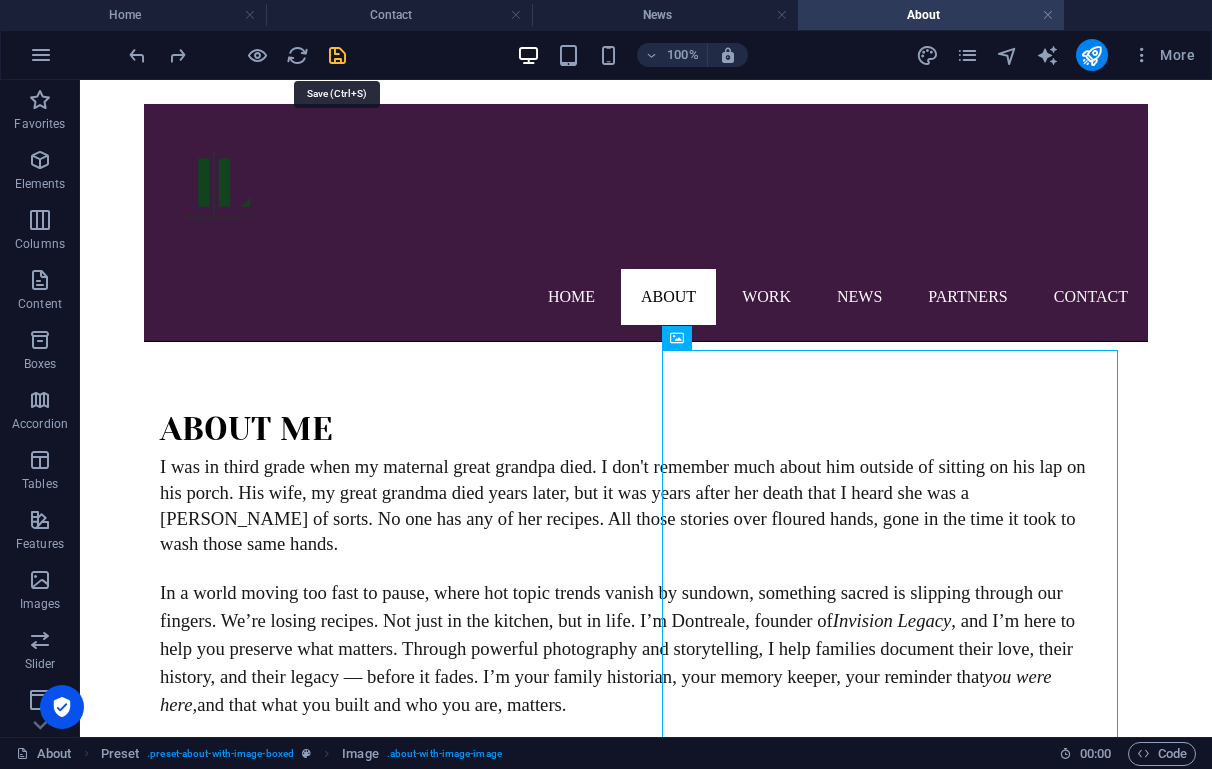 click at bounding box center (337, 55) 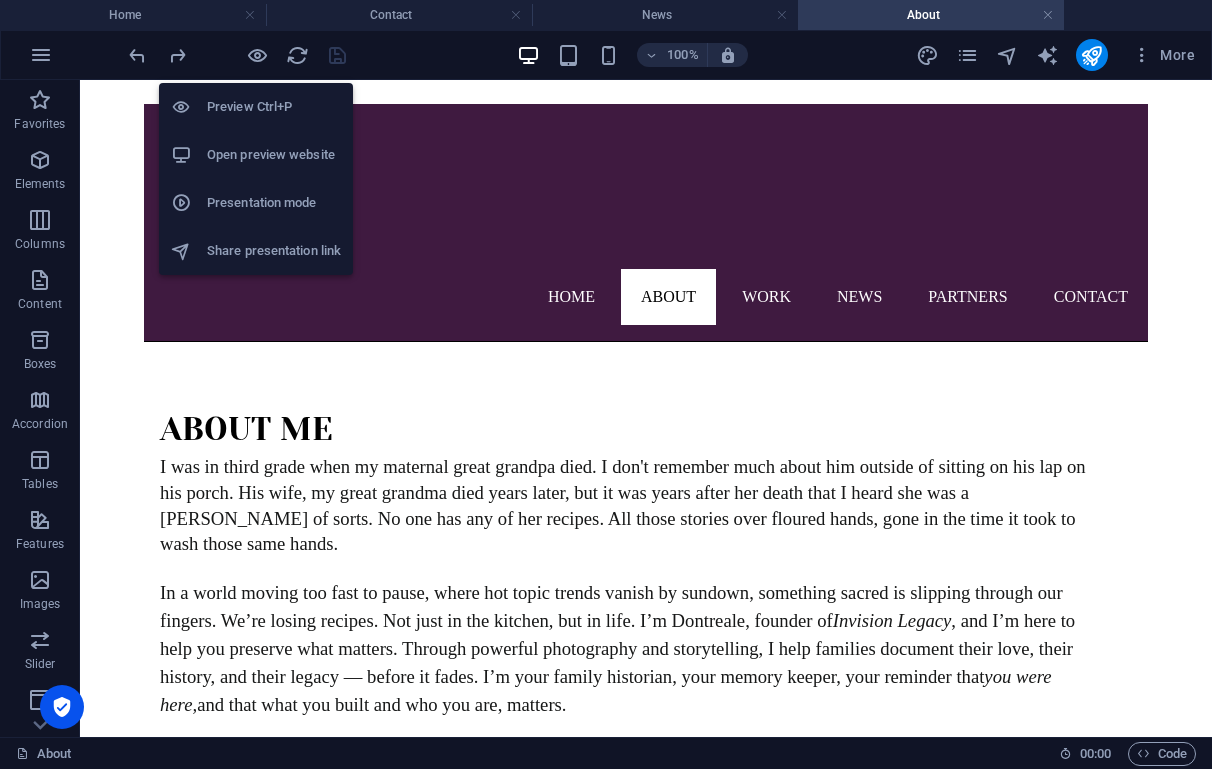 click on "Open preview website" at bounding box center [274, 155] 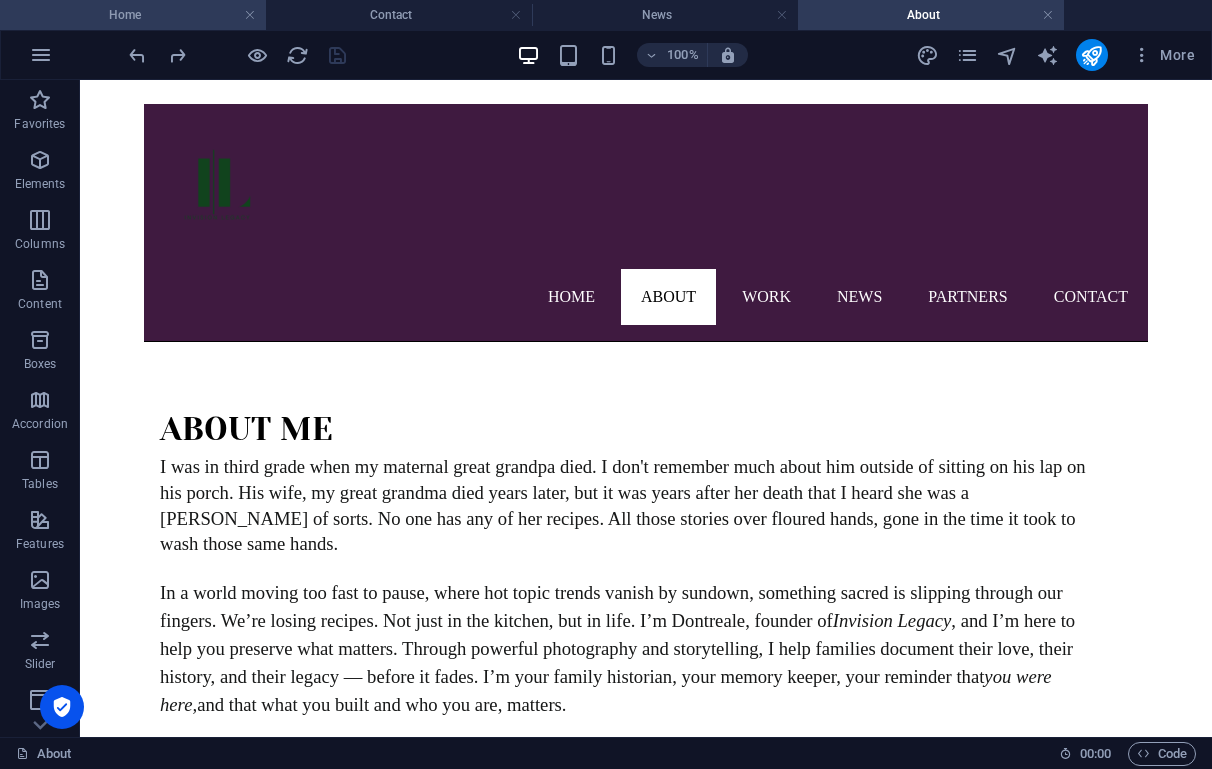 click on "Home" at bounding box center (133, 15) 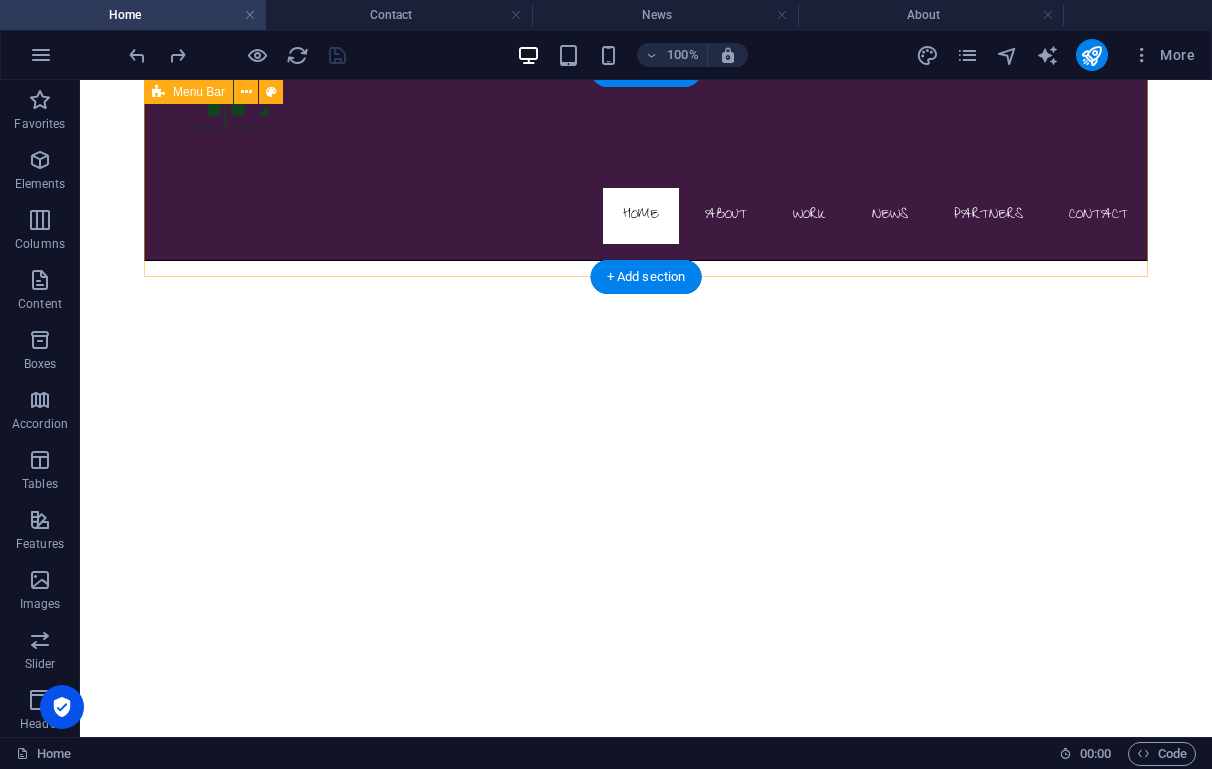 scroll, scrollTop: 0, scrollLeft: 0, axis: both 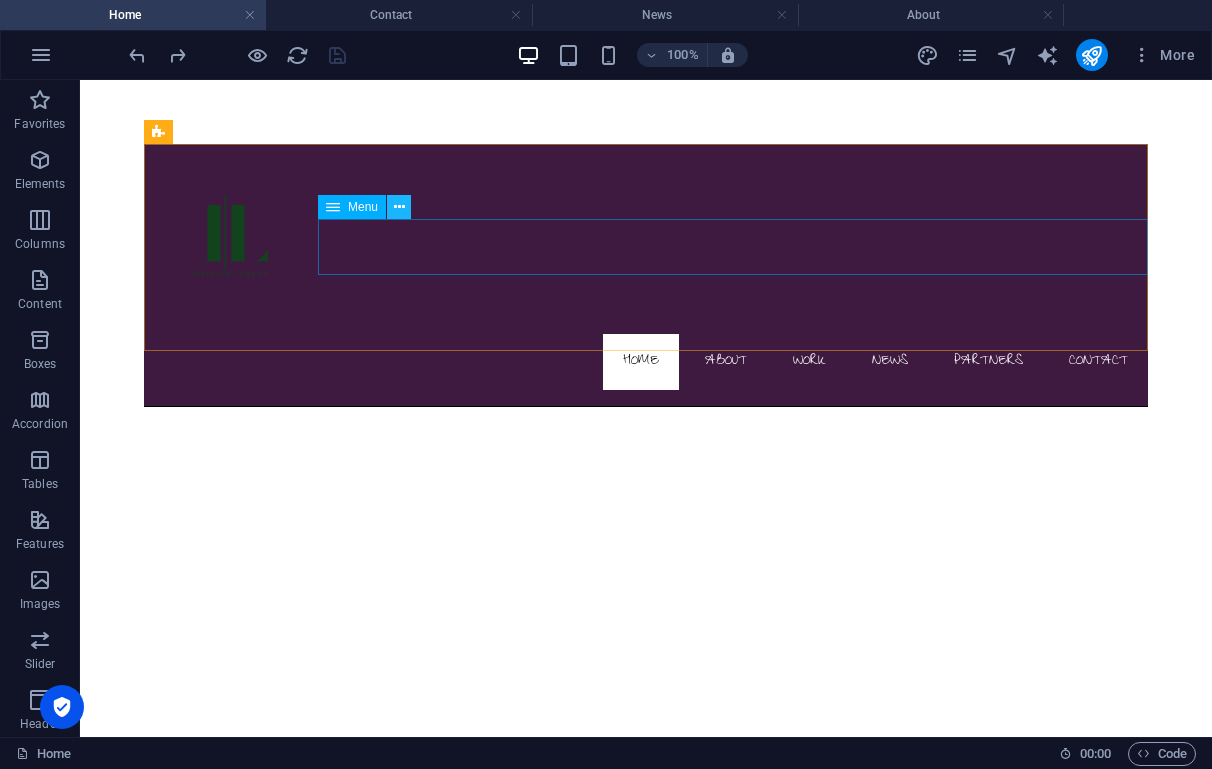 click at bounding box center [399, 207] 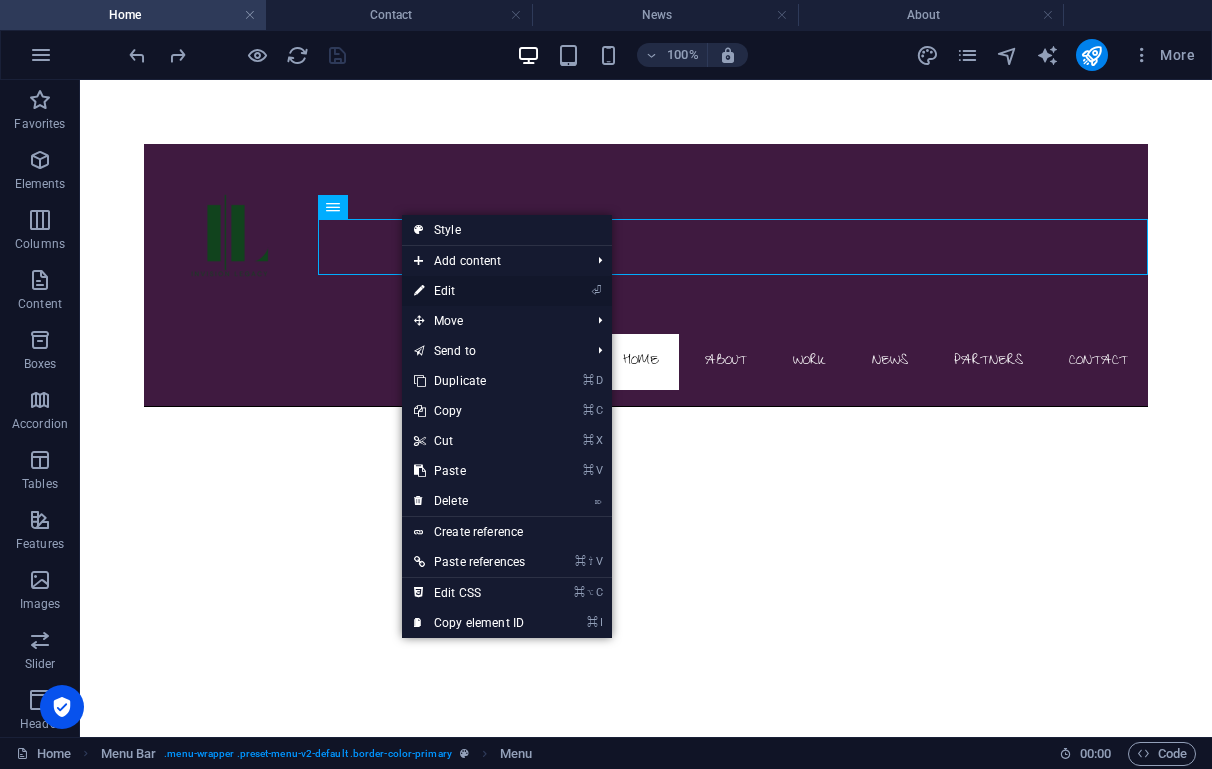 click on "⏎  Edit" at bounding box center (469, 291) 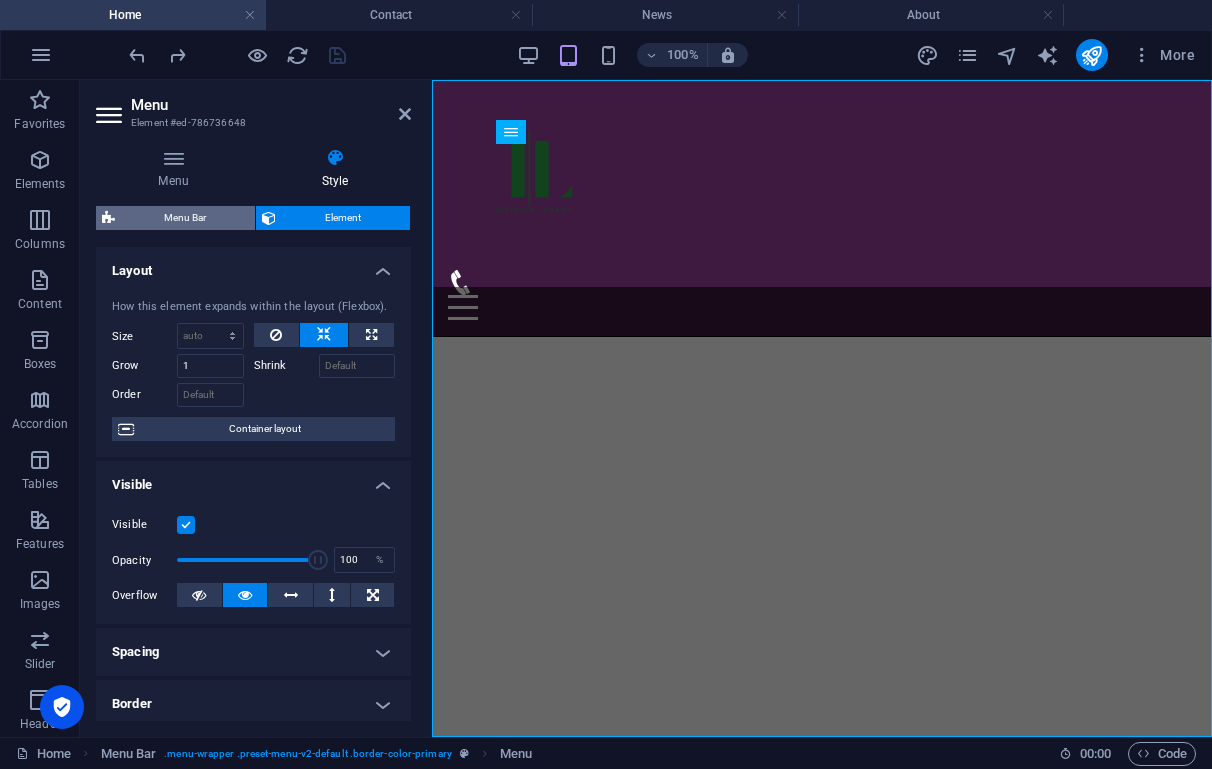 click on "Menu Bar" at bounding box center [185, 218] 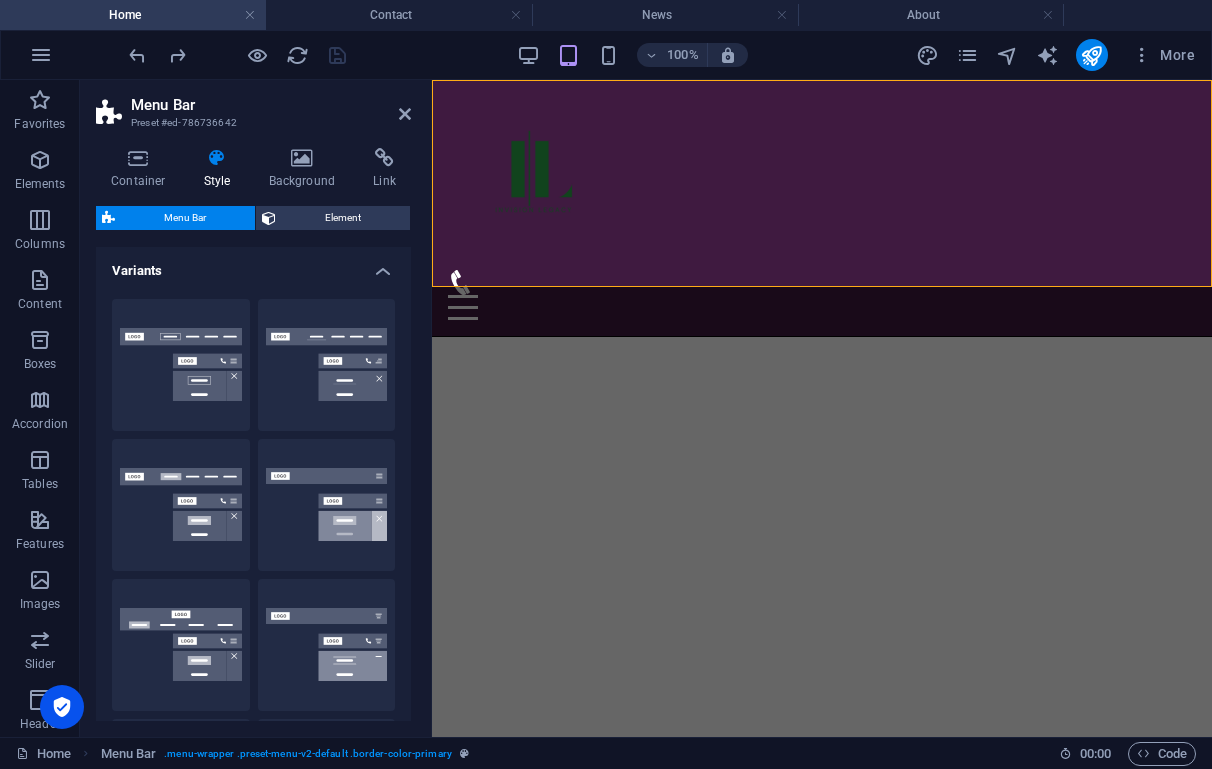 click on "Style" at bounding box center [221, 169] 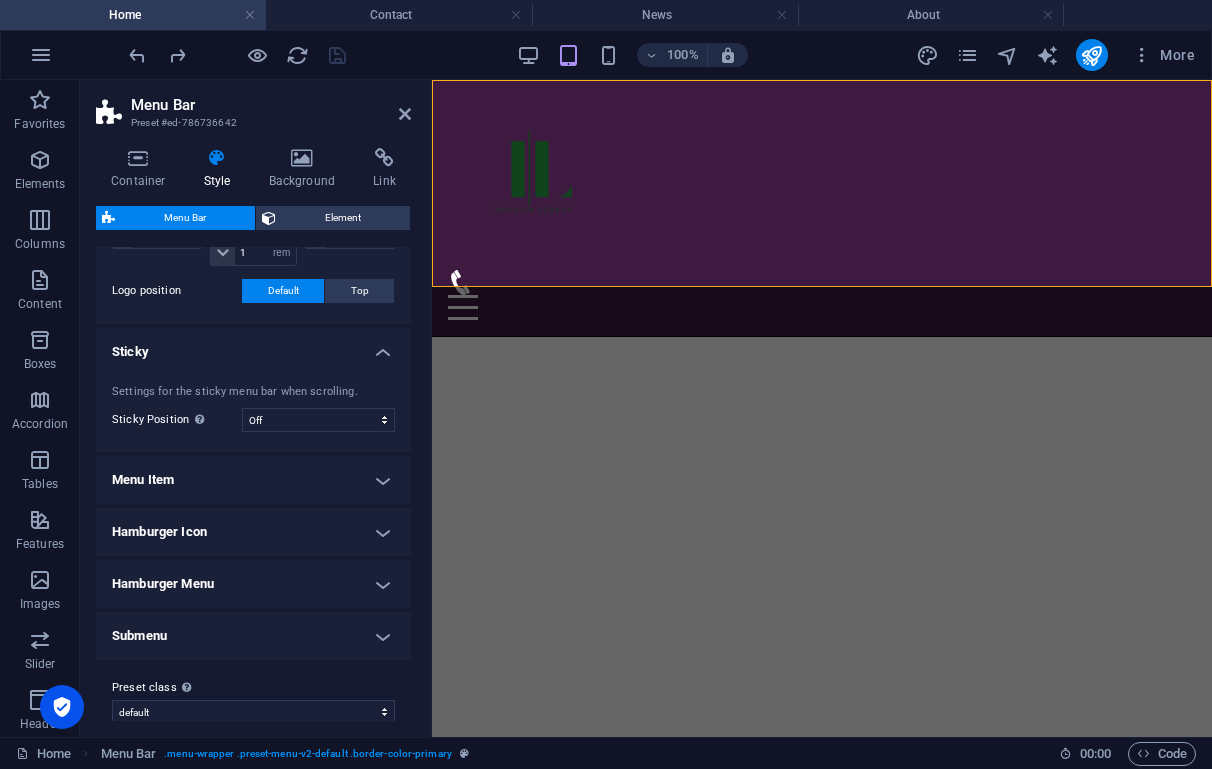 scroll, scrollTop: 840, scrollLeft: 0, axis: vertical 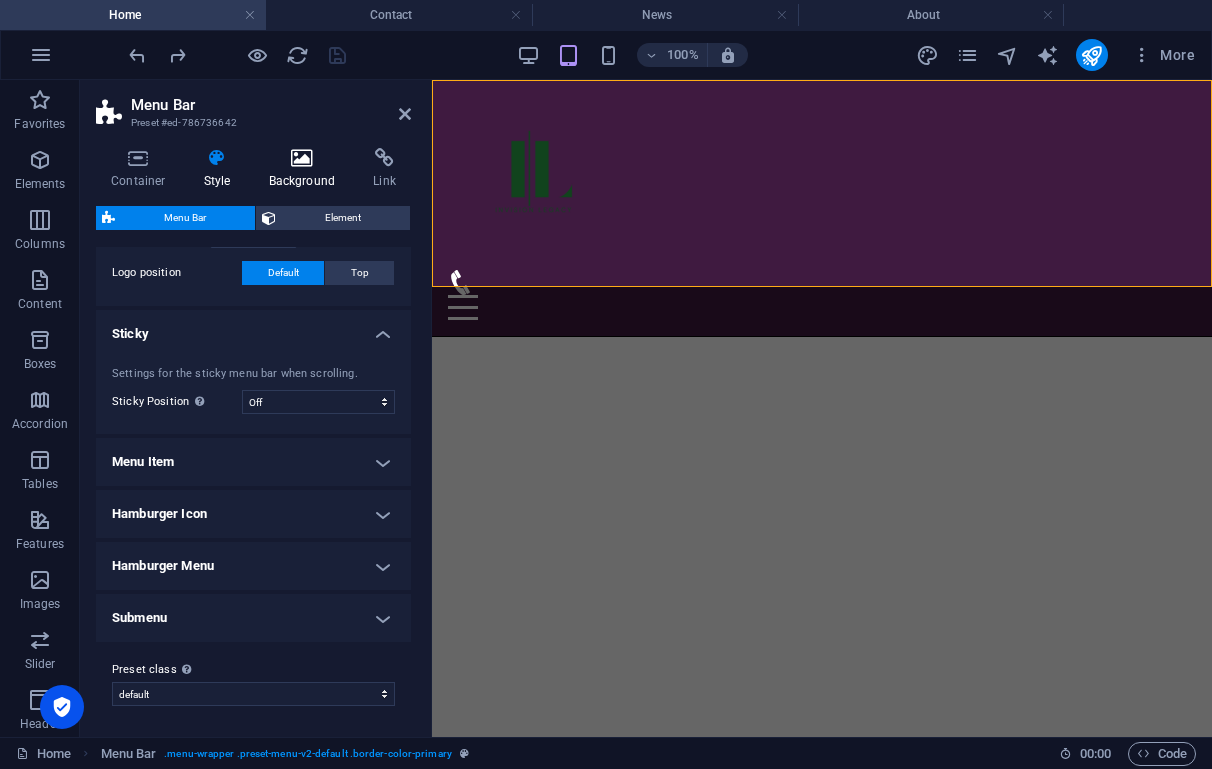 click at bounding box center [302, 158] 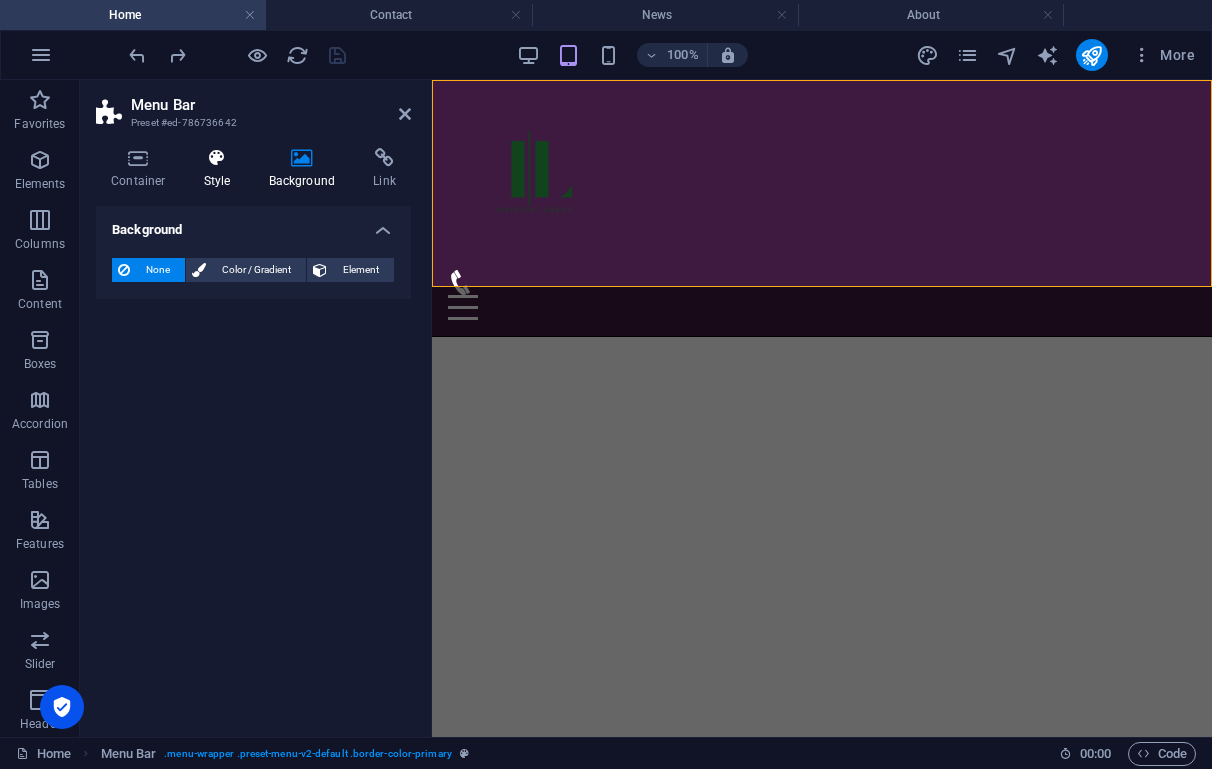 click on "Style" at bounding box center (221, 169) 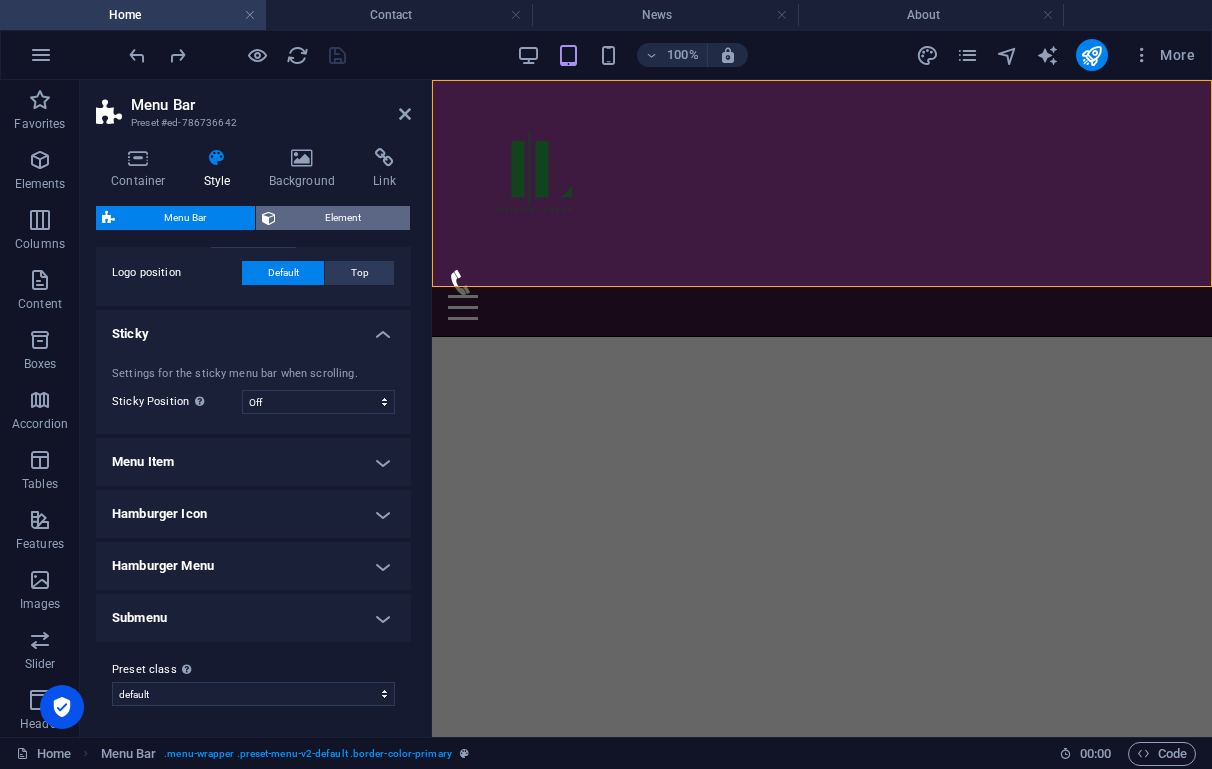 click on "Element" at bounding box center [343, 218] 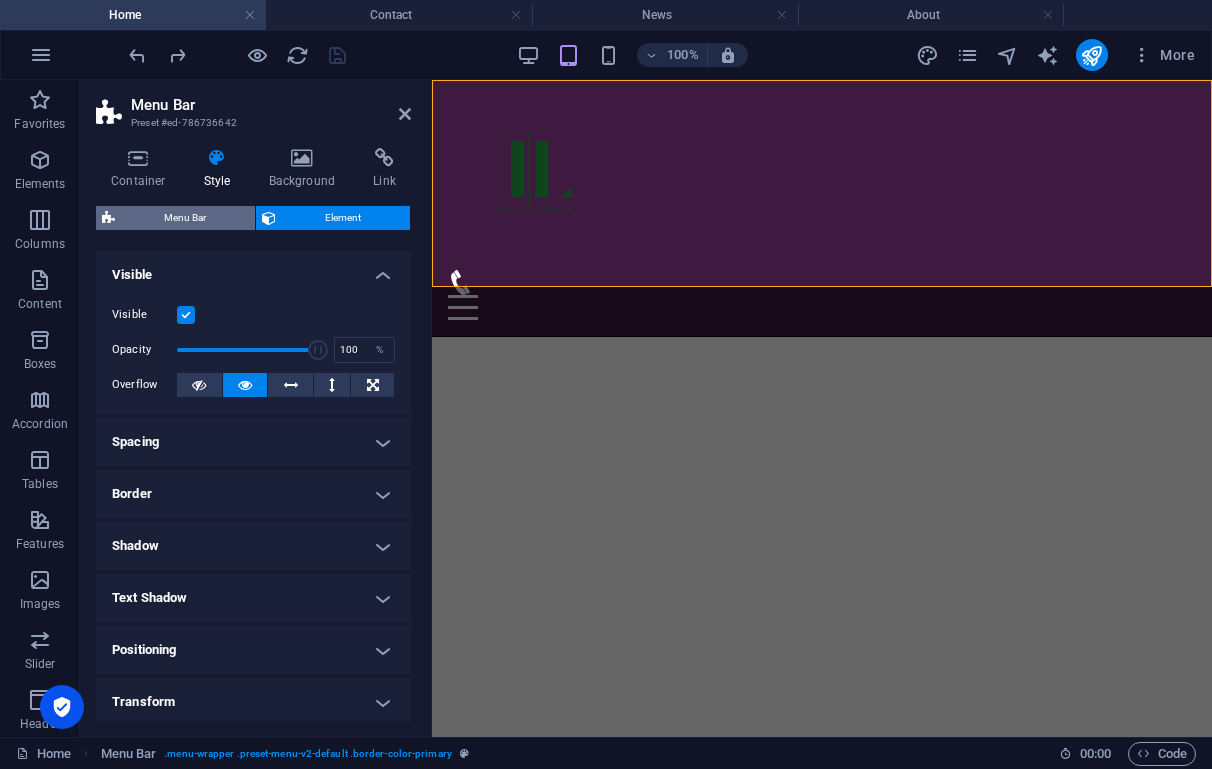 click on "Menu Bar" at bounding box center [185, 218] 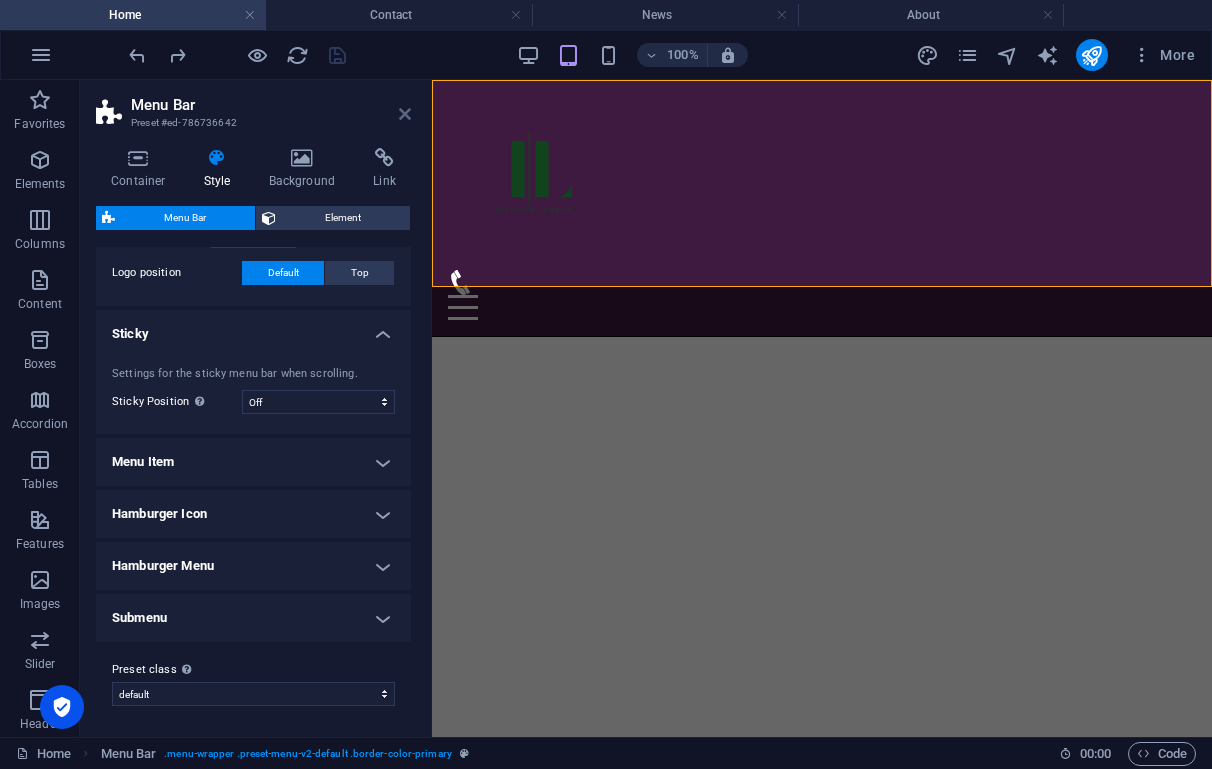 click at bounding box center [405, 114] 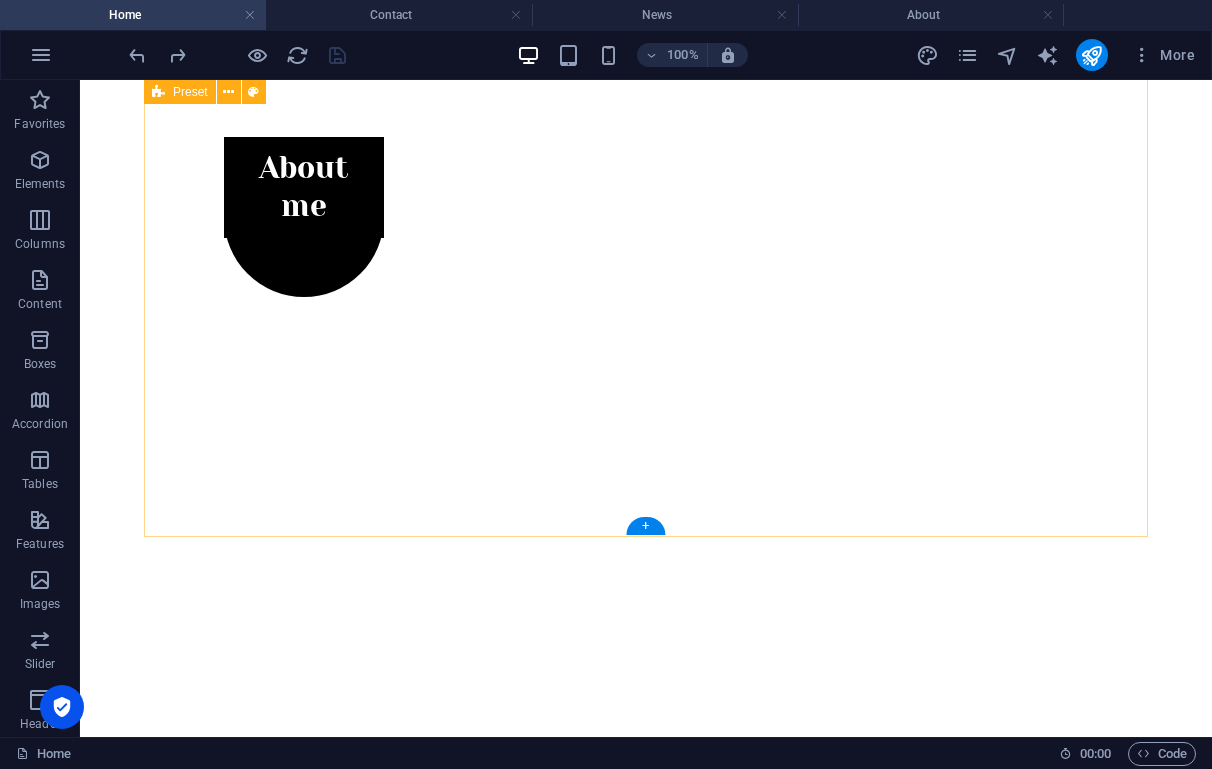 scroll, scrollTop: 945, scrollLeft: 0, axis: vertical 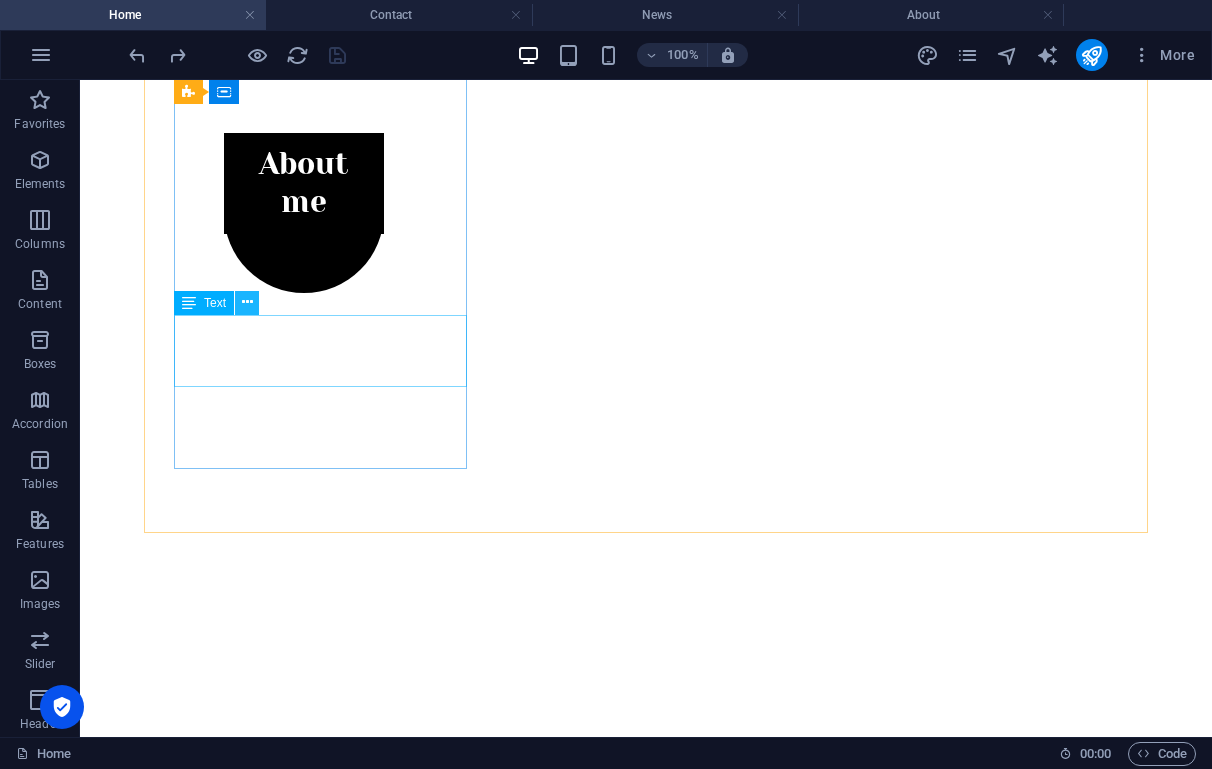click at bounding box center [247, 302] 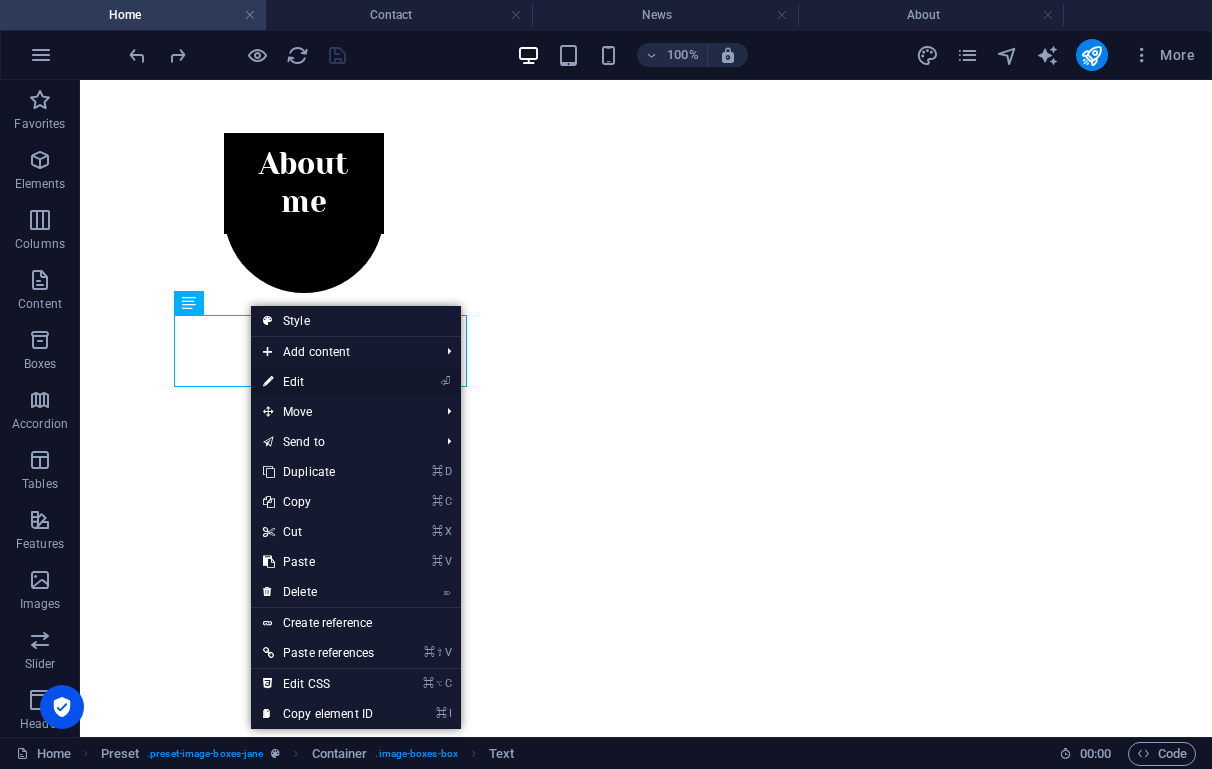 click on "⏎  Edit" at bounding box center (318, 382) 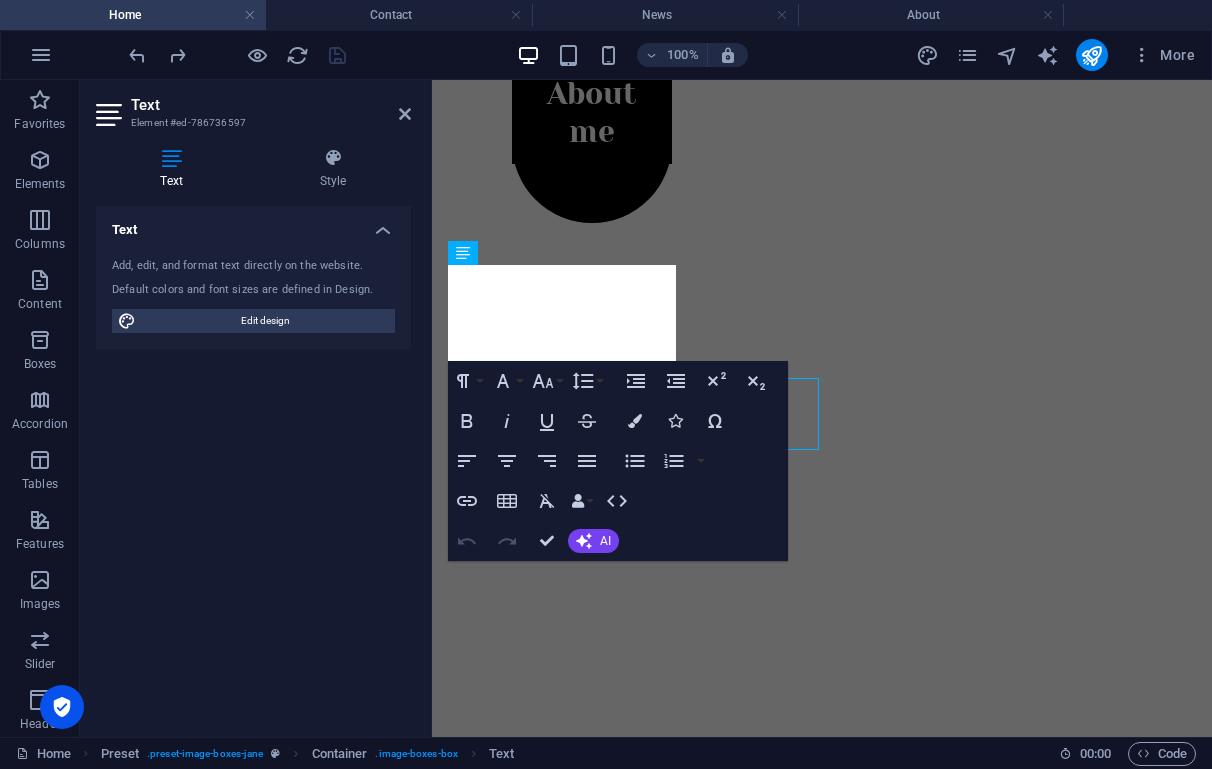 scroll, scrollTop: 881, scrollLeft: 0, axis: vertical 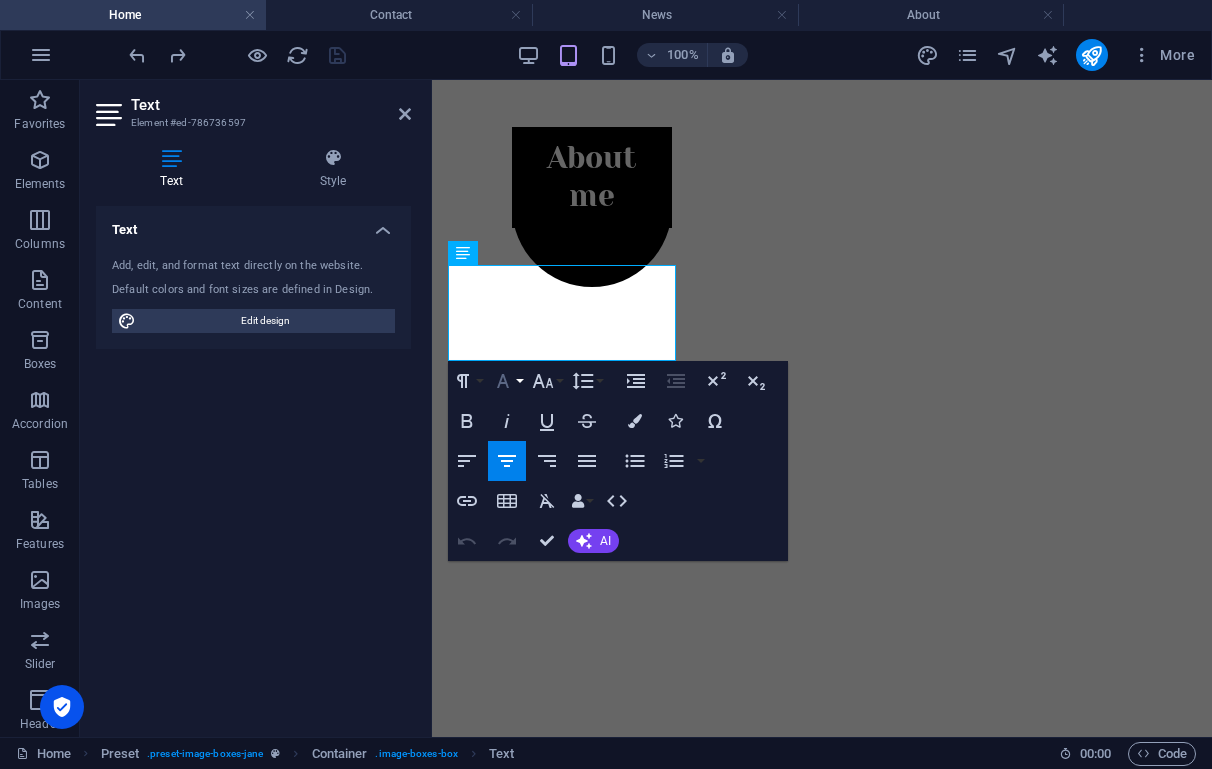 click on "Font Family" at bounding box center (507, 381) 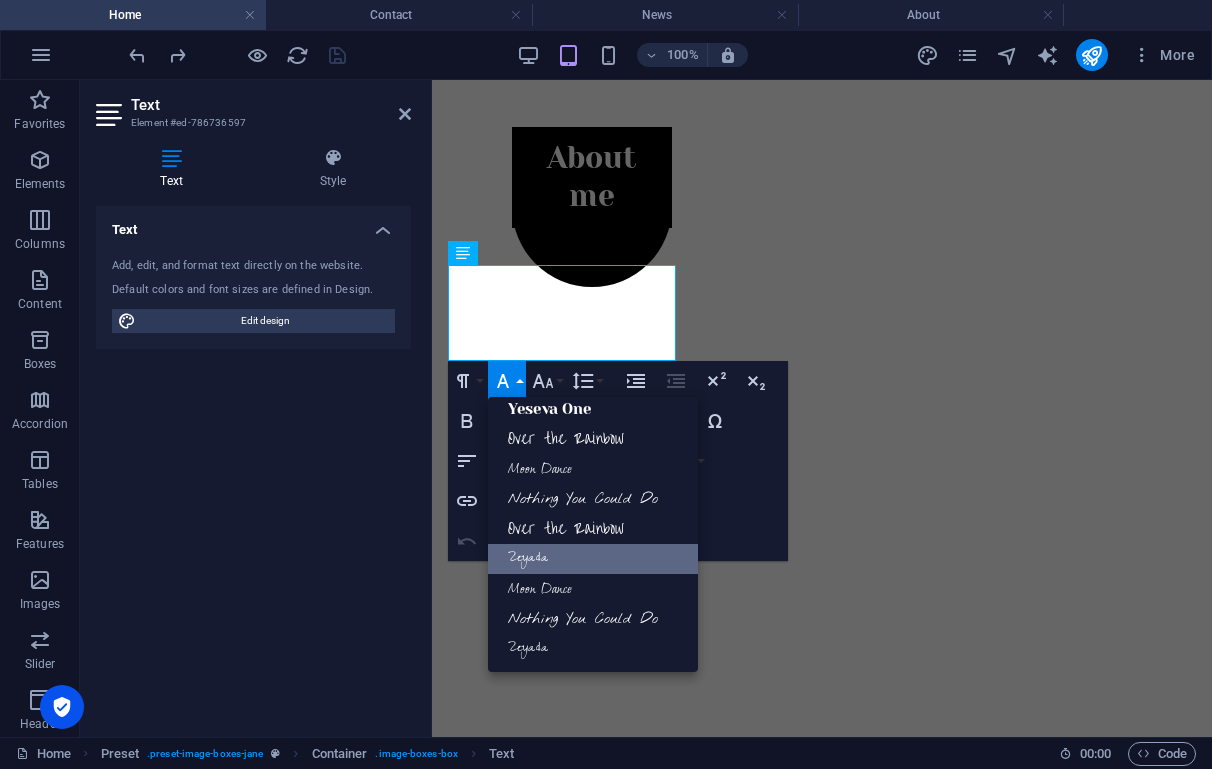 scroll, scrollTop: 221, scrollLeft: 0, axis: vertical 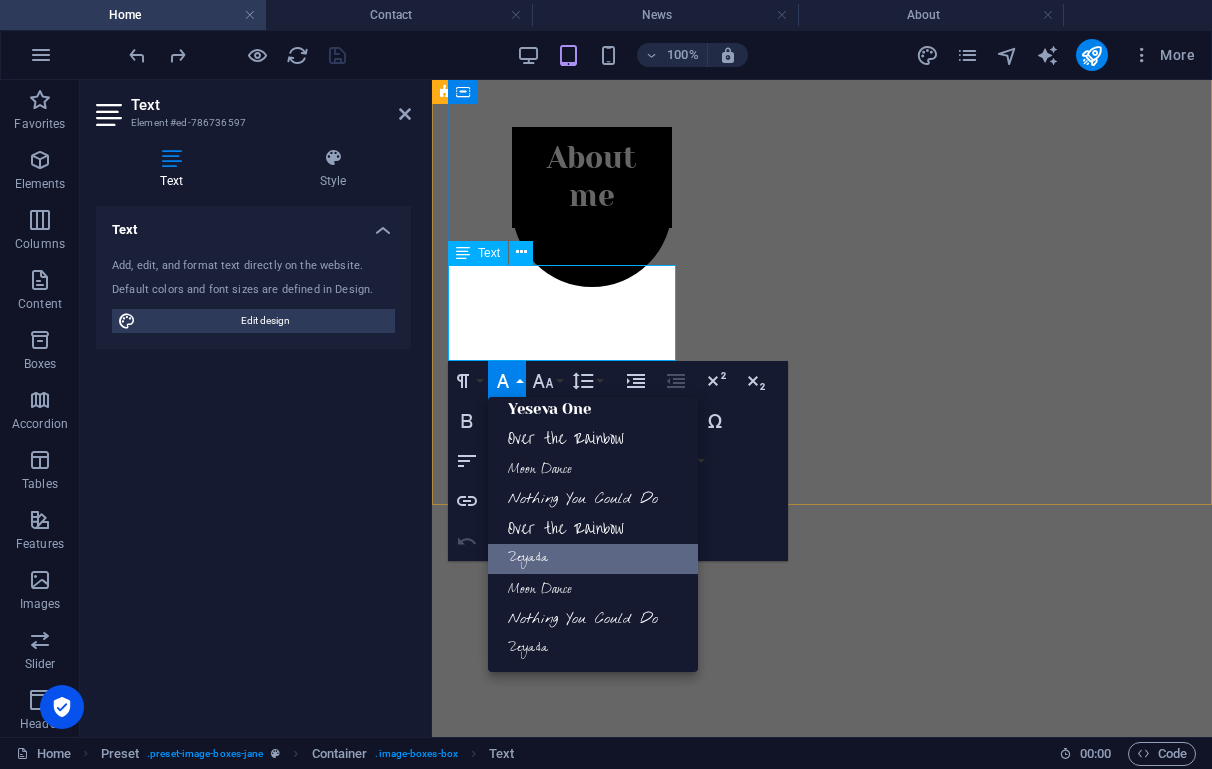drag, startPoint x: 618, startPoint y: 347, endPoint x: 474, endPoint y: 281, distance: 158.40454 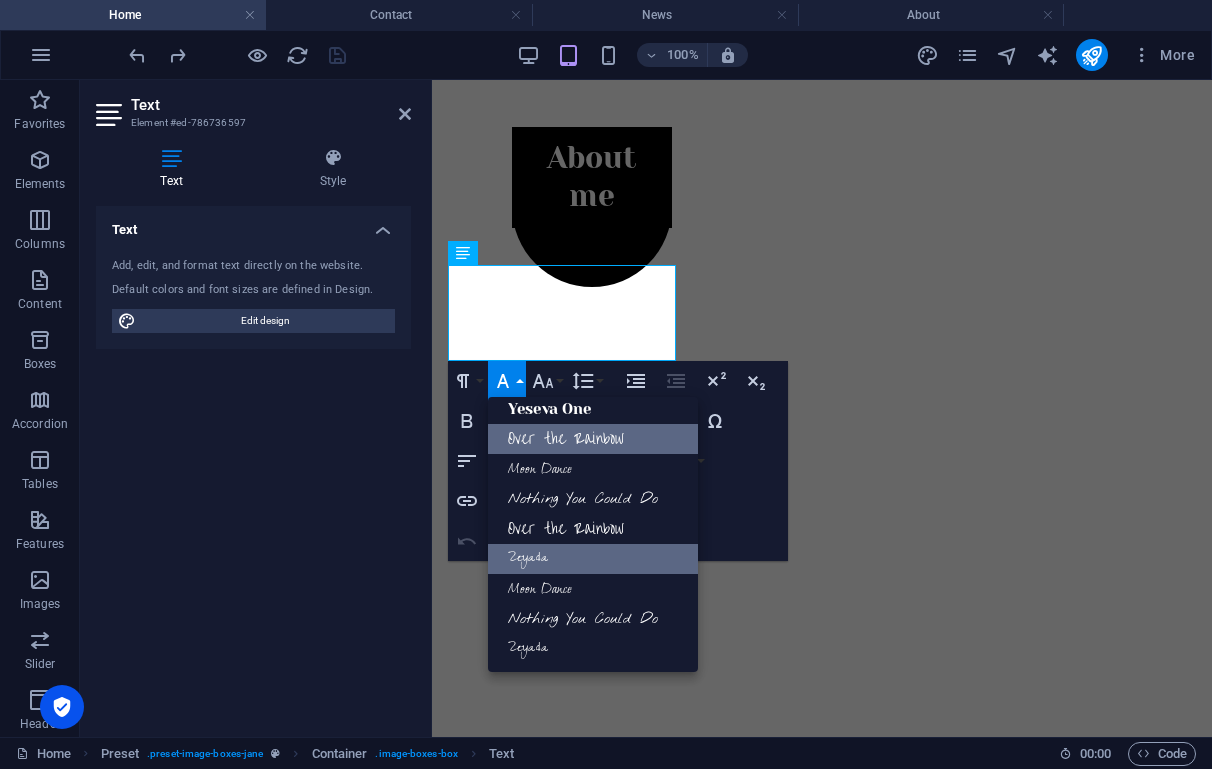 click on "Over the Rainbow" at bounding box center [593, 439] 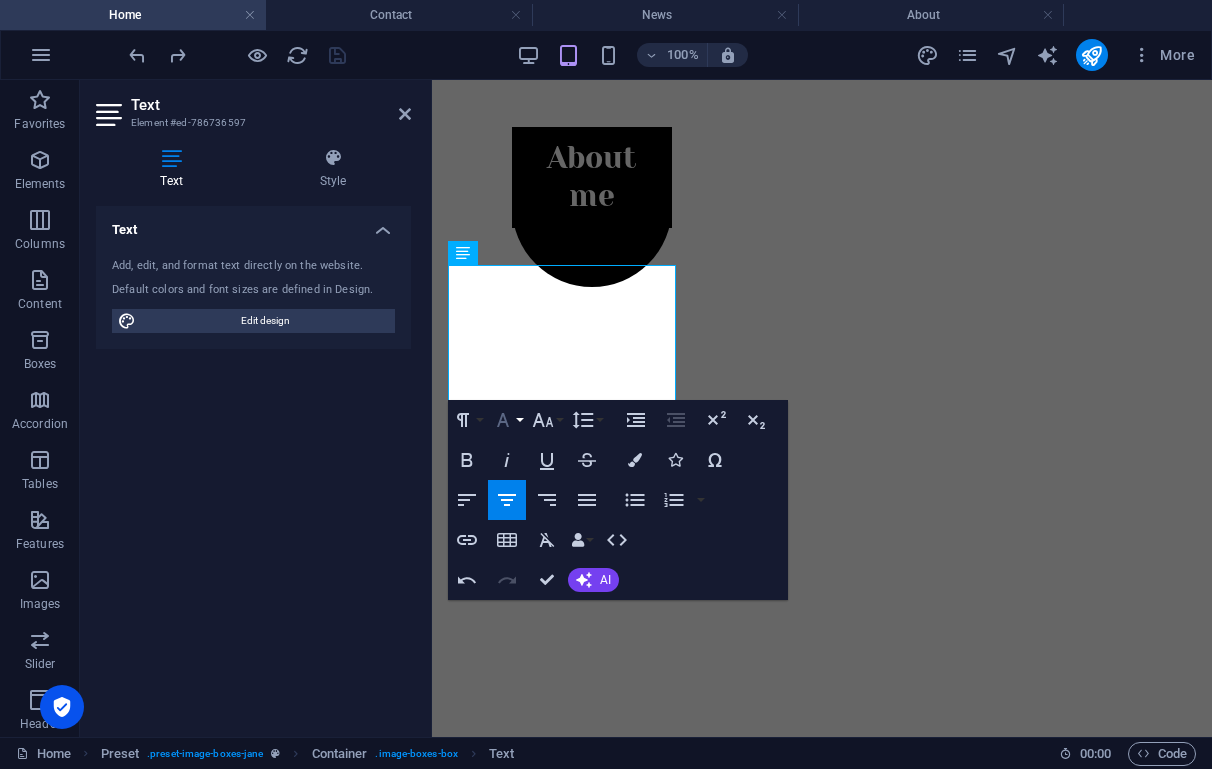 click 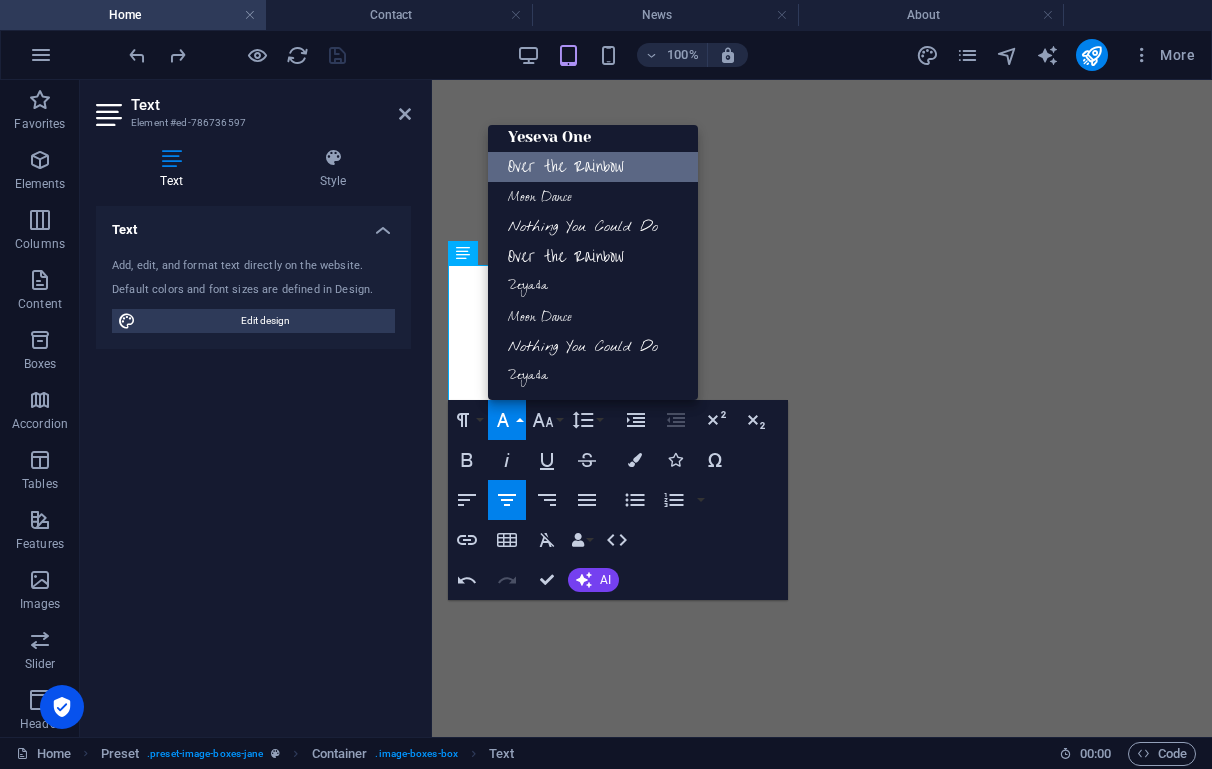 scroll, scrollTop: 221, scrollLeft: 0, axis: vertical 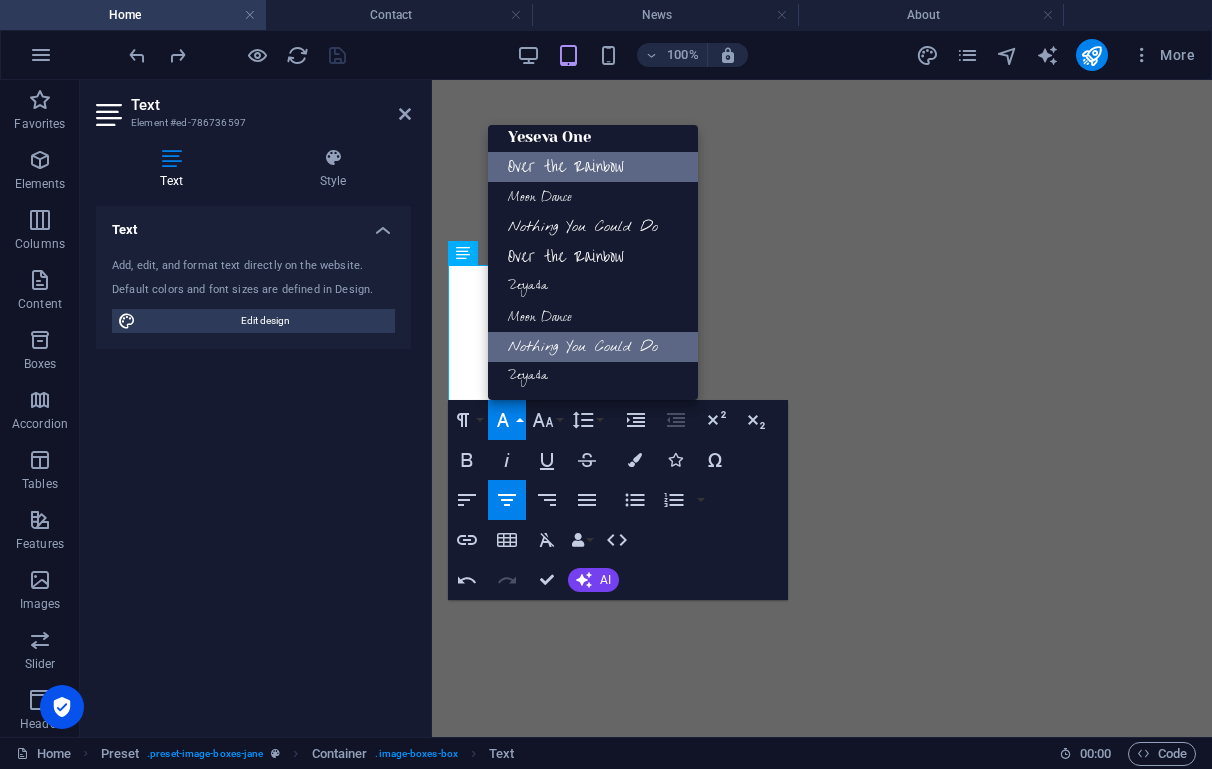 click on "Nothing You Could Do" at bounding box center (593, 347) 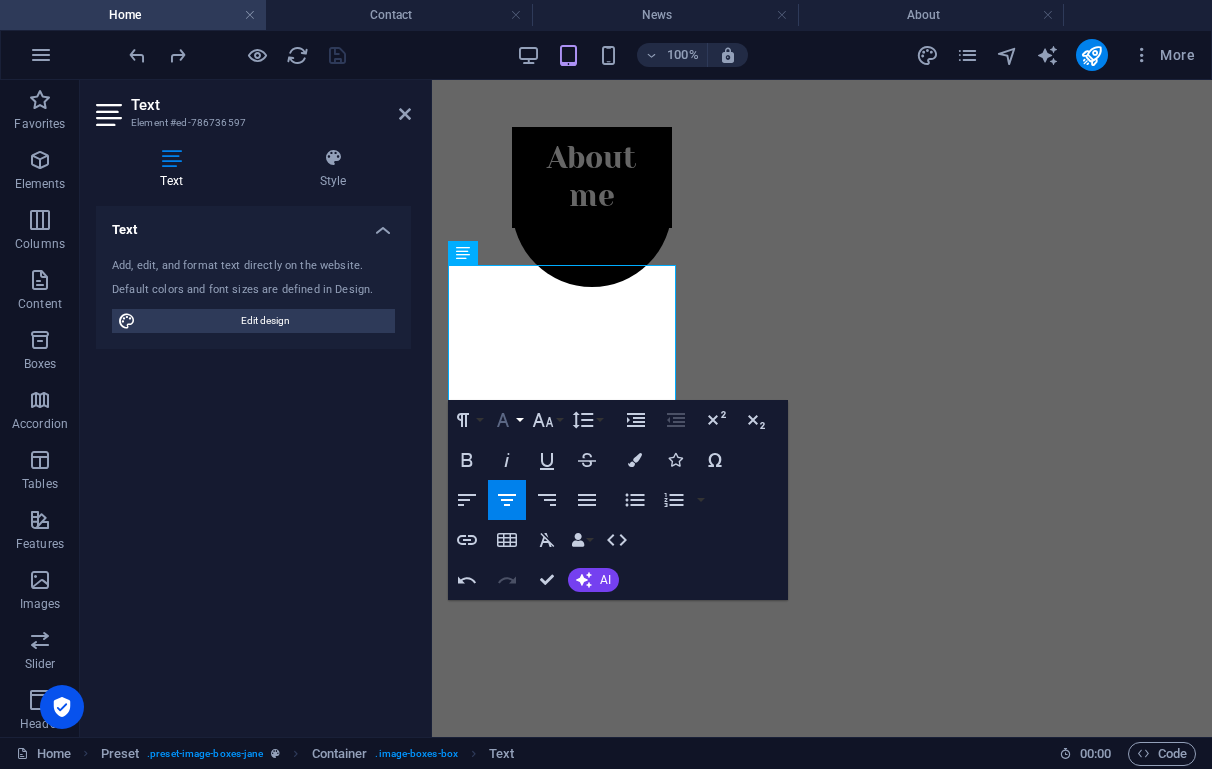 click 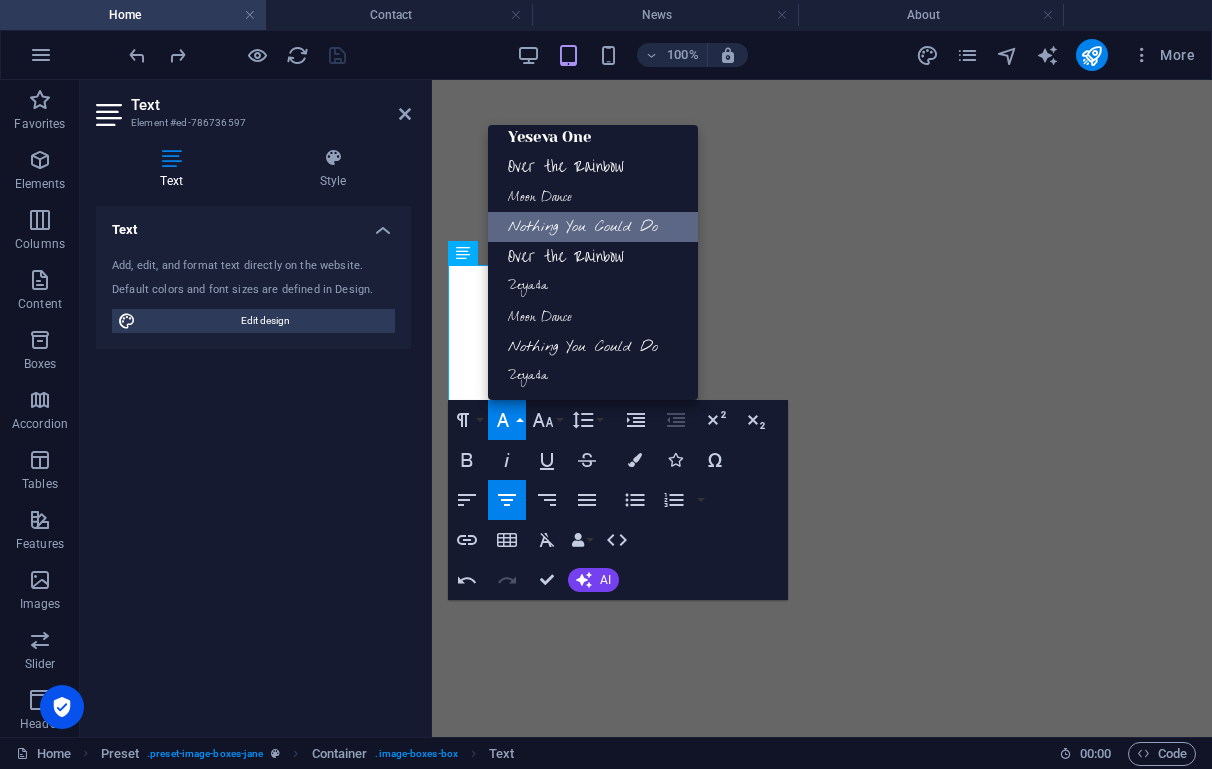 scroll, scrollTop: 221, scrollLeft: 0, axis: vertical 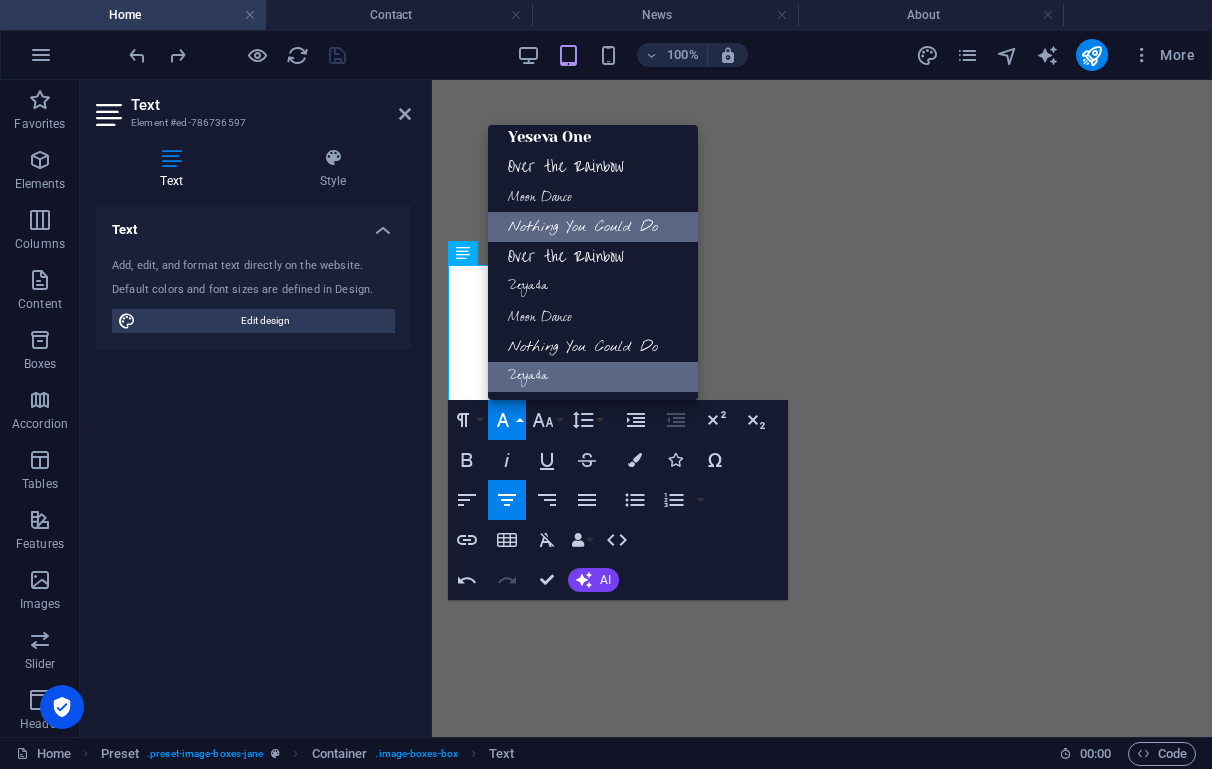 click on "Zeyada" at bounding box center (593, 377) 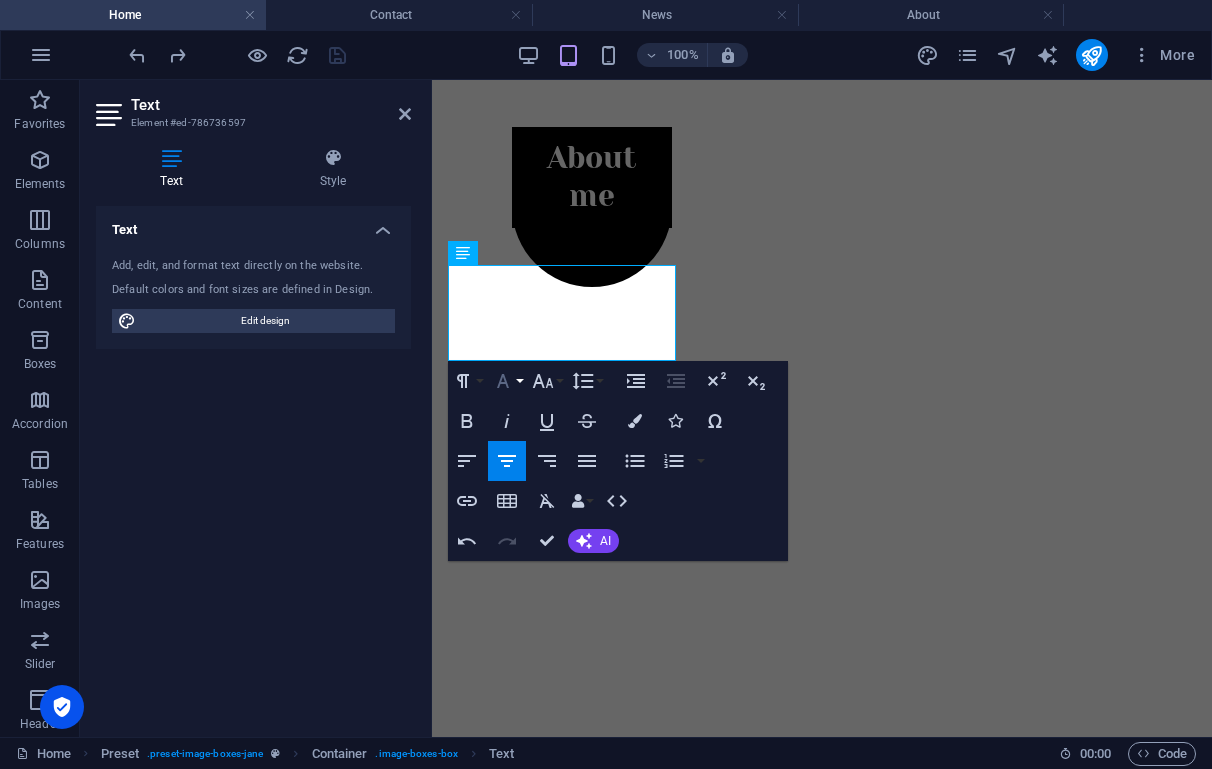 click 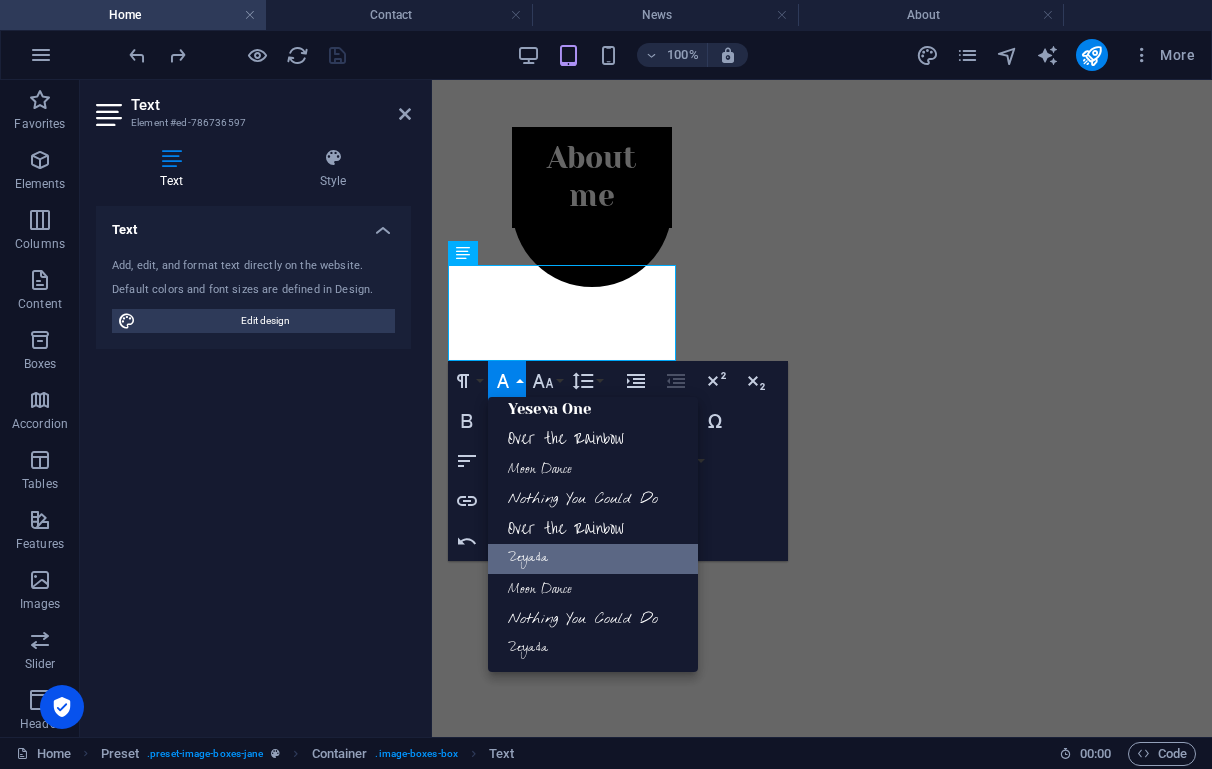 scroll, scrollTop: 221, scrollLeft: 0, axis: vertical 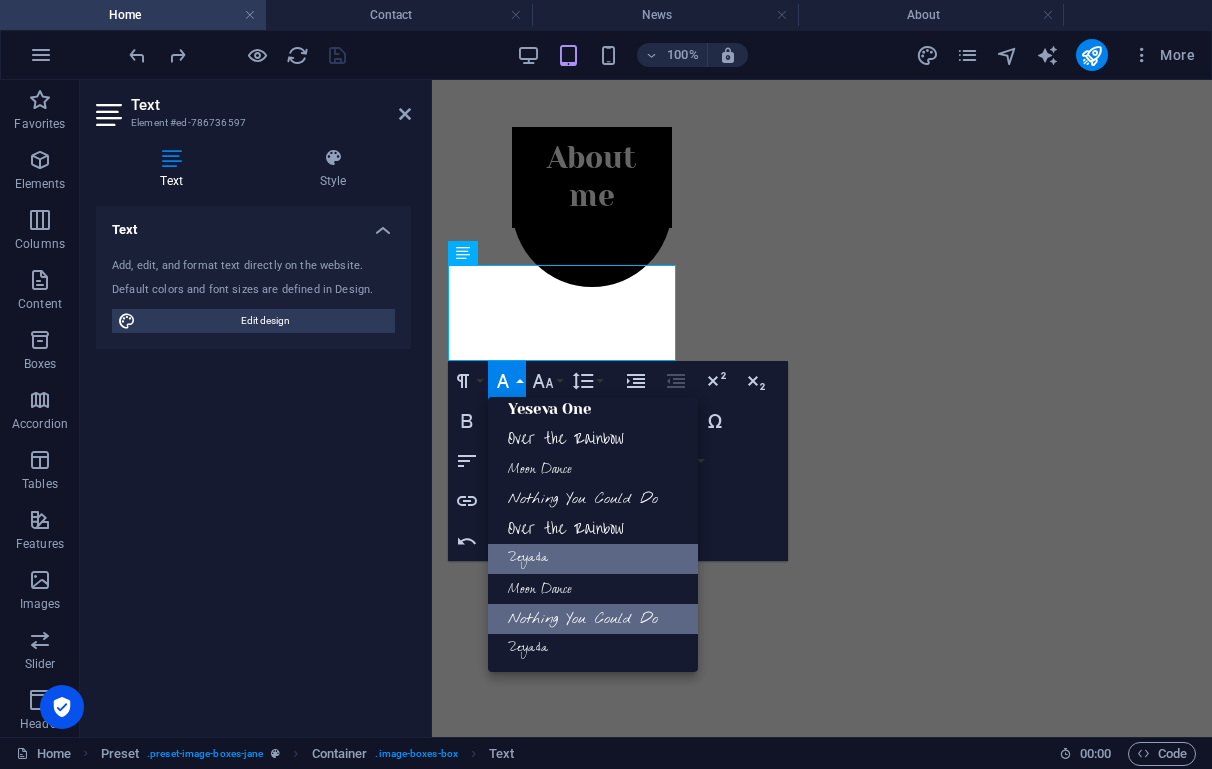 click on "Nothing You Could Do" at bounding box center [593, 619] 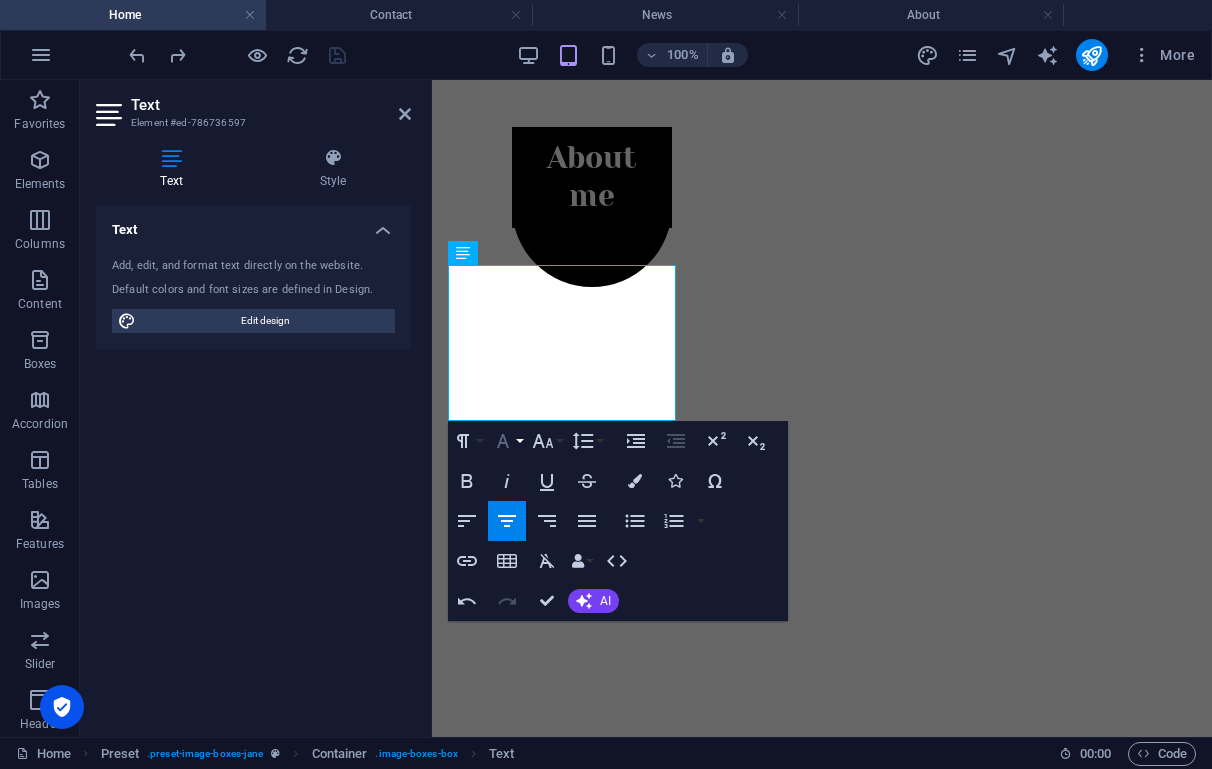 click 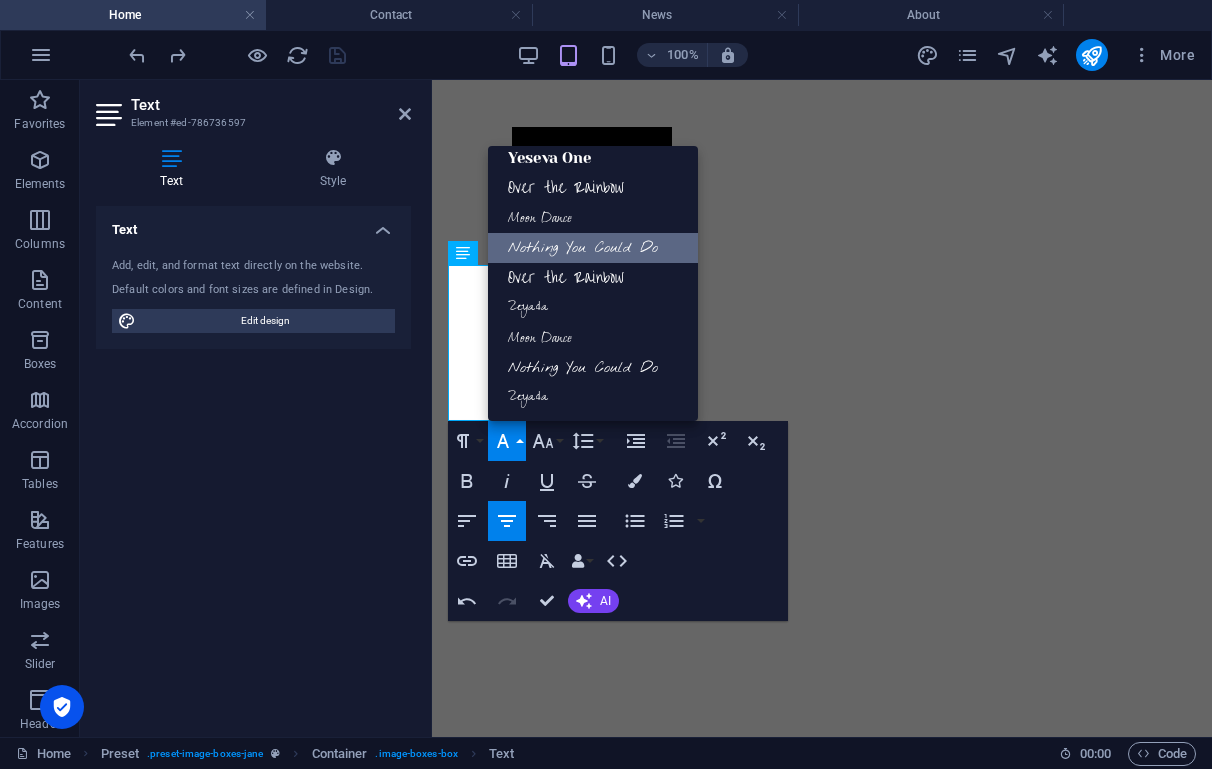 scroll, scrollTop: 221, scrollLeft: 0, axis: vertical 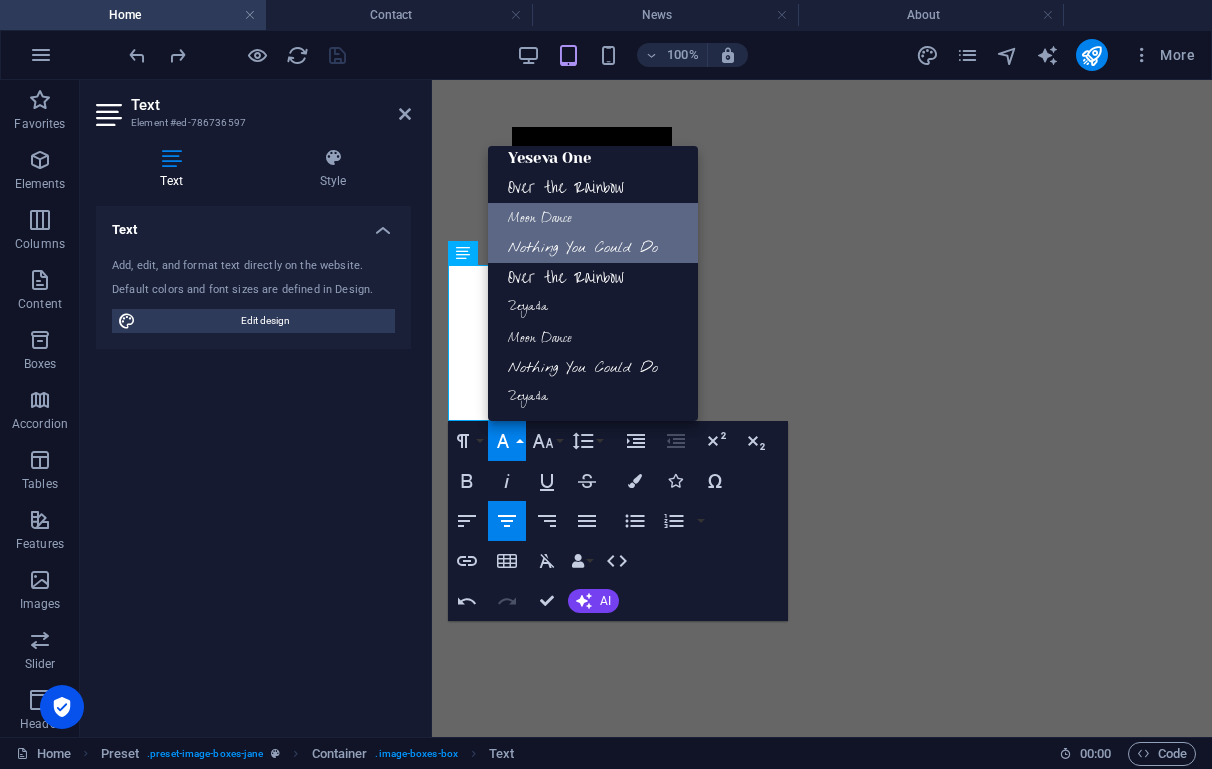 click on "Moon Dance" at bounding box center [593, 218] 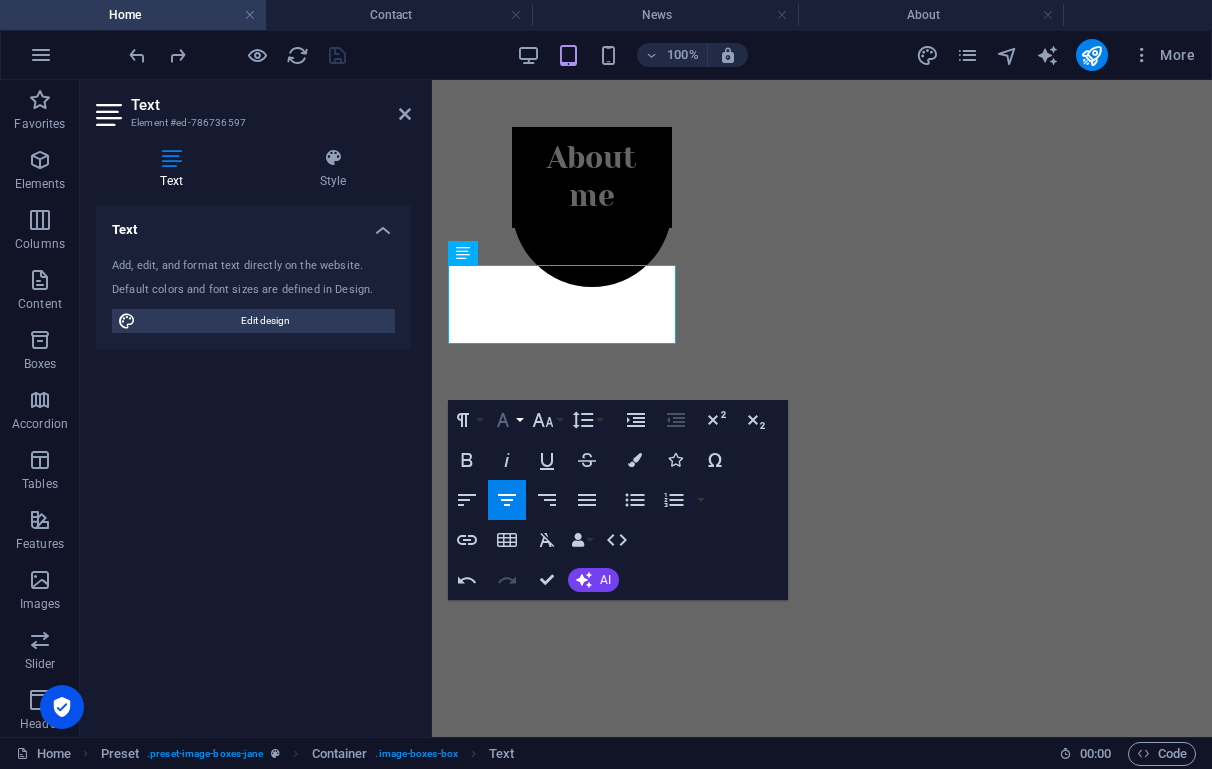 click 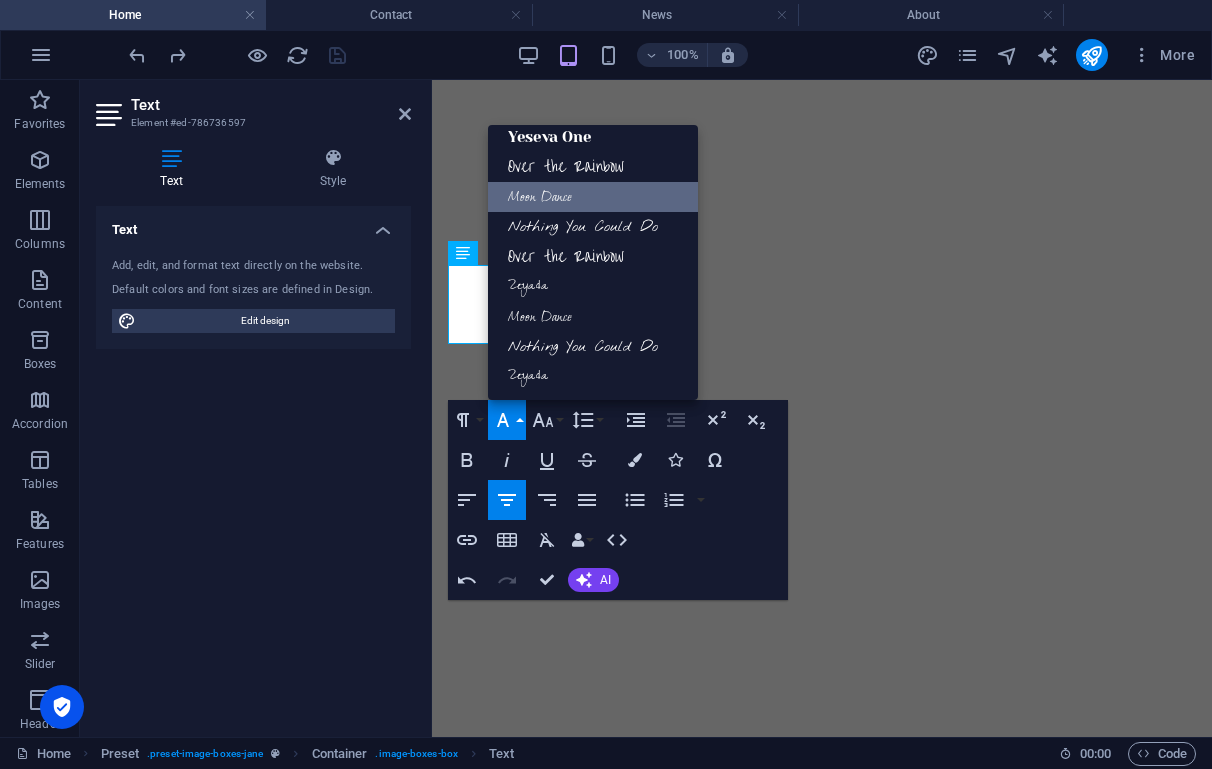 scroll, scrollTop: 221, scrollLeft: 0, axis: vertical 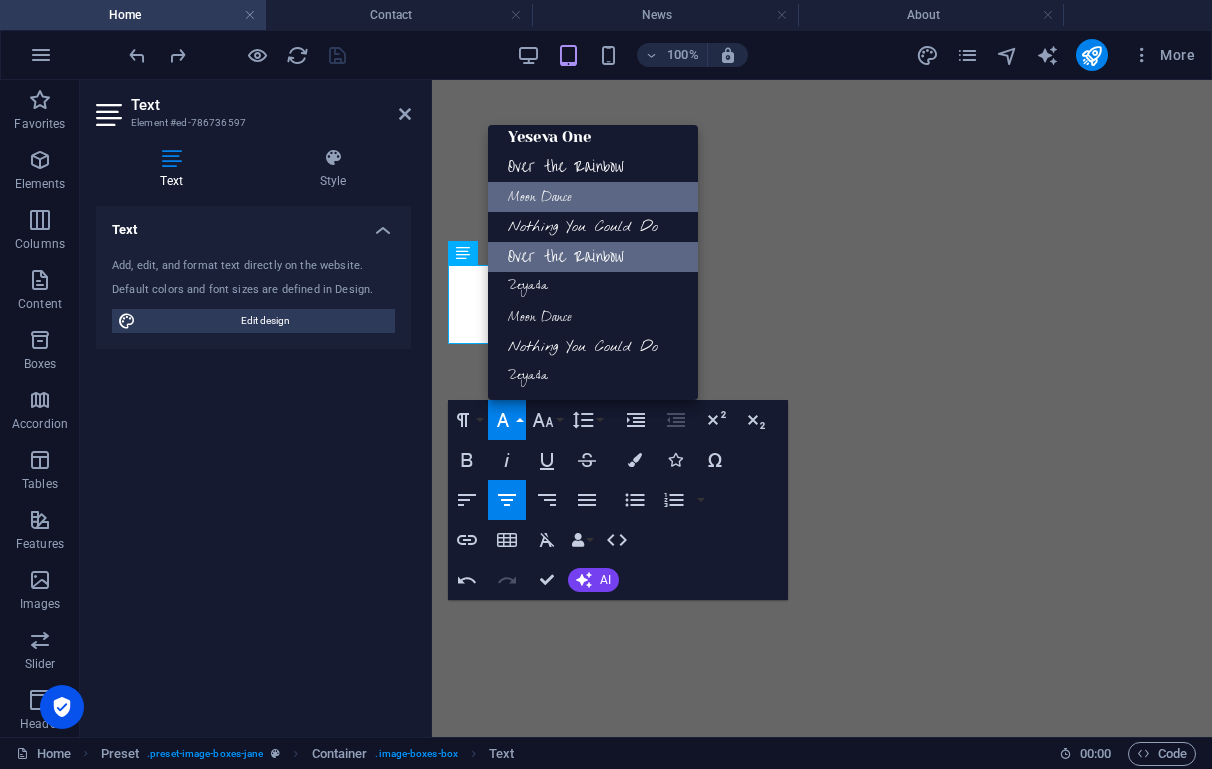 click on "Over the Rainbow" at bounding box center [593, 257] 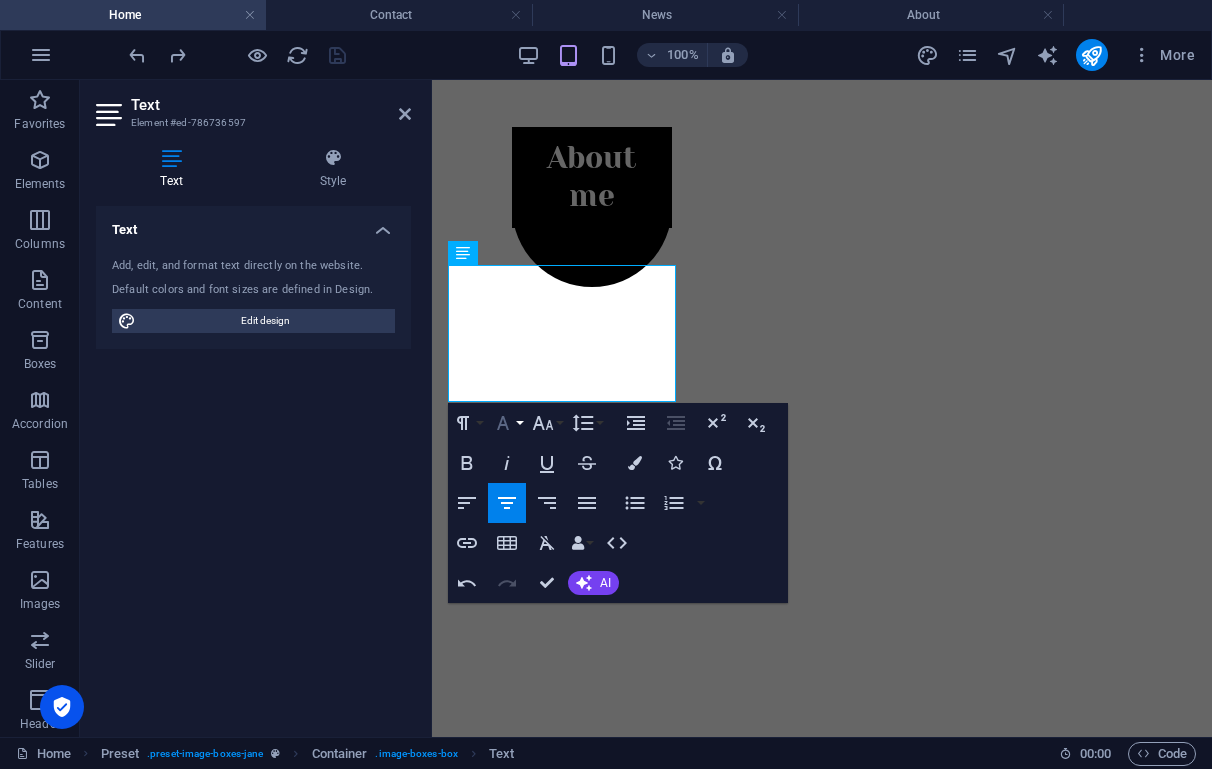 click 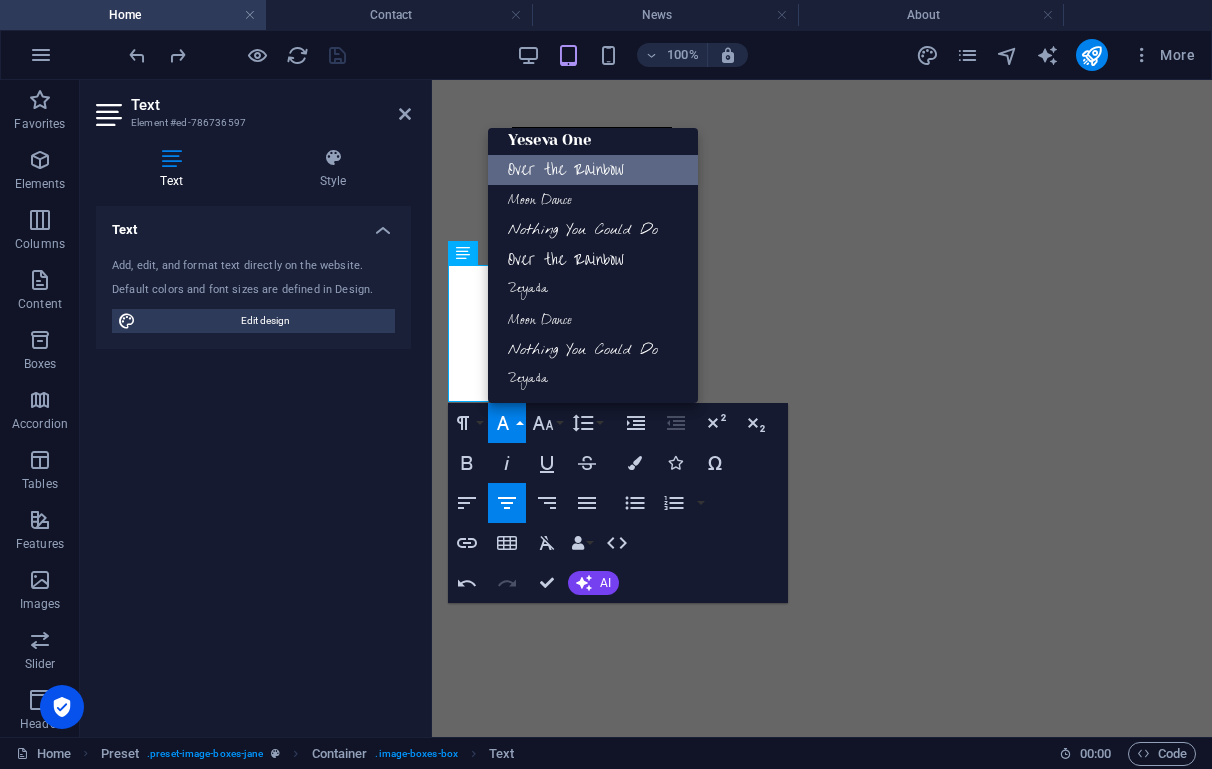scroll, scrollTop: 221, scrollLeft: 0, axis: vertical 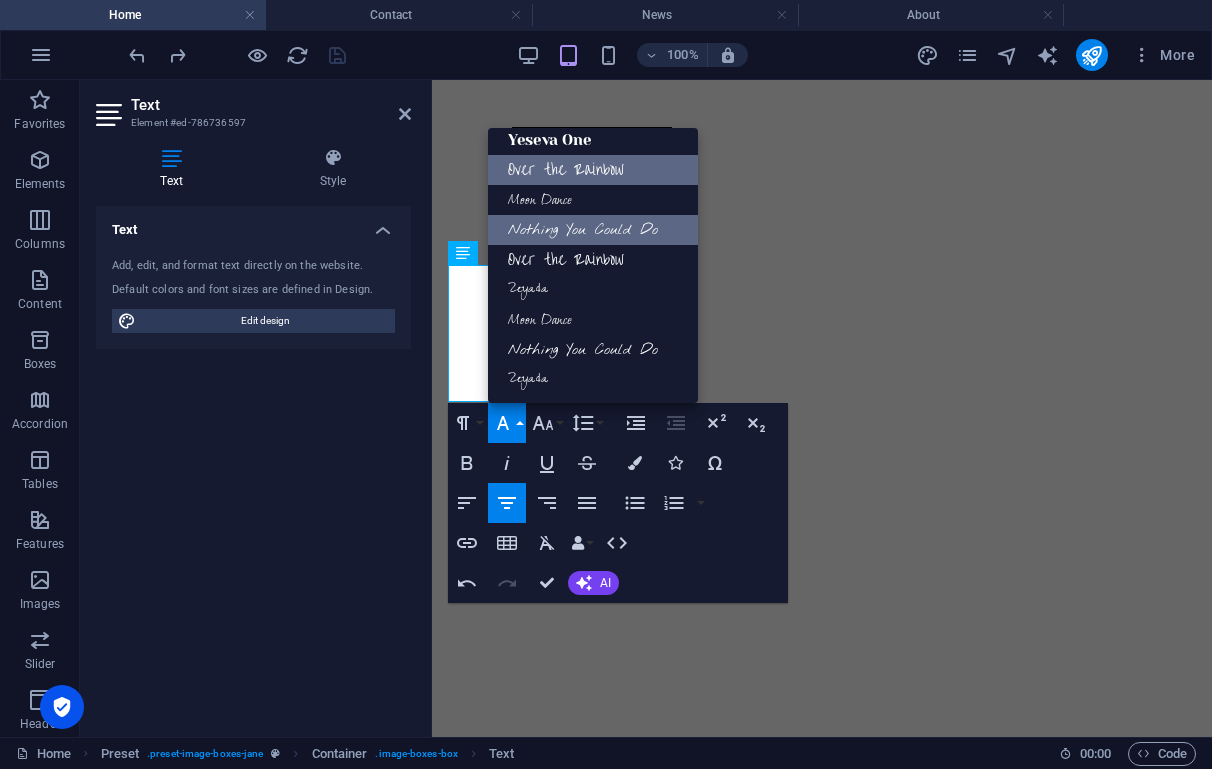 click on "Nothing You Could Do" at bounding box center [593, 230] 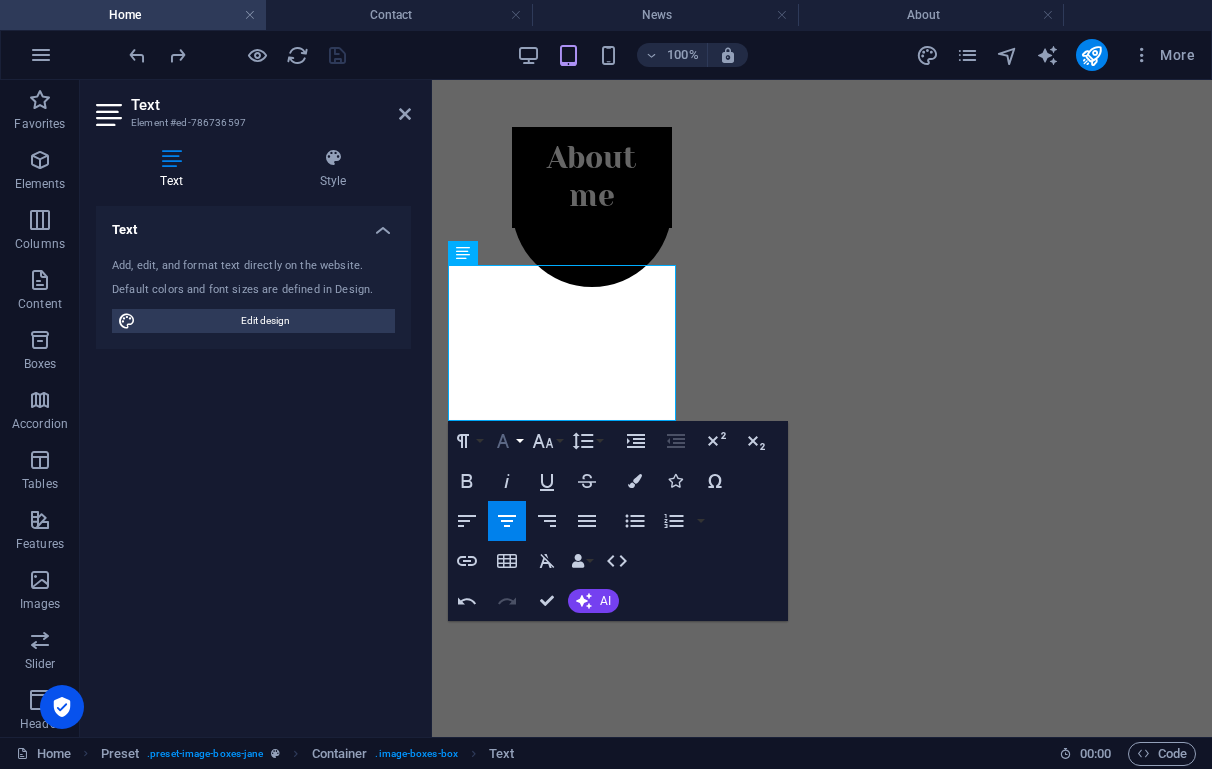 click 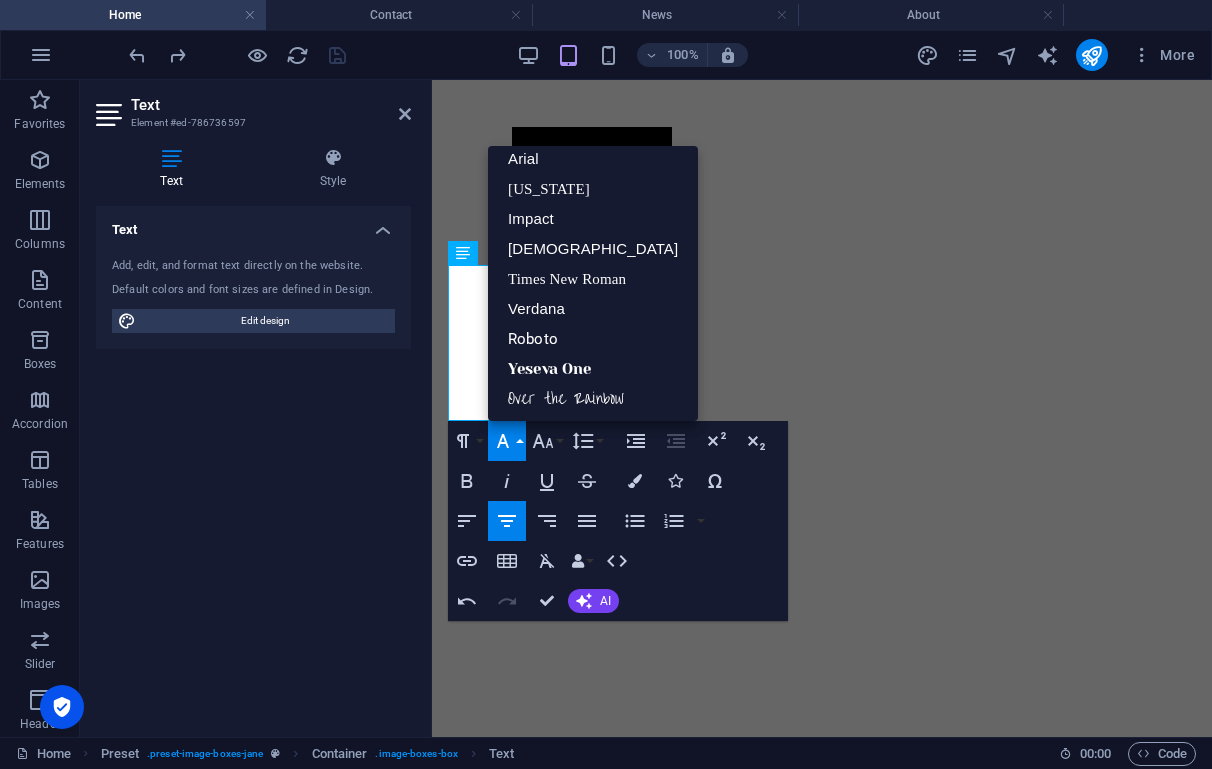 scroll, scrollTop: 0, scrollLeft: 0, axis: both 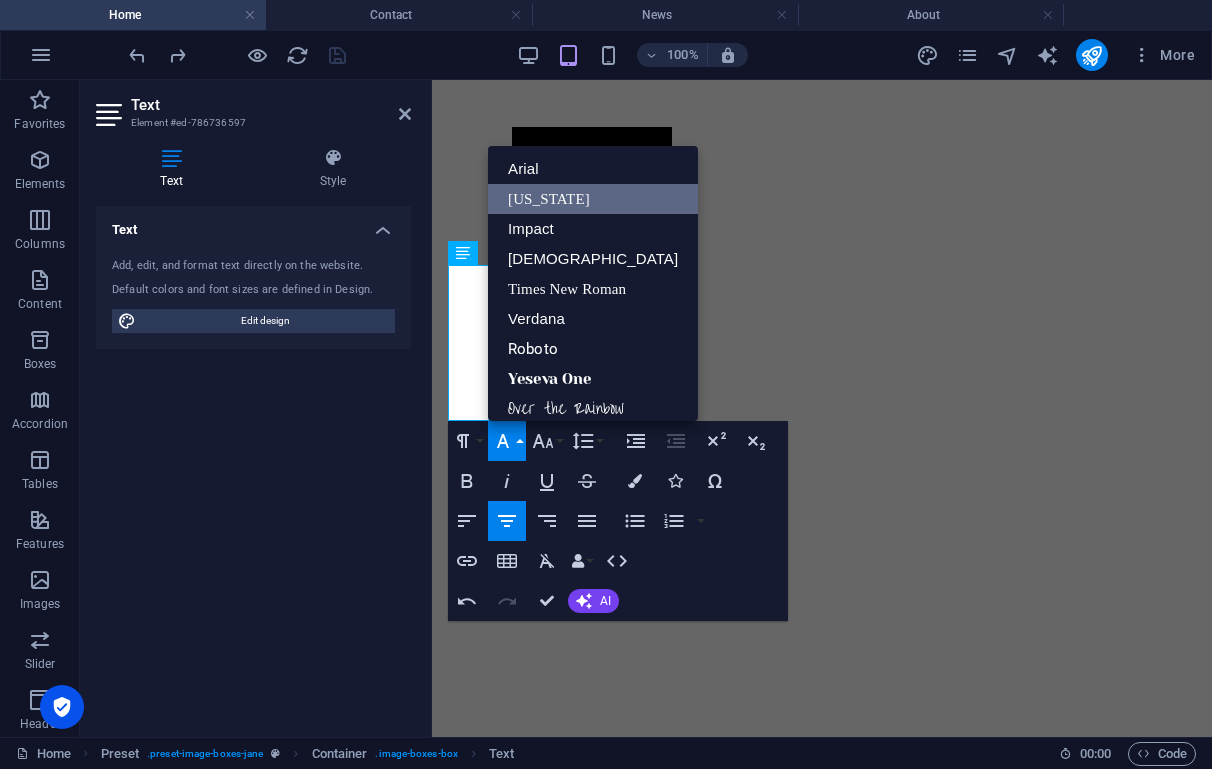 click on "[US_STATE]" at bounding box center (593, 199) 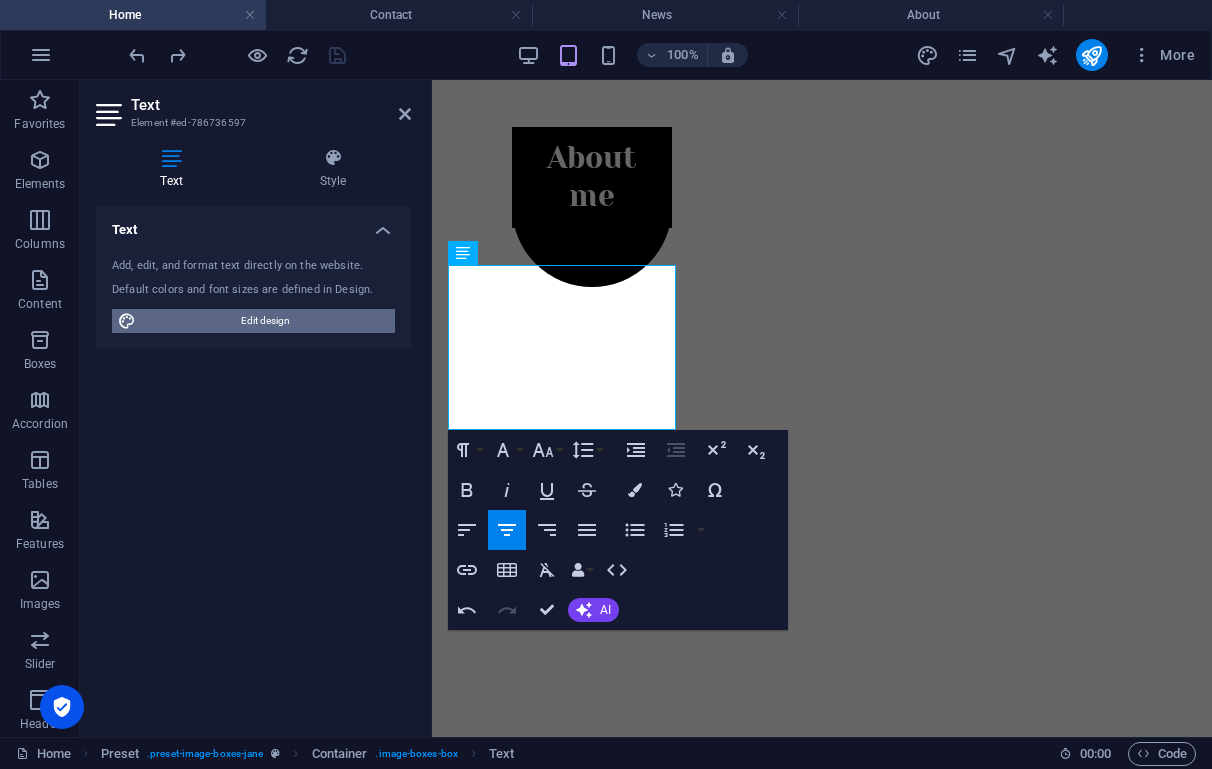 click on "Edit design" at bounding box center (265, 321) 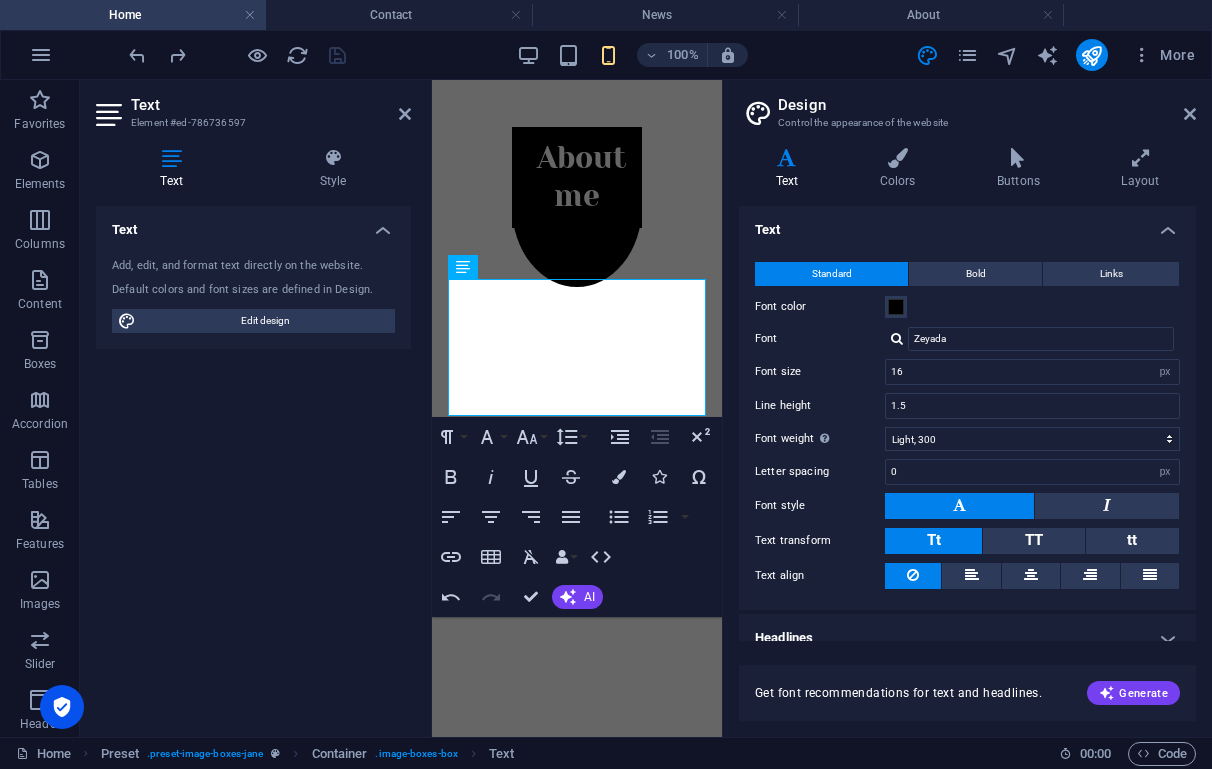 click at bounding box center [897, 338] 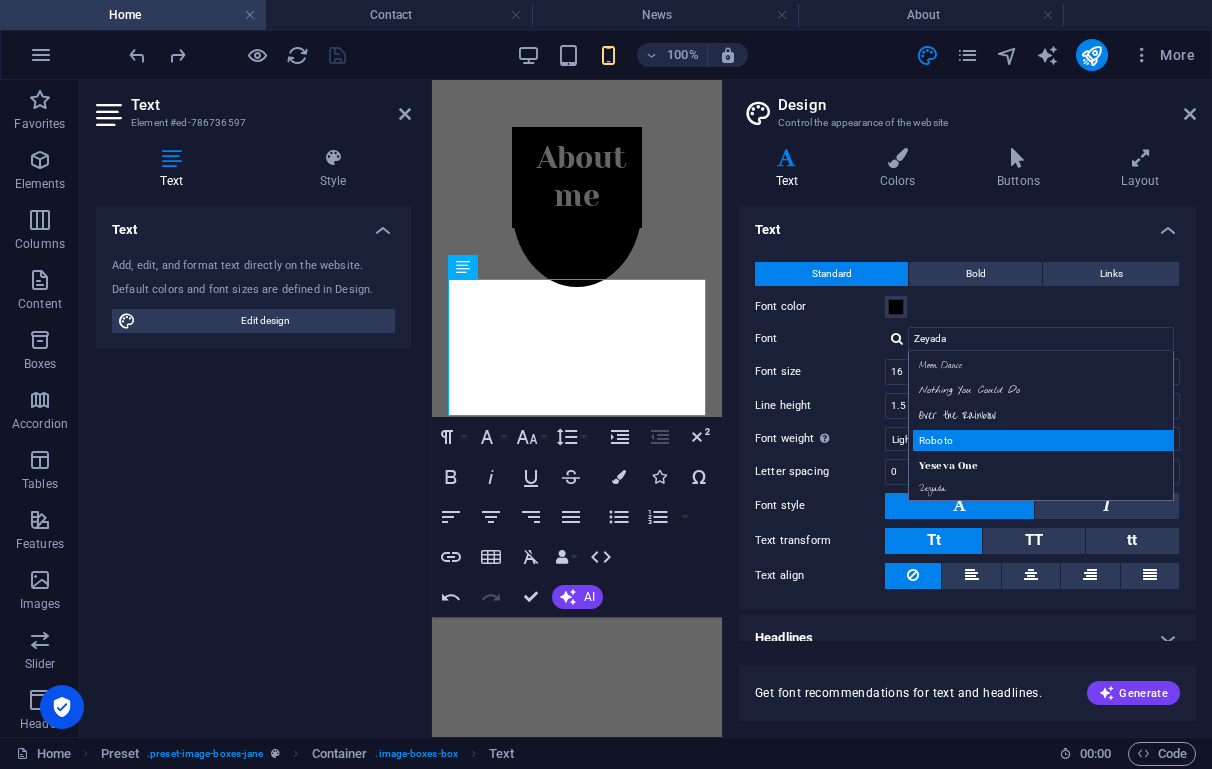 scroll, scrollTop: 19, scrollLeft: 0, axis: vertical 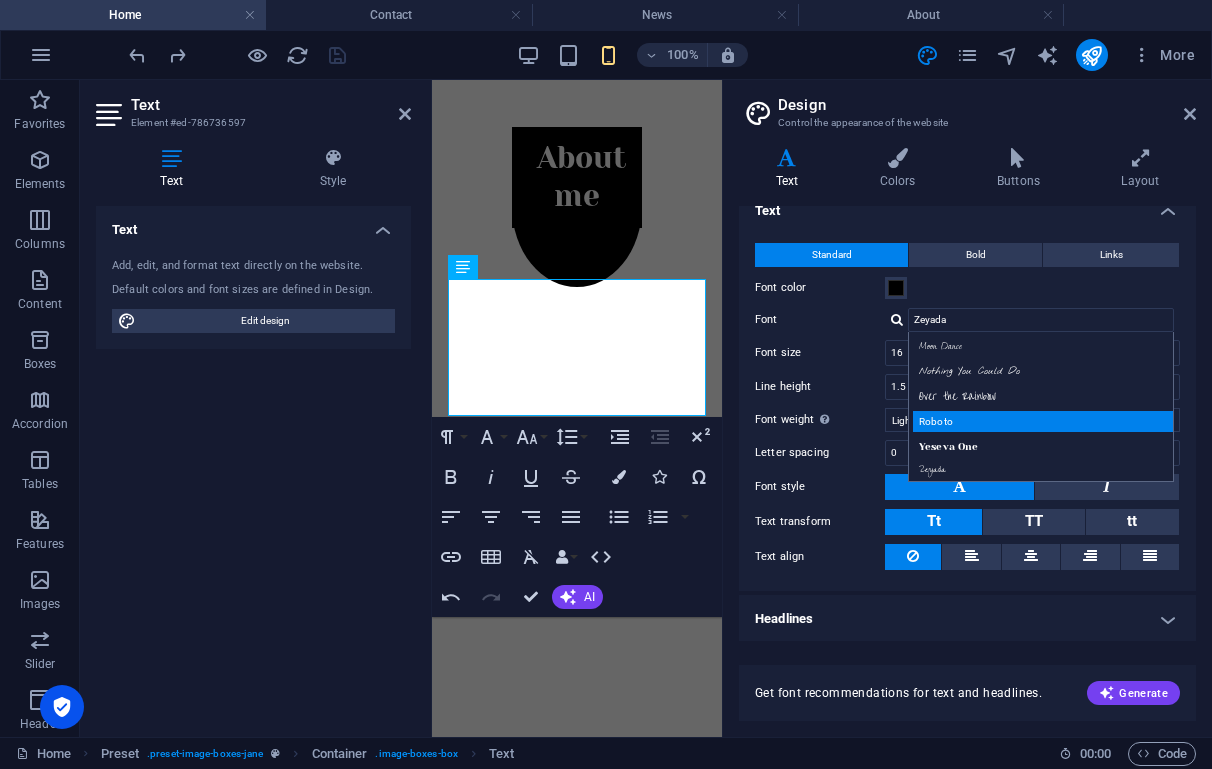click on "Roboto" at bounding box center [1045, 421] 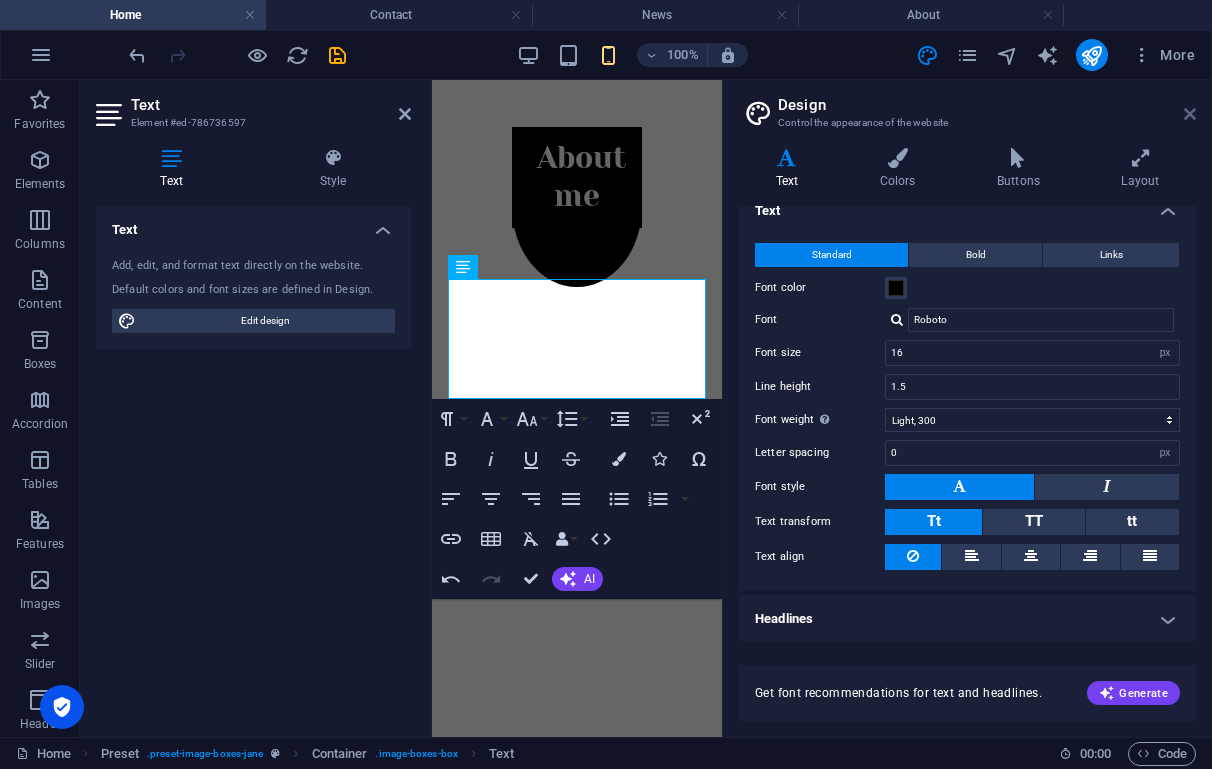 click at bounding box center (1190, 114) 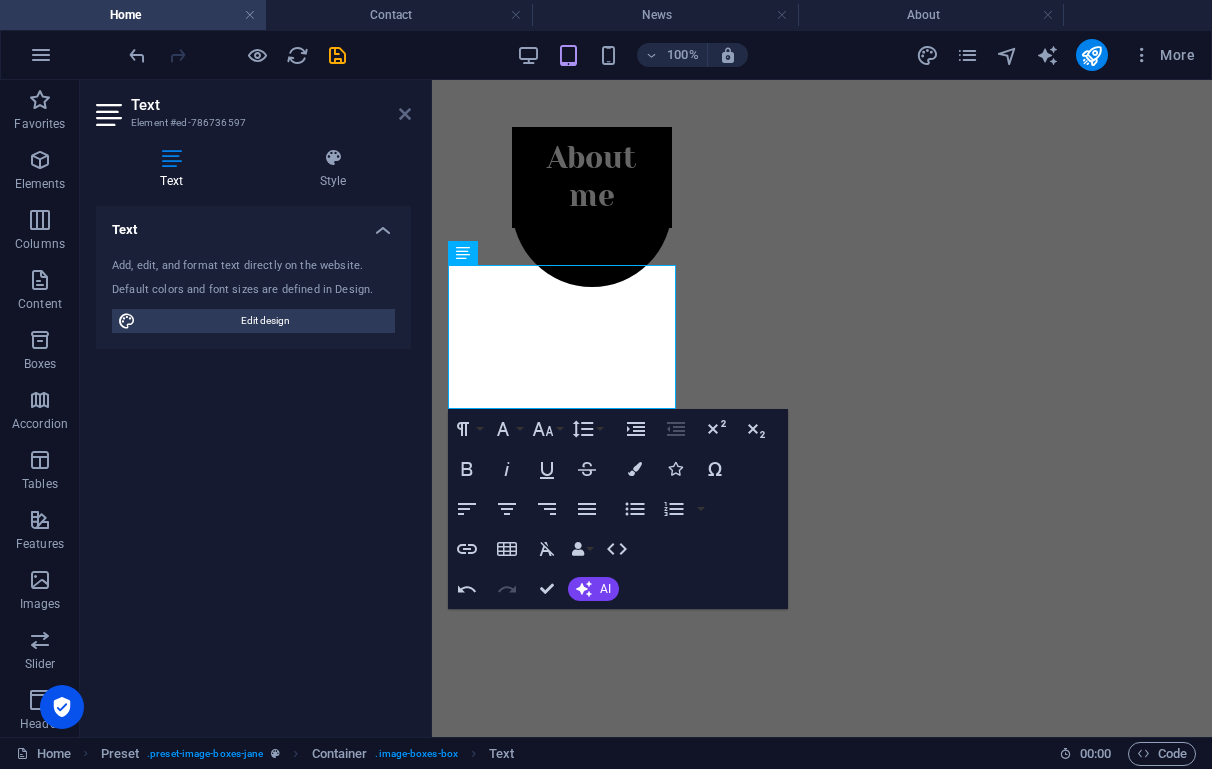 click at bounding box center (405, 114) 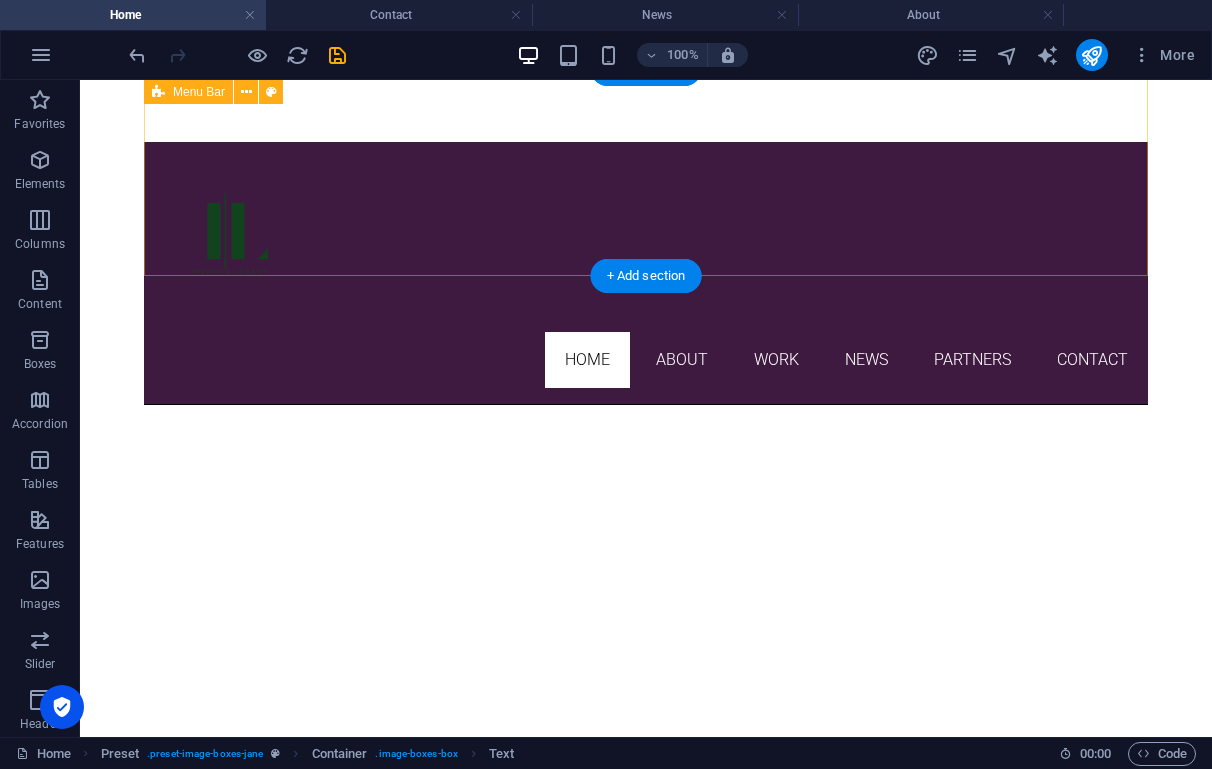scroll, scrollTop: 0, scrollLeft: 0, axis: both 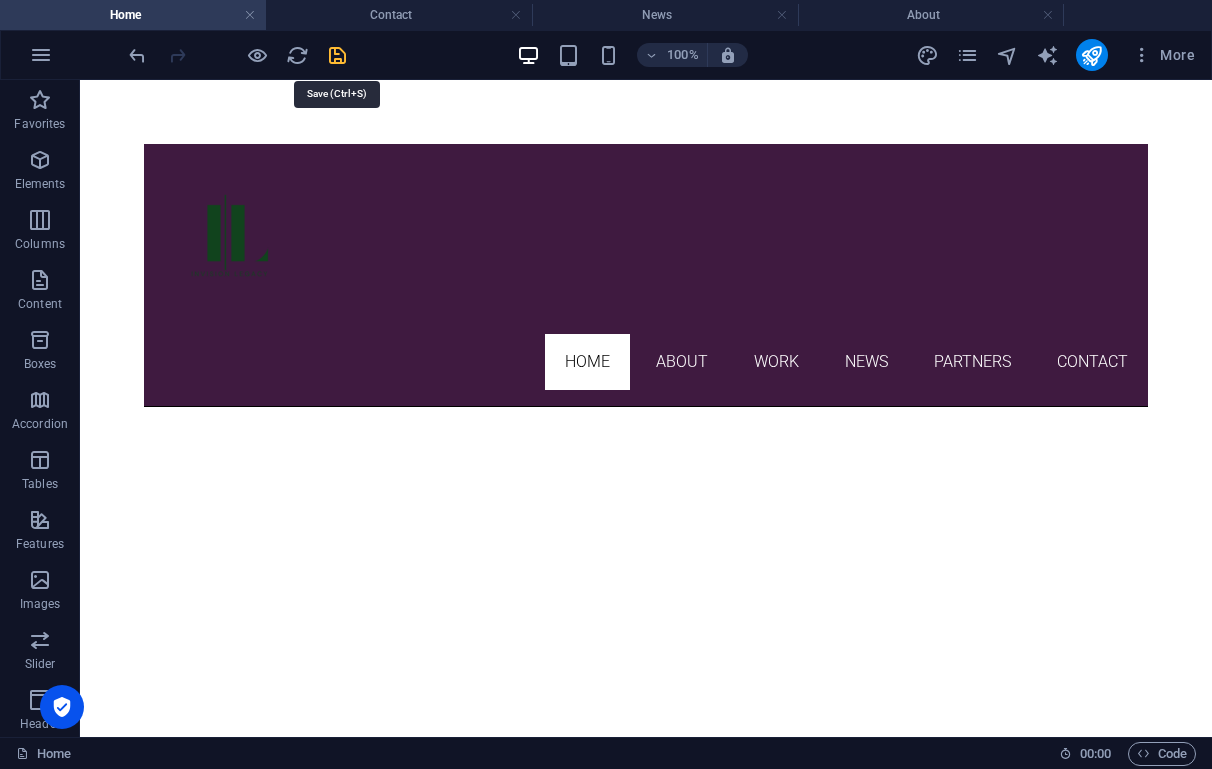 click at bounding box center (337, 55) 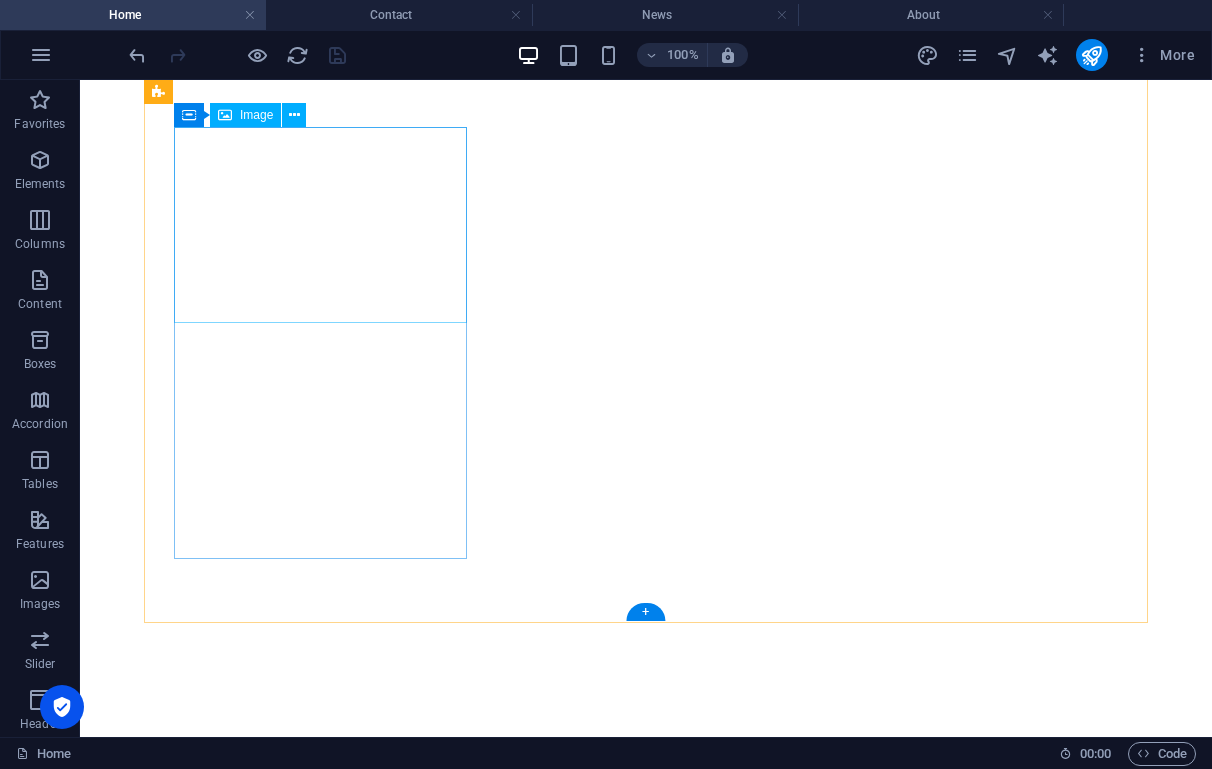 scroll, scrollTop: 884, scrollLeft: 0, axis: vertical 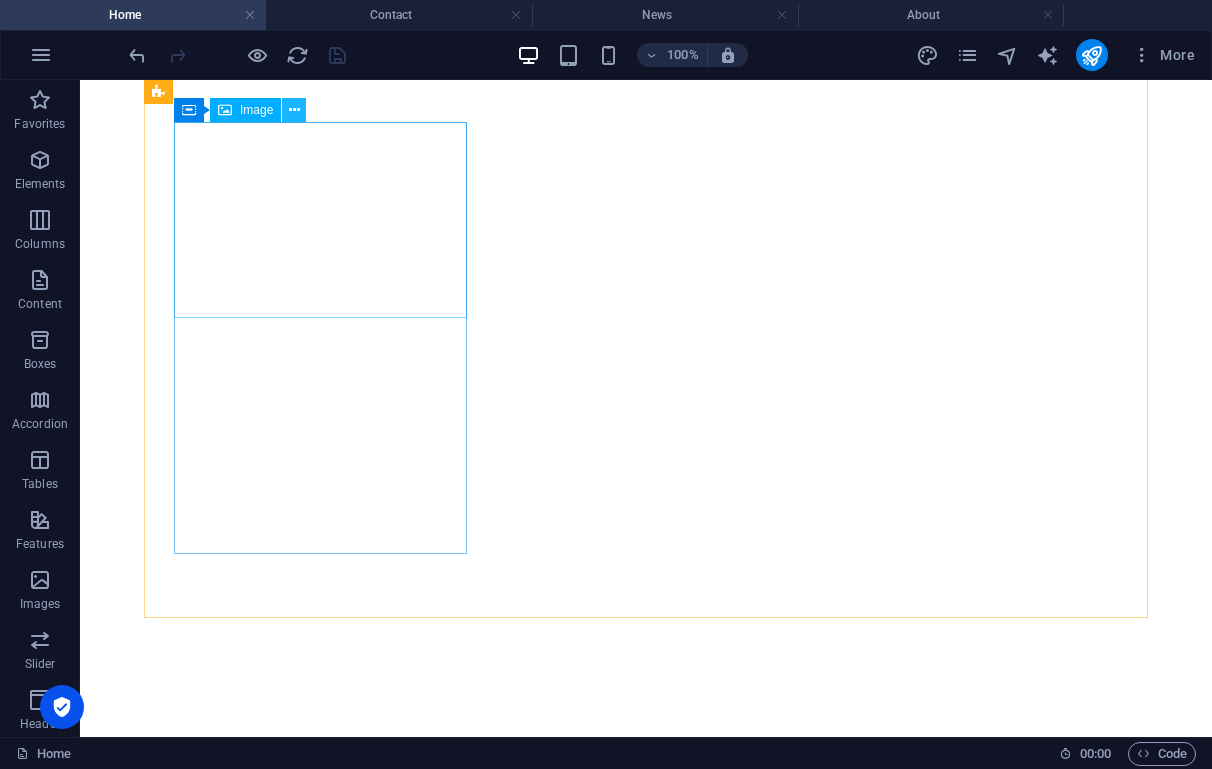 click at bounding box center (294, 110) 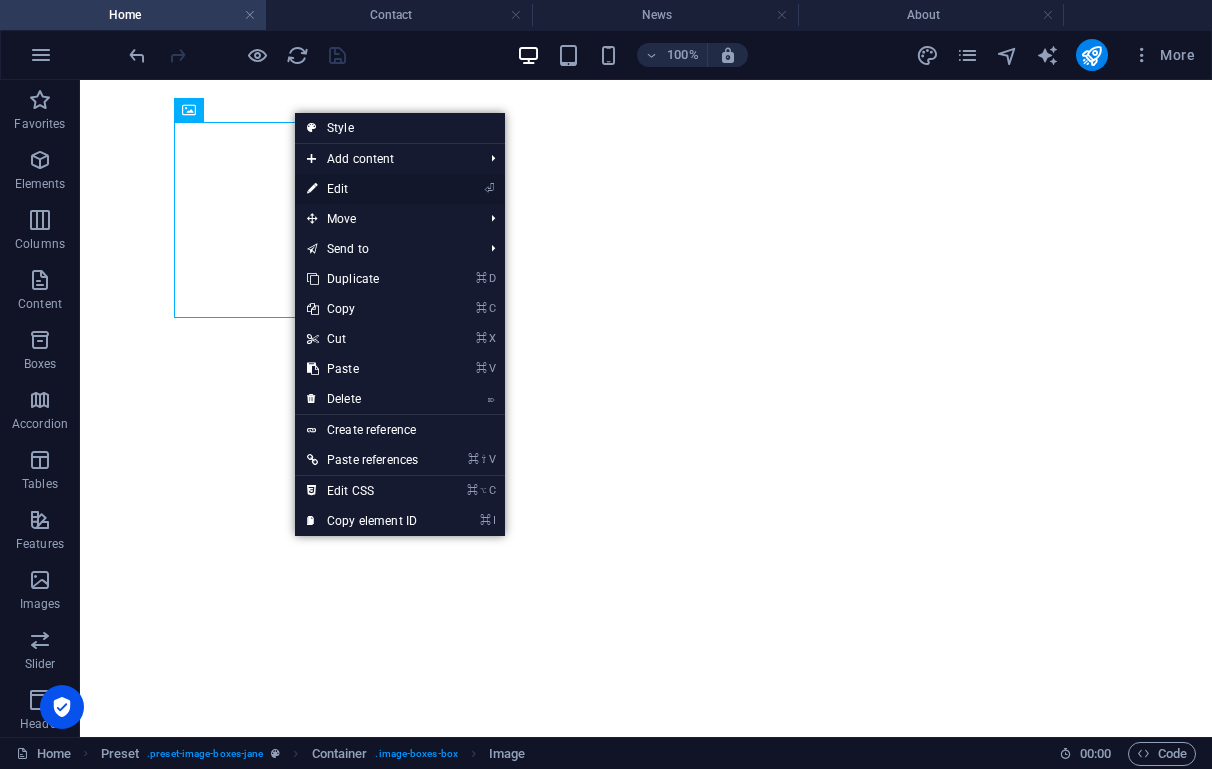 click on "⏎  Edit" at bounding box center [362, 189] 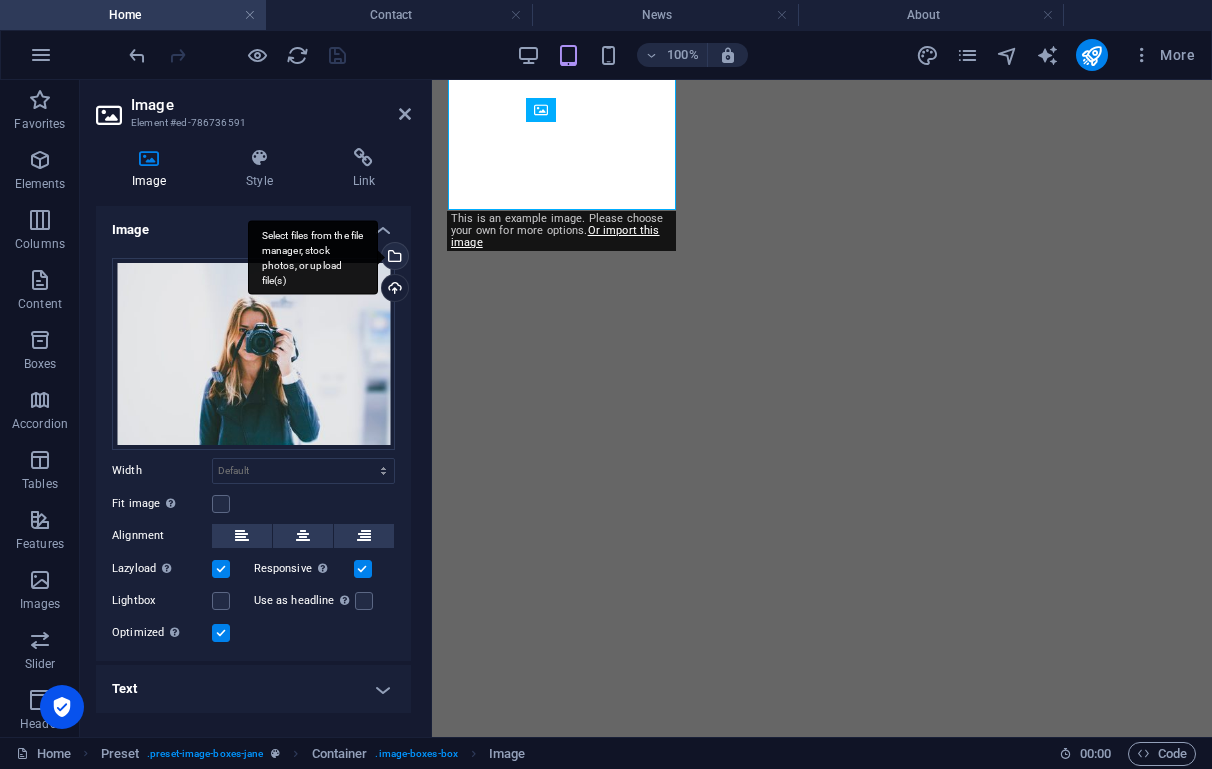 click on "Select files from the file manager, stock photos, or upload file(s)" at bounding box center (393, 258) 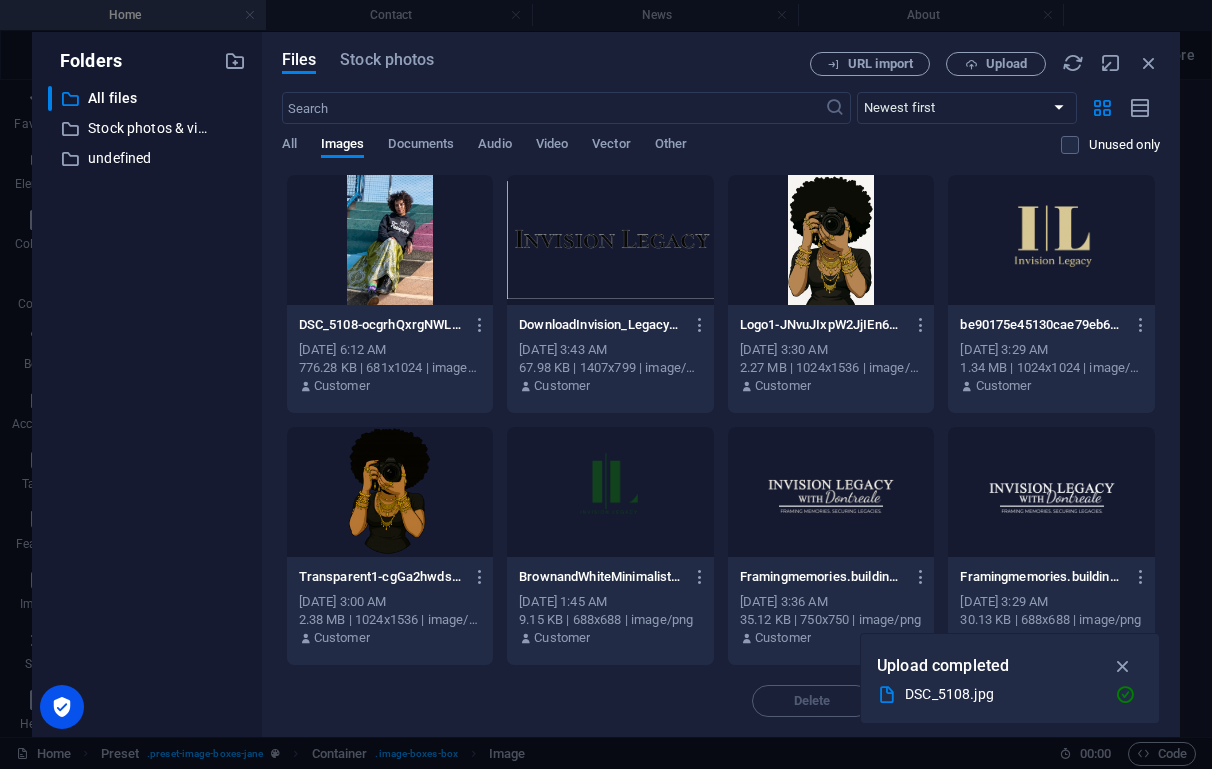 click at bounding box center [390, 240] 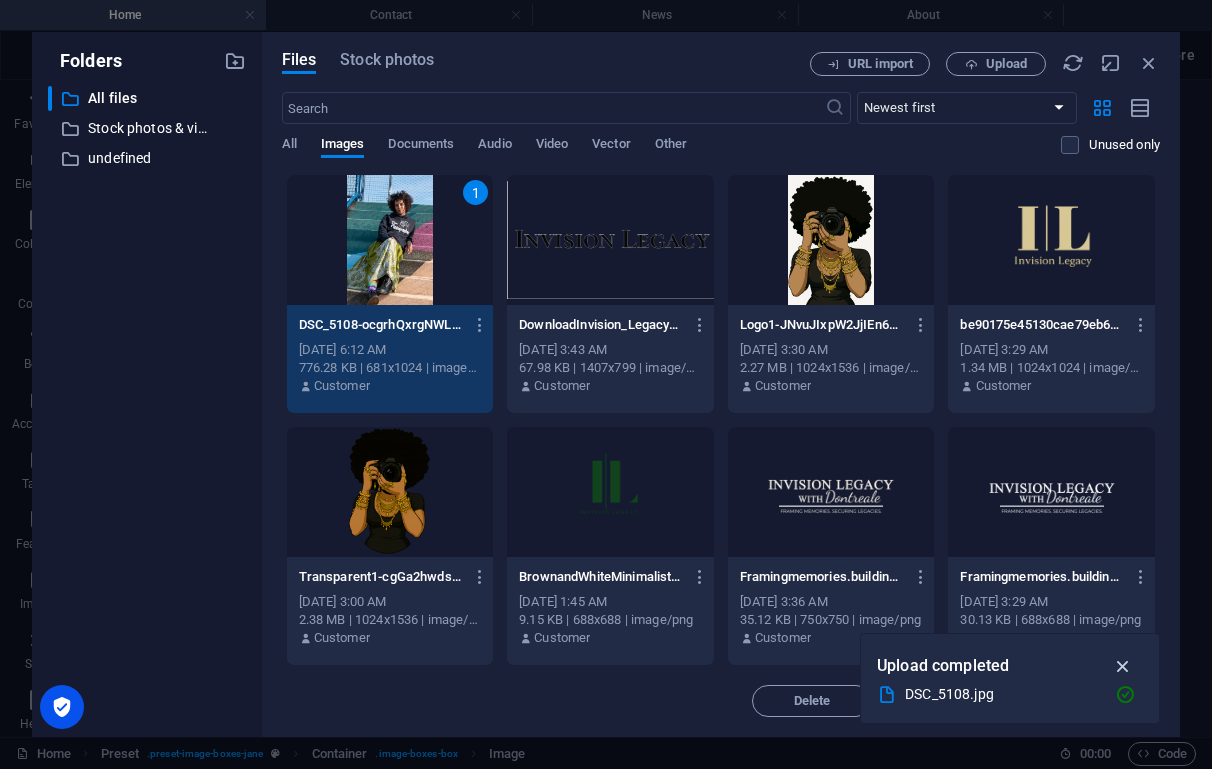 click at bounding box center [1123, 666] 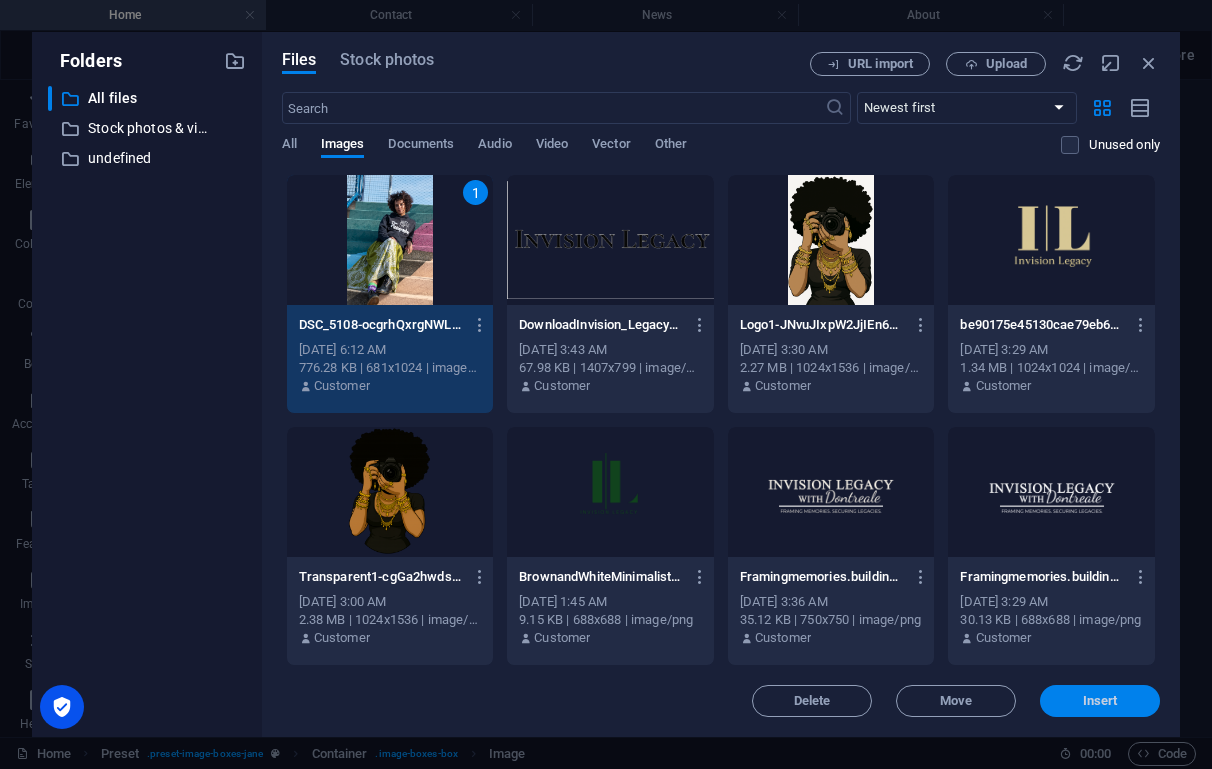 click on "Insert" at bounding box center [1100, 701] 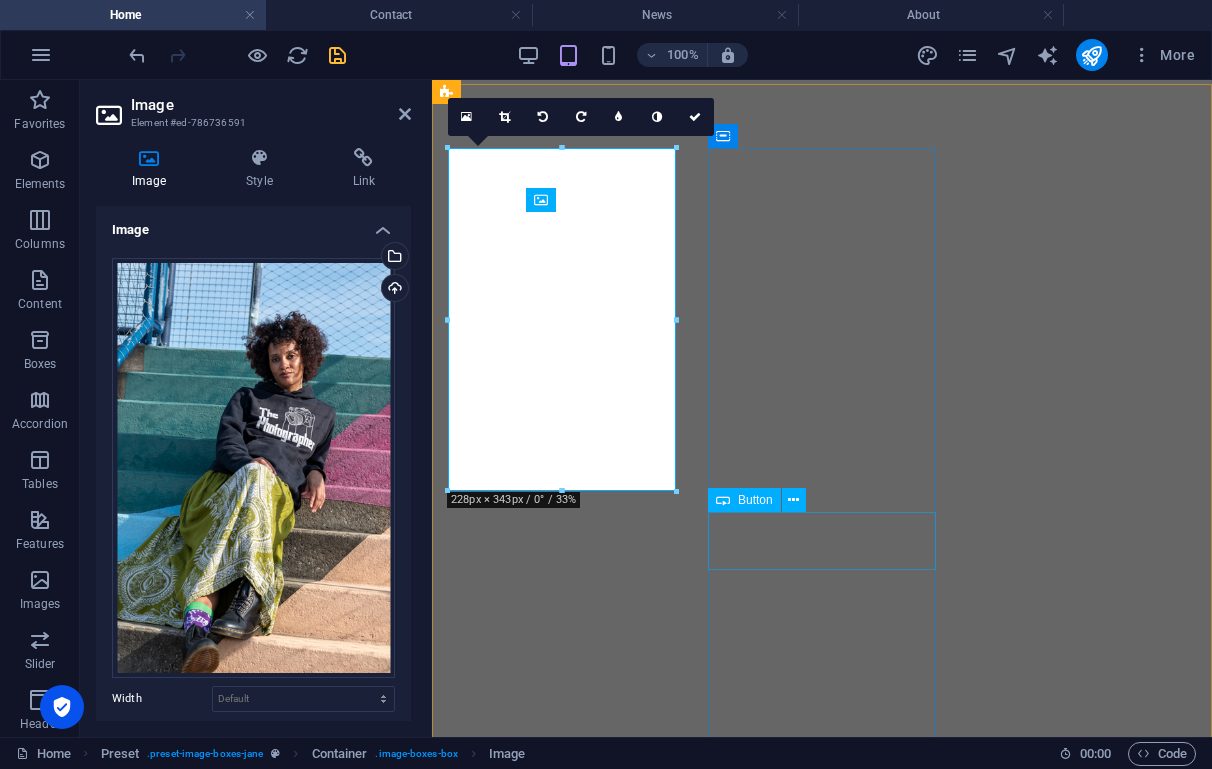 scroll, scrollTop: 770, scrollLeft: 0, axis: vertical 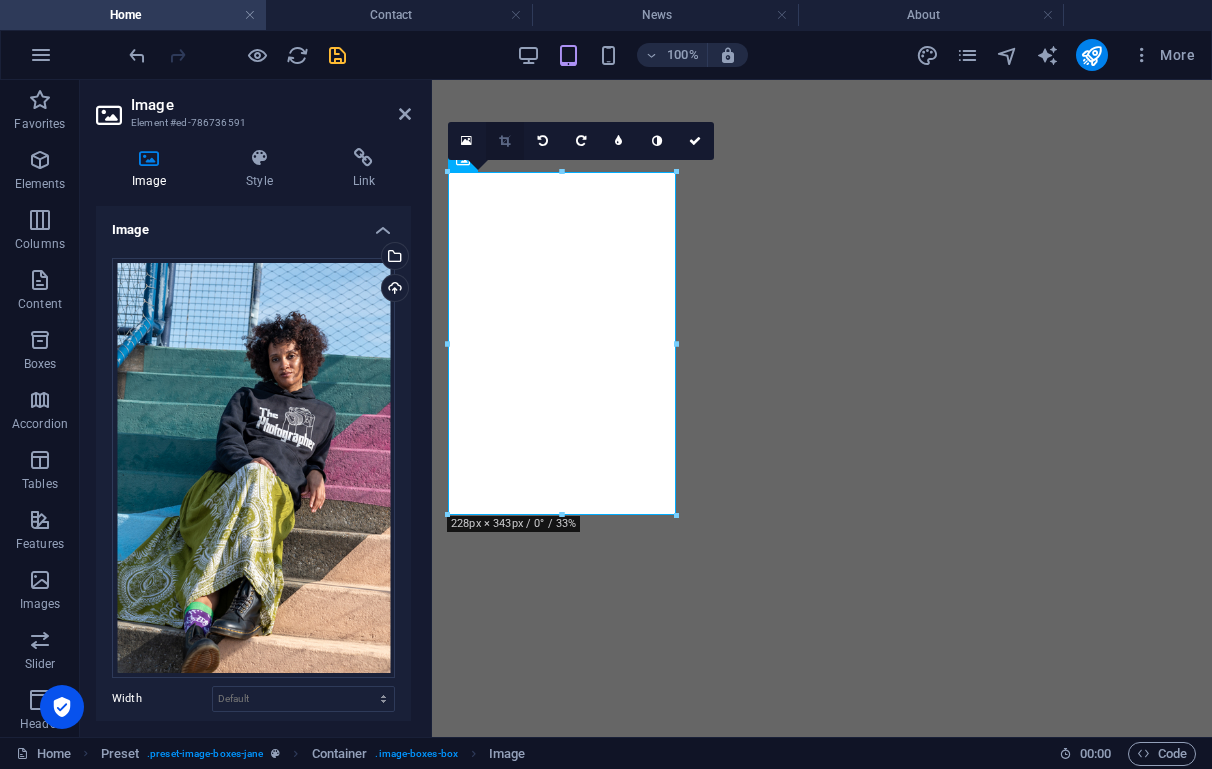 click at bounding box center [504, 141] 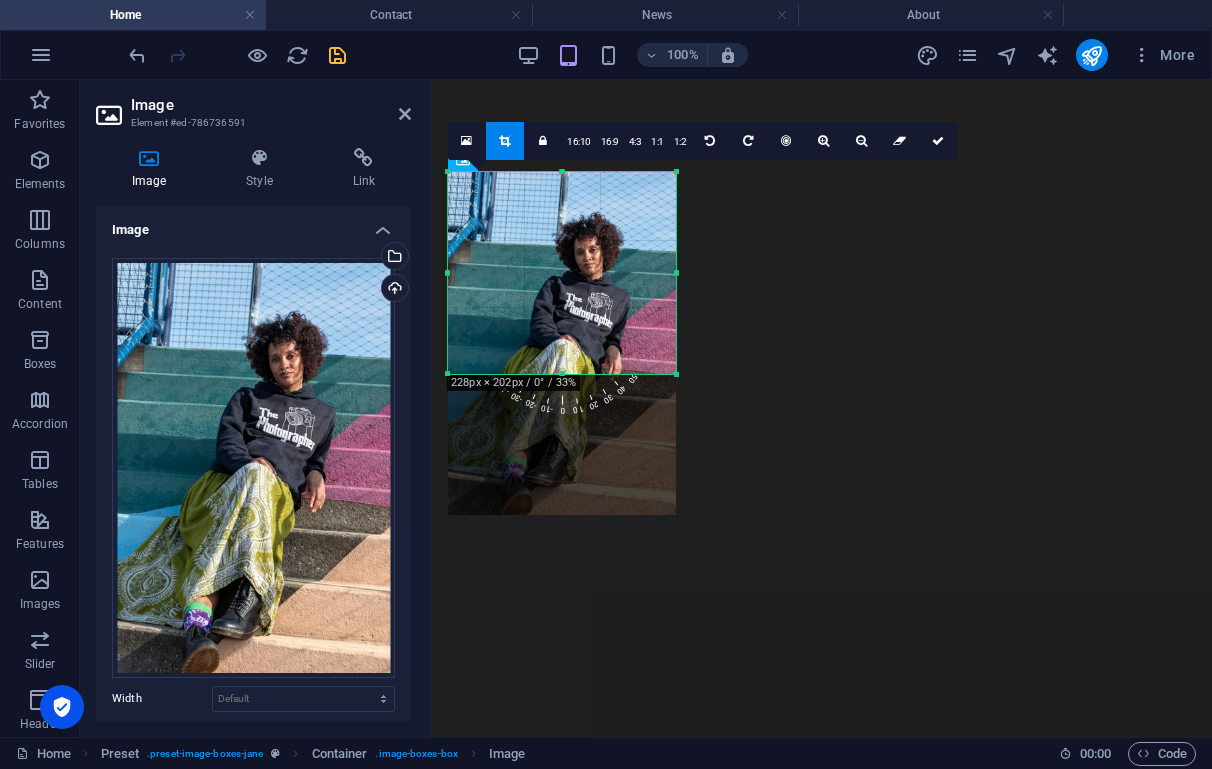 drag, startPoint x: 559, startPoint y: 516, endPoint x: 551, endPoint y: 375, distance: 141.22676 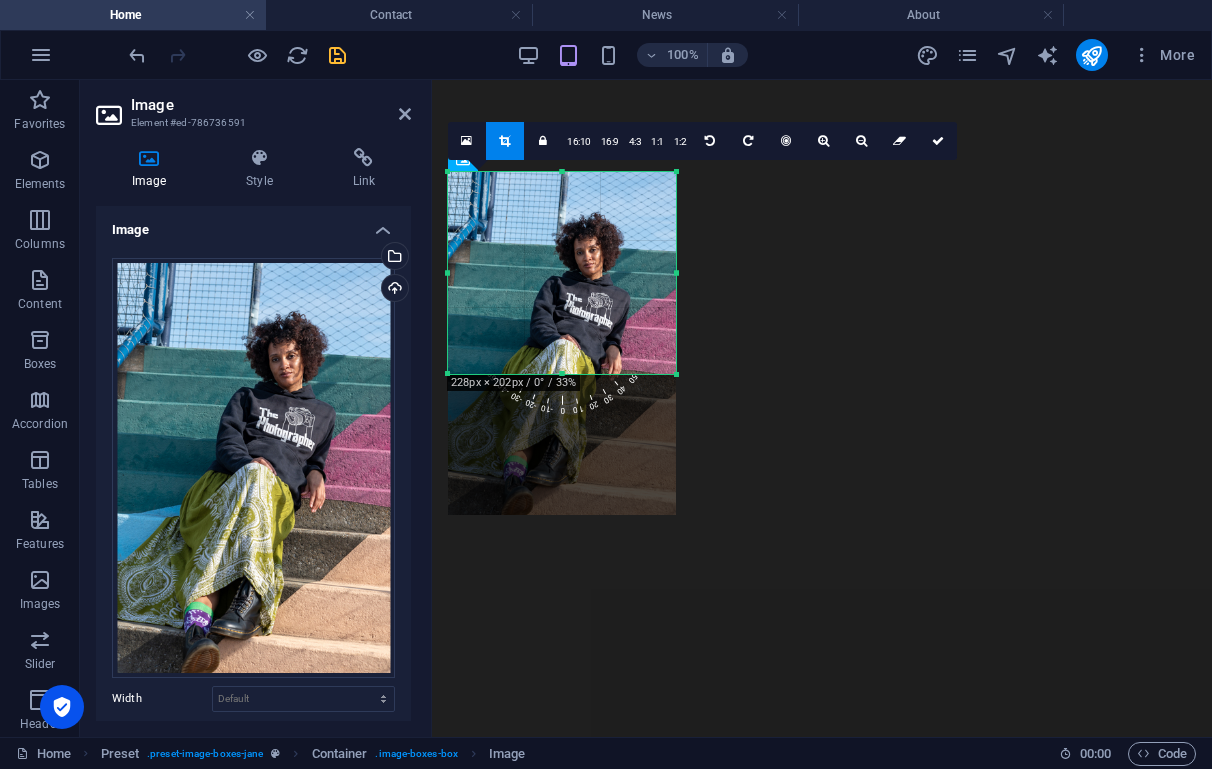 click at bounding box center (562, 374) 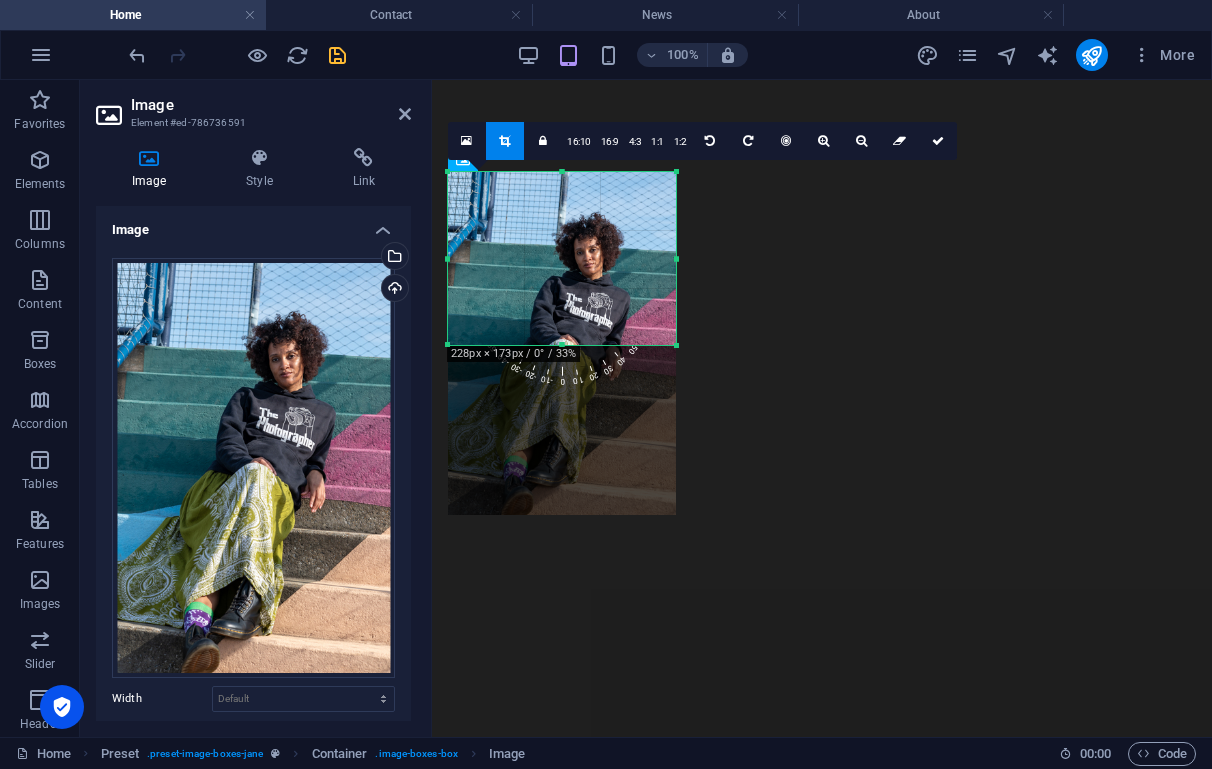 drag, startPoint x: 561, startPoint y: 374, endPoint x: 561, endPoint y: 345, distance: 29 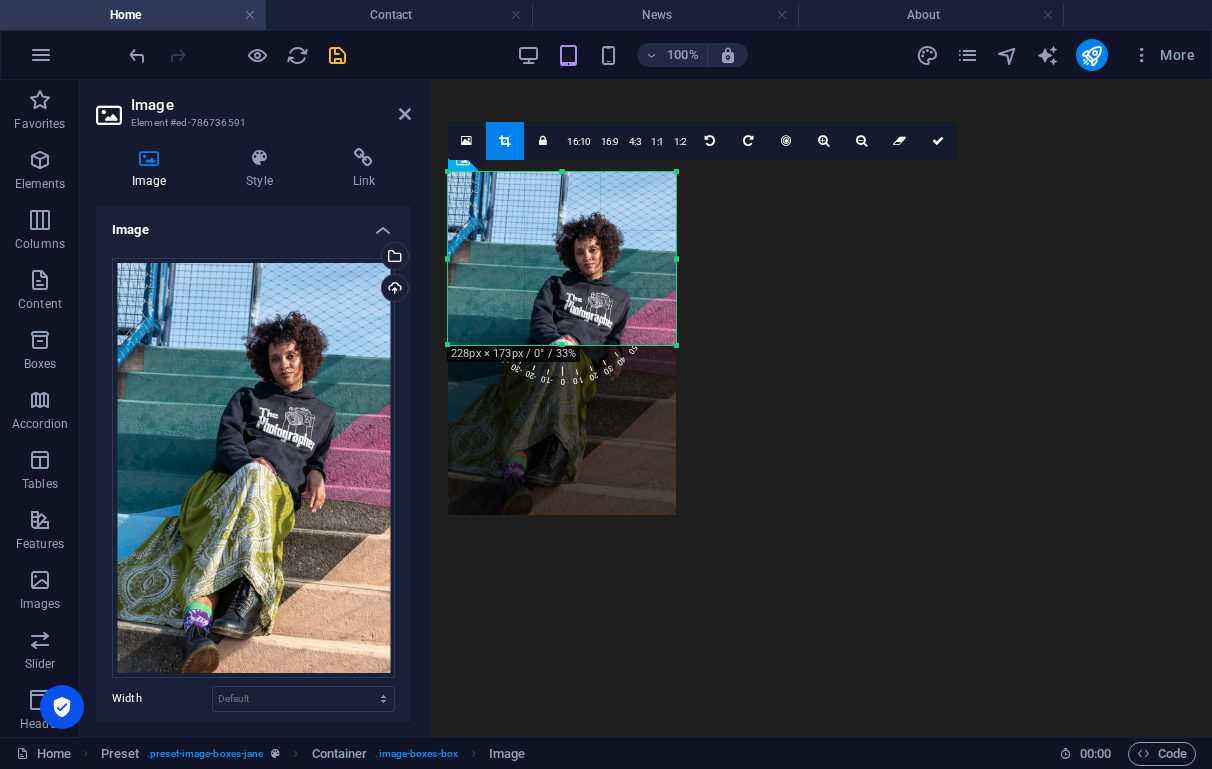 click at bounding box center [562, 345] 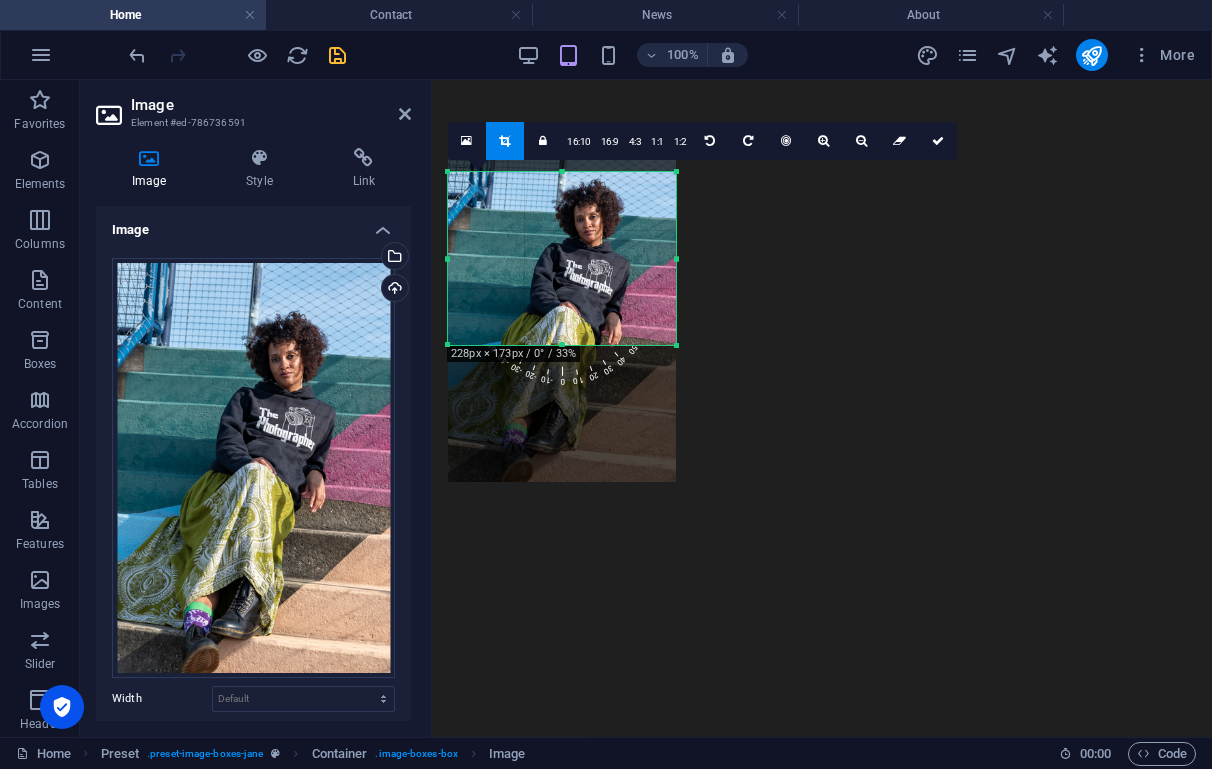 drag, startPoint x: 572, startPoint y: 285, endPoint x: 568, endPoint y: 255, distance: 30.265491 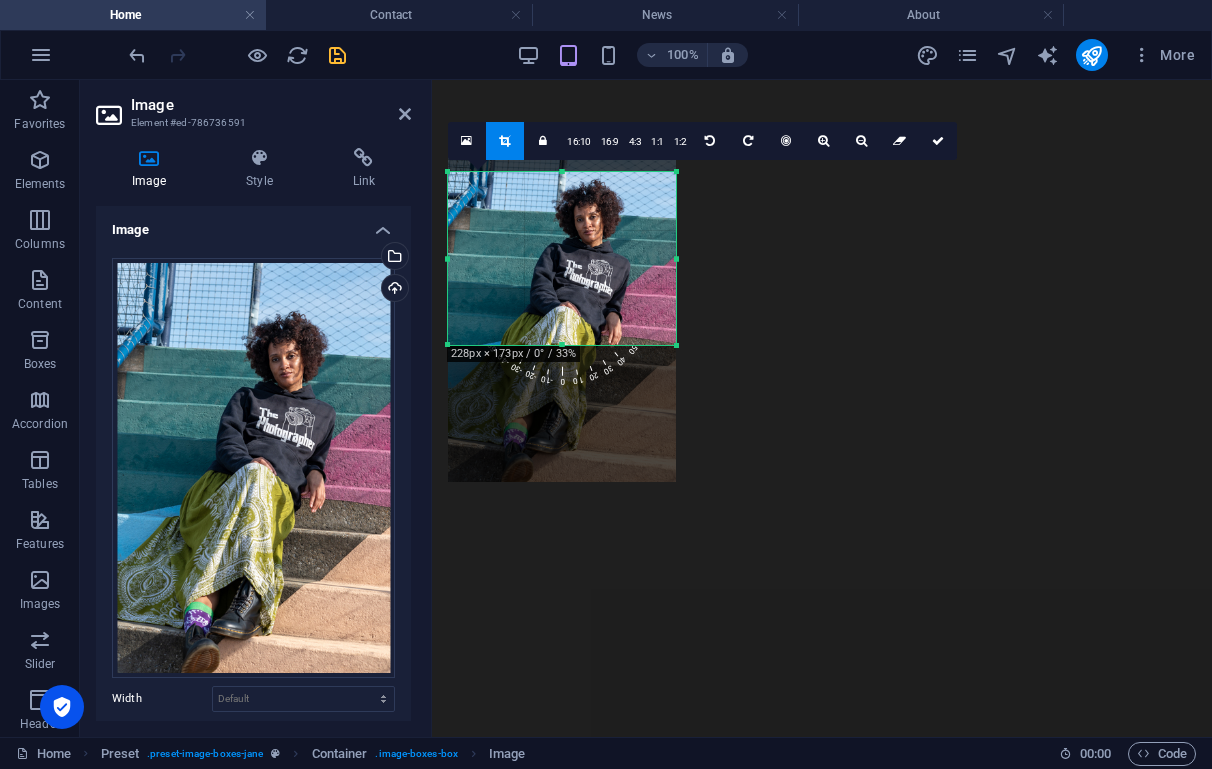 click at bounding box center (562, 310) 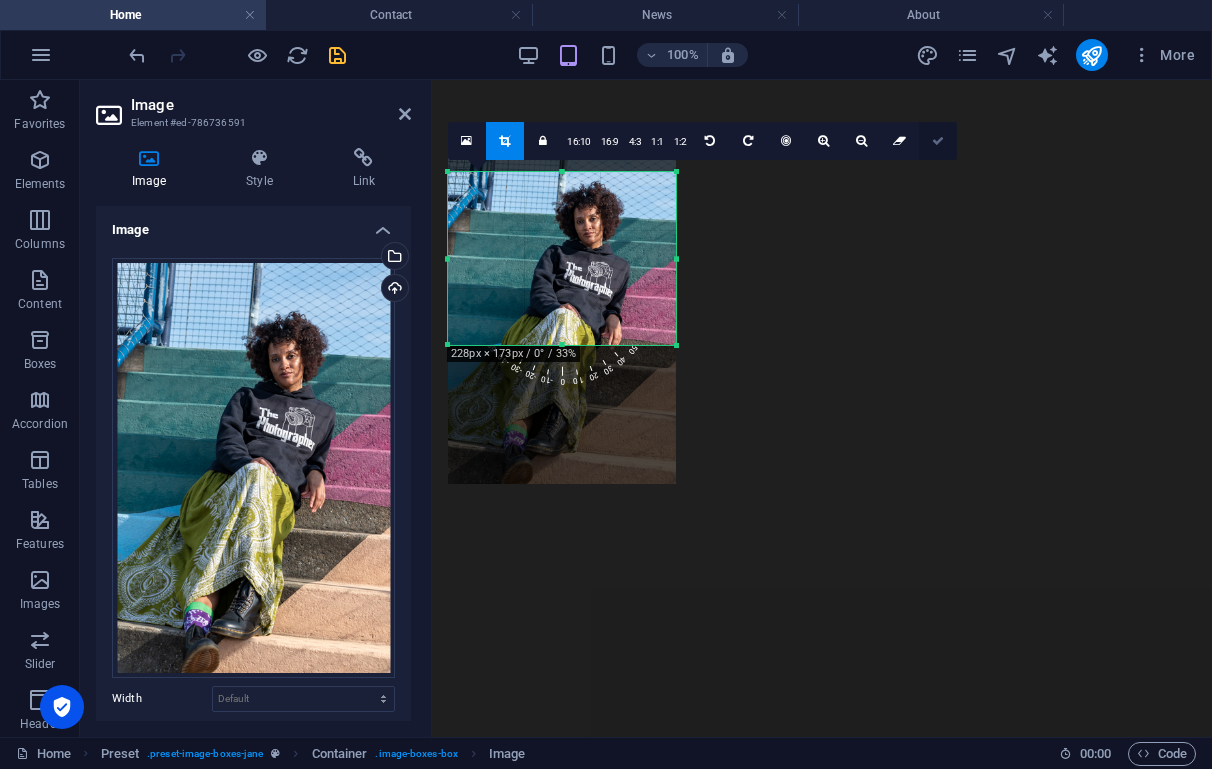 click at bounding box center [938, 141] 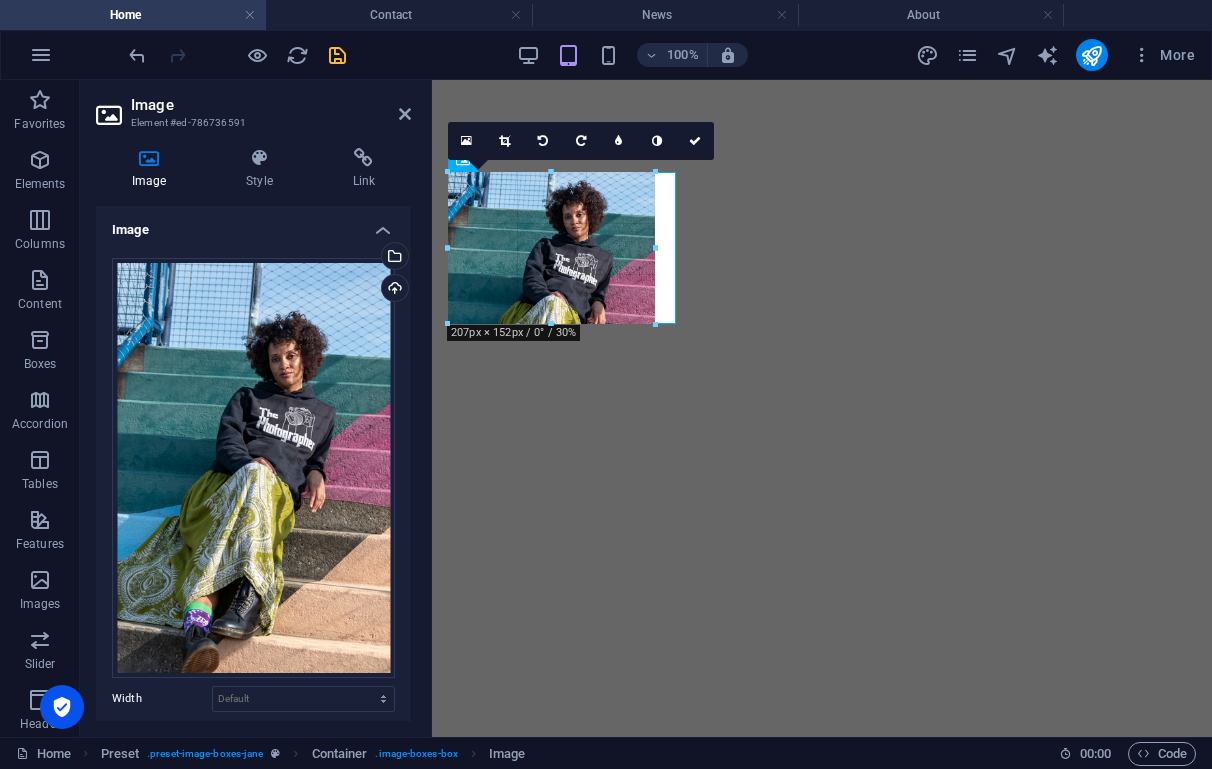 drag, startPoint x: 558, startPoint y: 345, endPoint x: 559, endPoint y: 324, distance: 21.023796 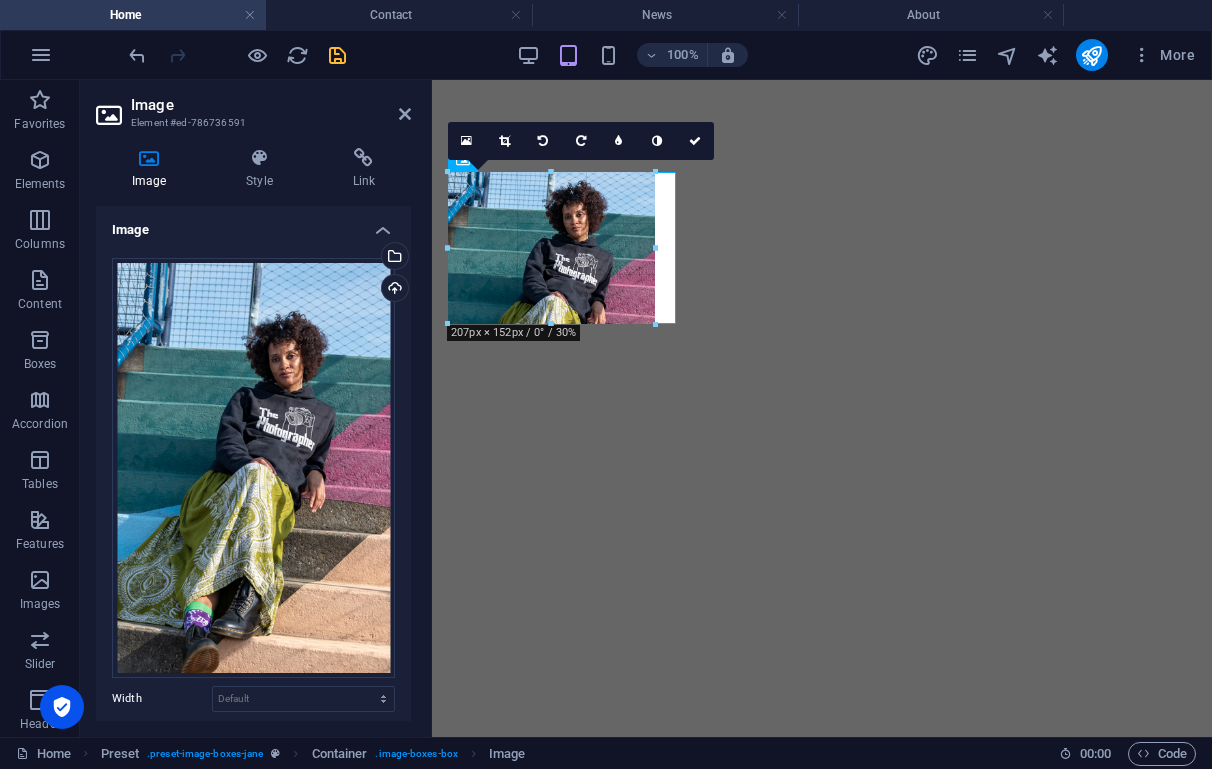 type on "207" 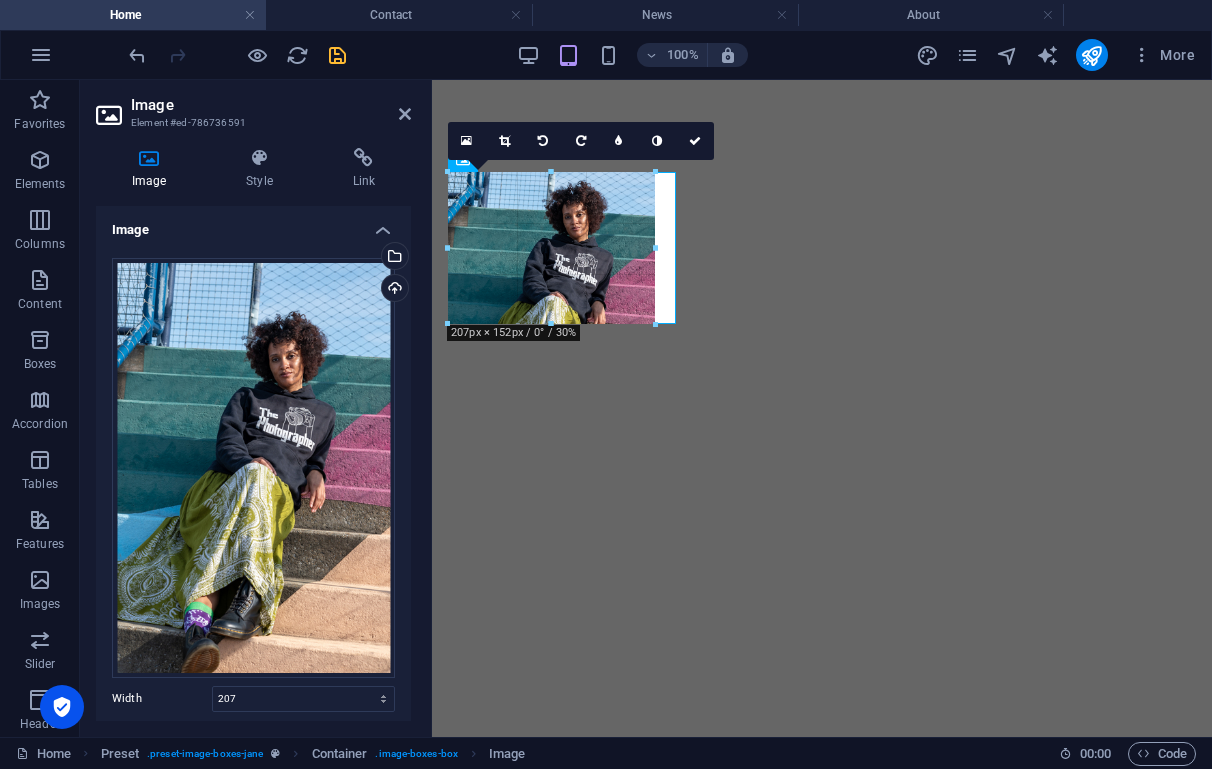 select on "px" 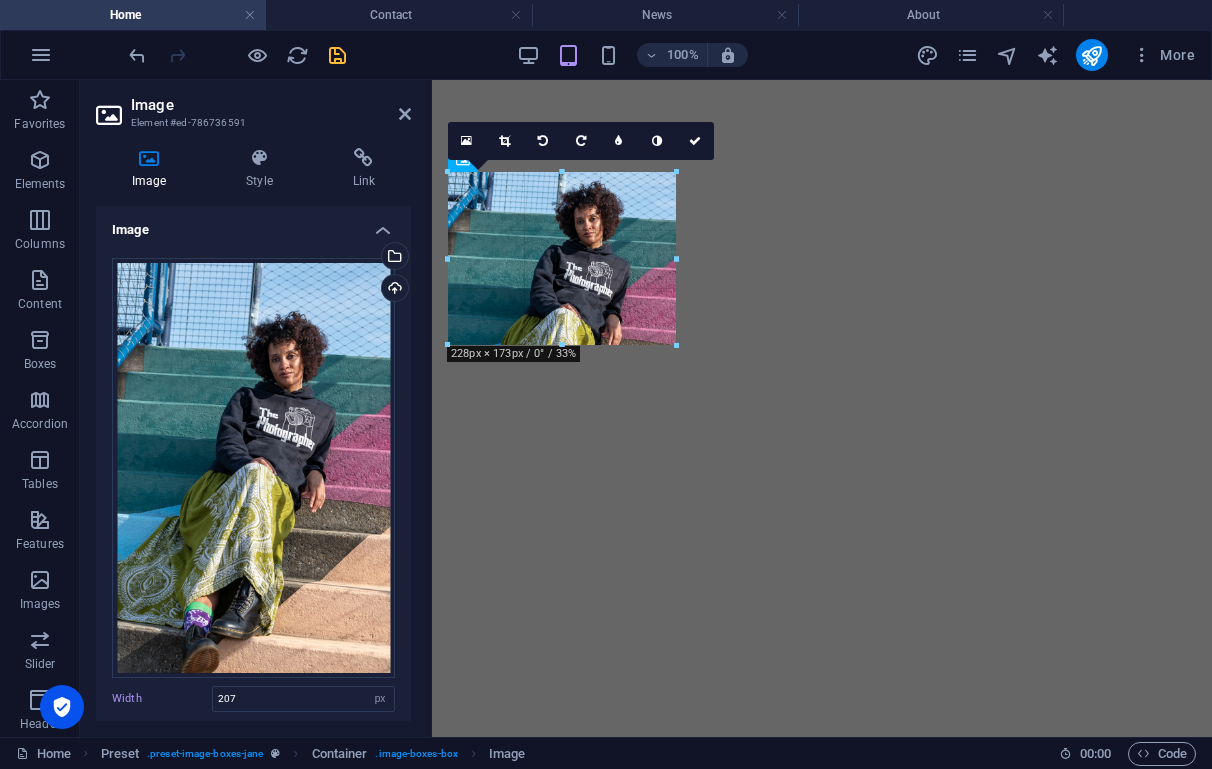 drag, startPoint x: 655, startPoint y: 248, endPoint x: 679, endPoint y: 241, distance: 25 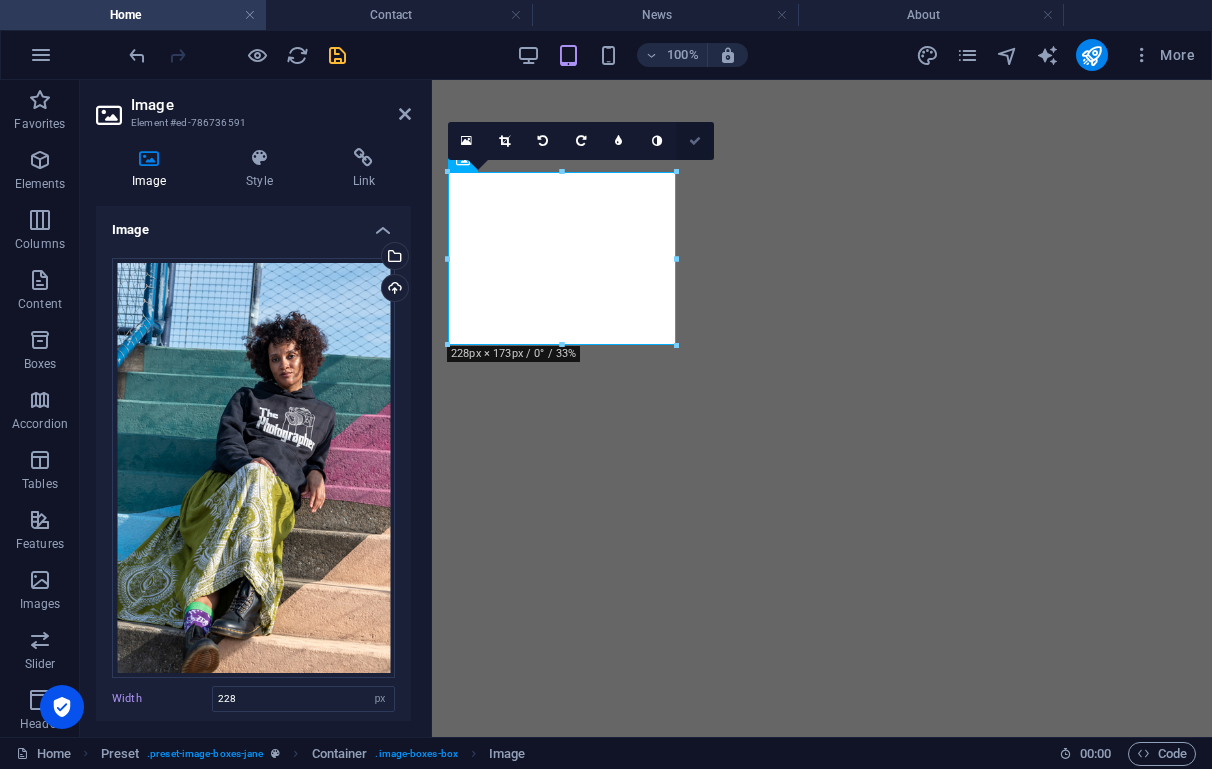 click at bounding box center (695, 141) 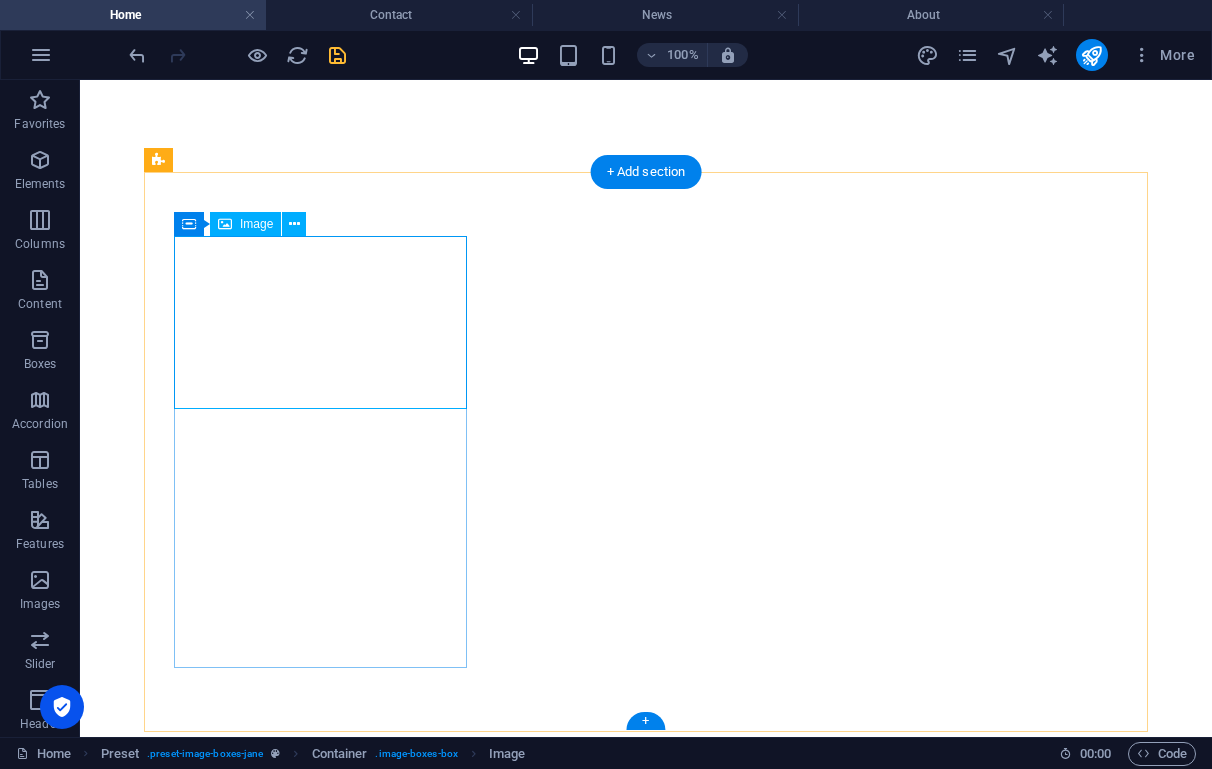 click at bounding box center (632, 1178) 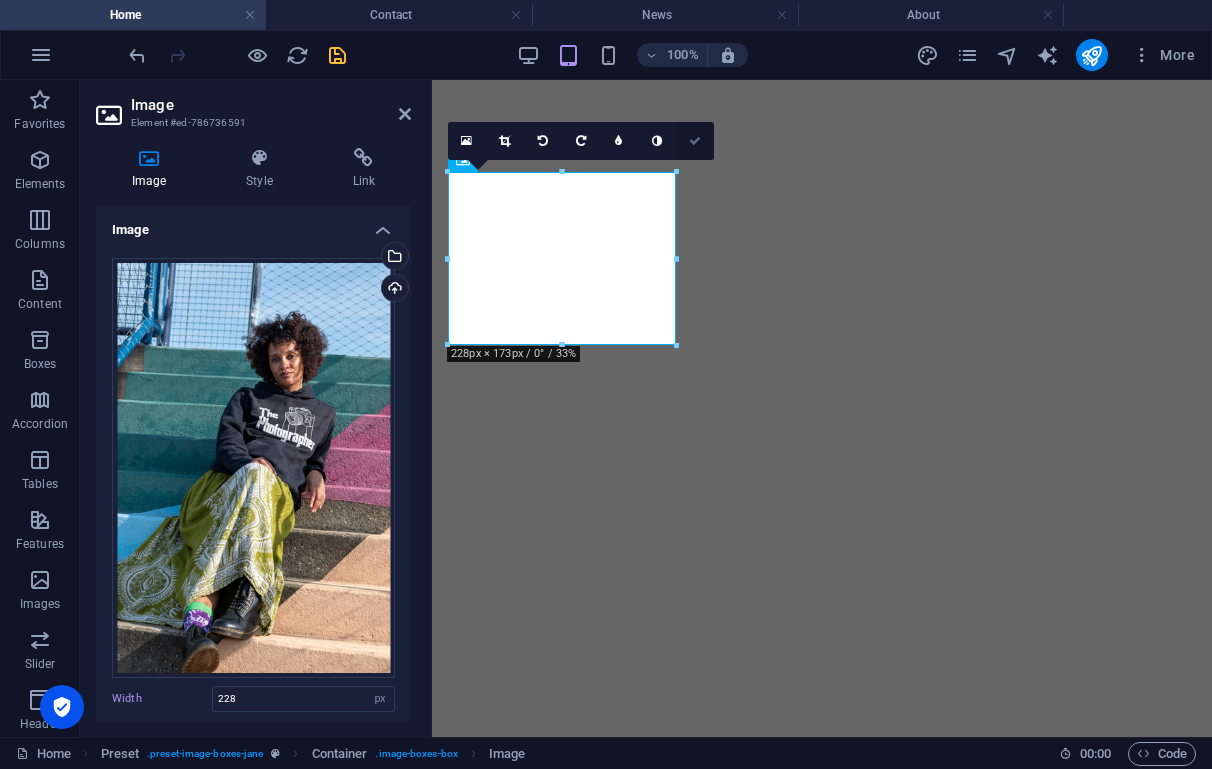 click at bounding box center (695, 141) 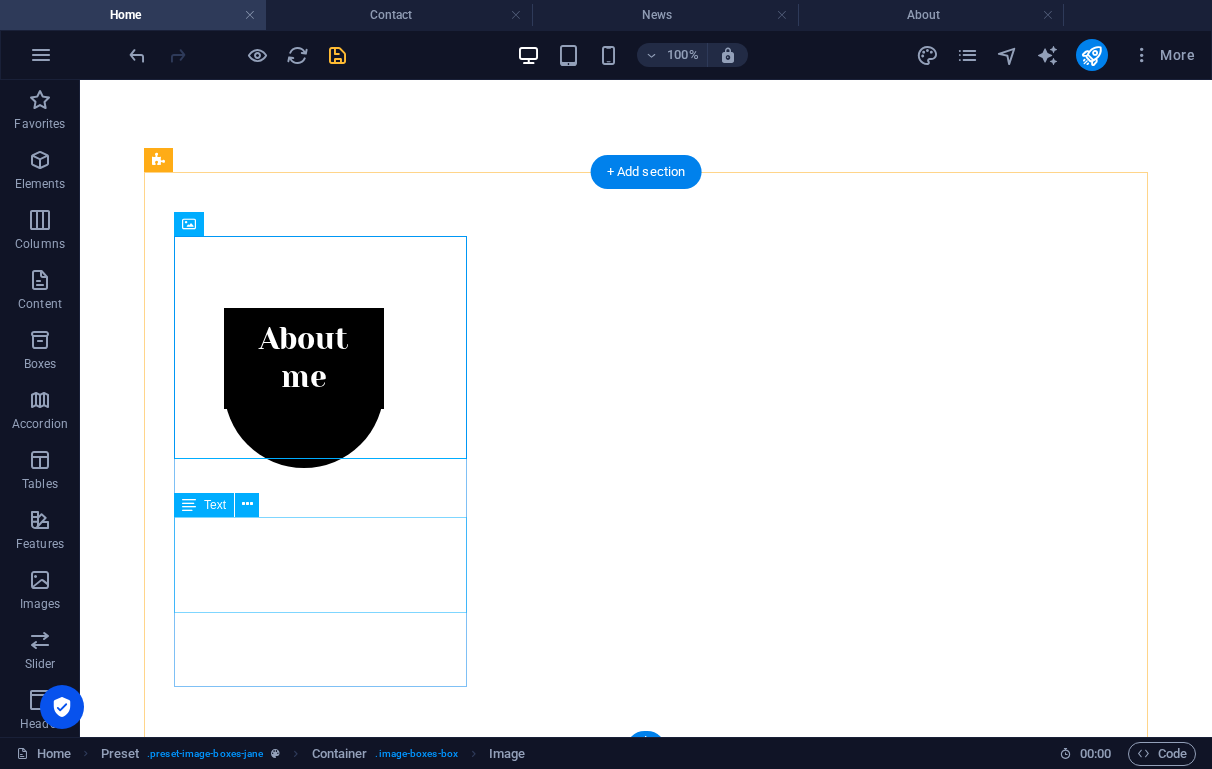 click on "Lorem ipsum dolor sit amet, consectetuer adipiscing elit. Aenean commodo ligula eget dolor. Lorem ipsum dolor sit amet." at bounding box center (632, 2020) 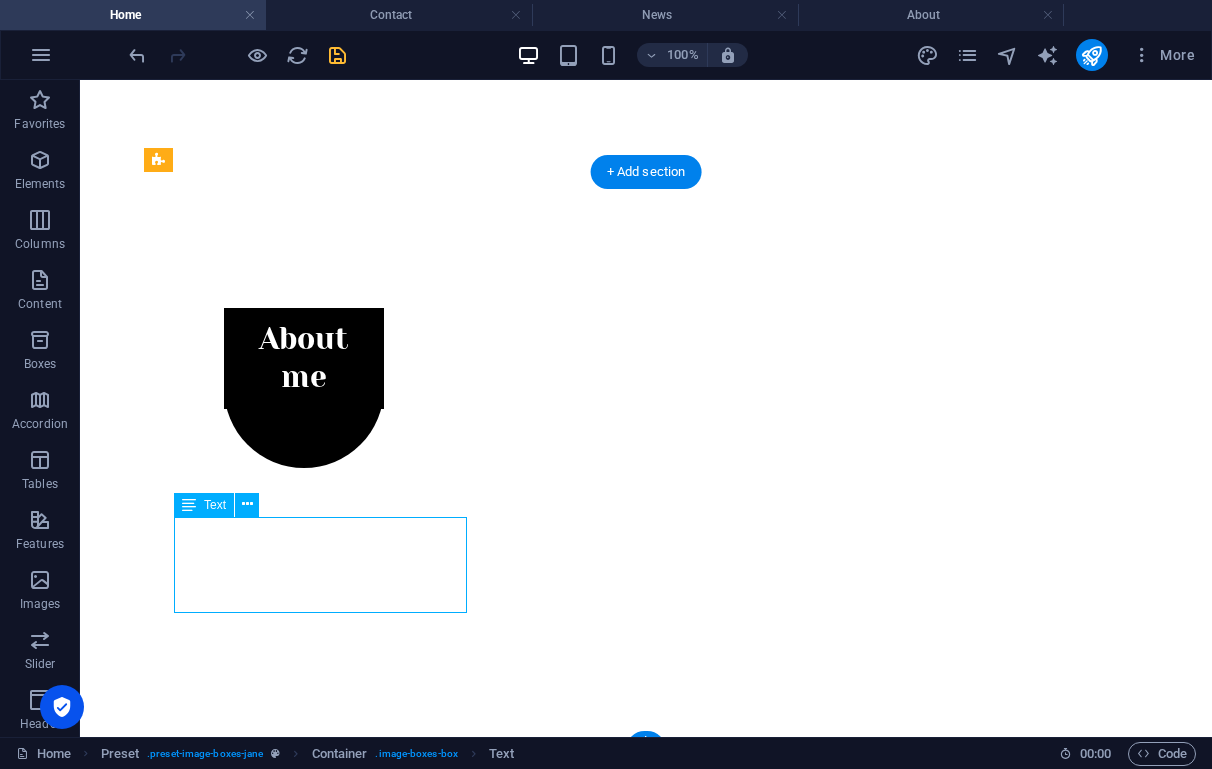 click on "Lorem ipsum dolor sit amet, consectetuer adipiscing elit. Aenean commodo ligula eget dolor. Lorem ipsum dolor sit amet." at bounding box center (632, 2020) 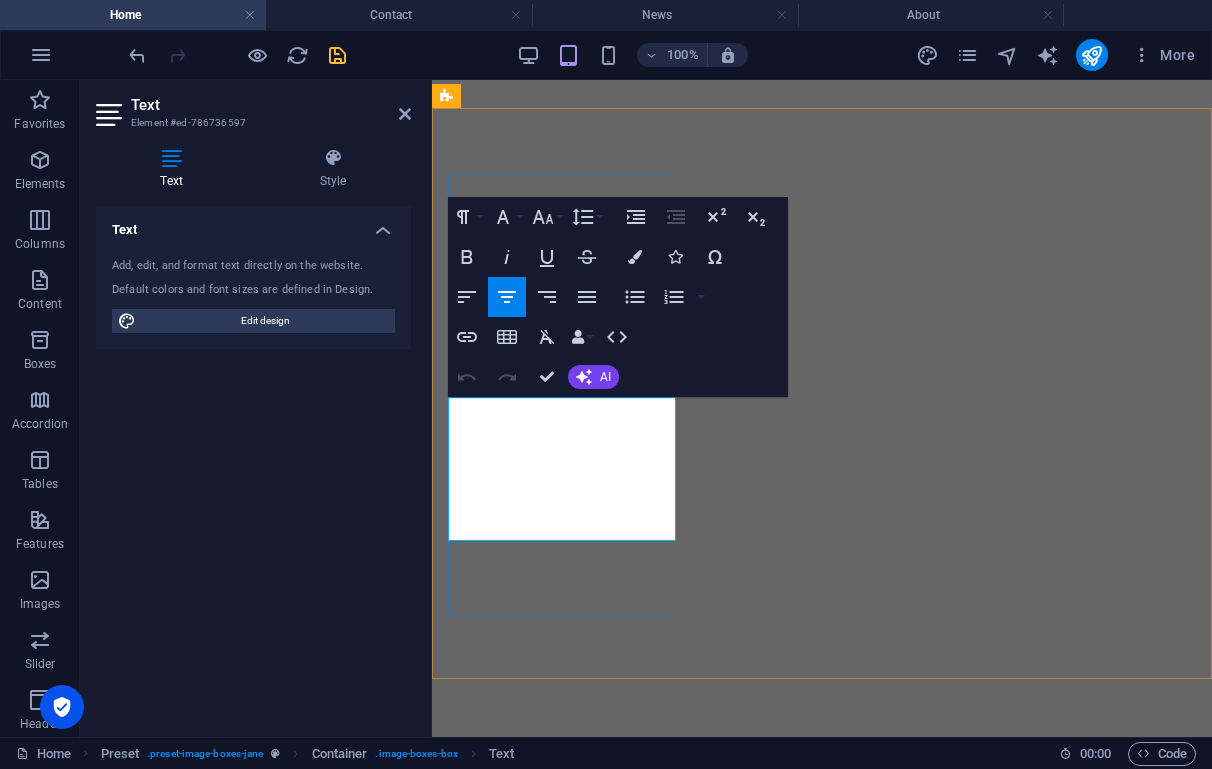 drag, startPoint x: 587, startPoint y: 526, endPoint x: 469, endPoint y: 412, distance: 164.07315 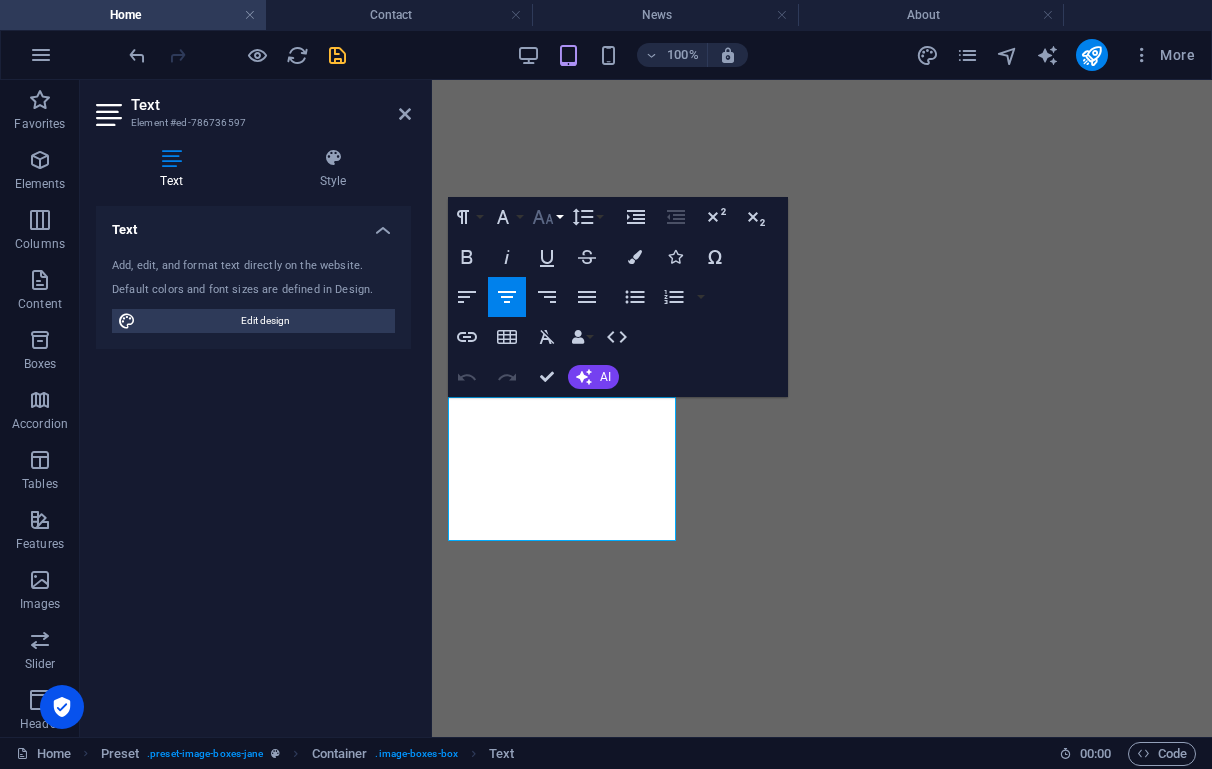 click 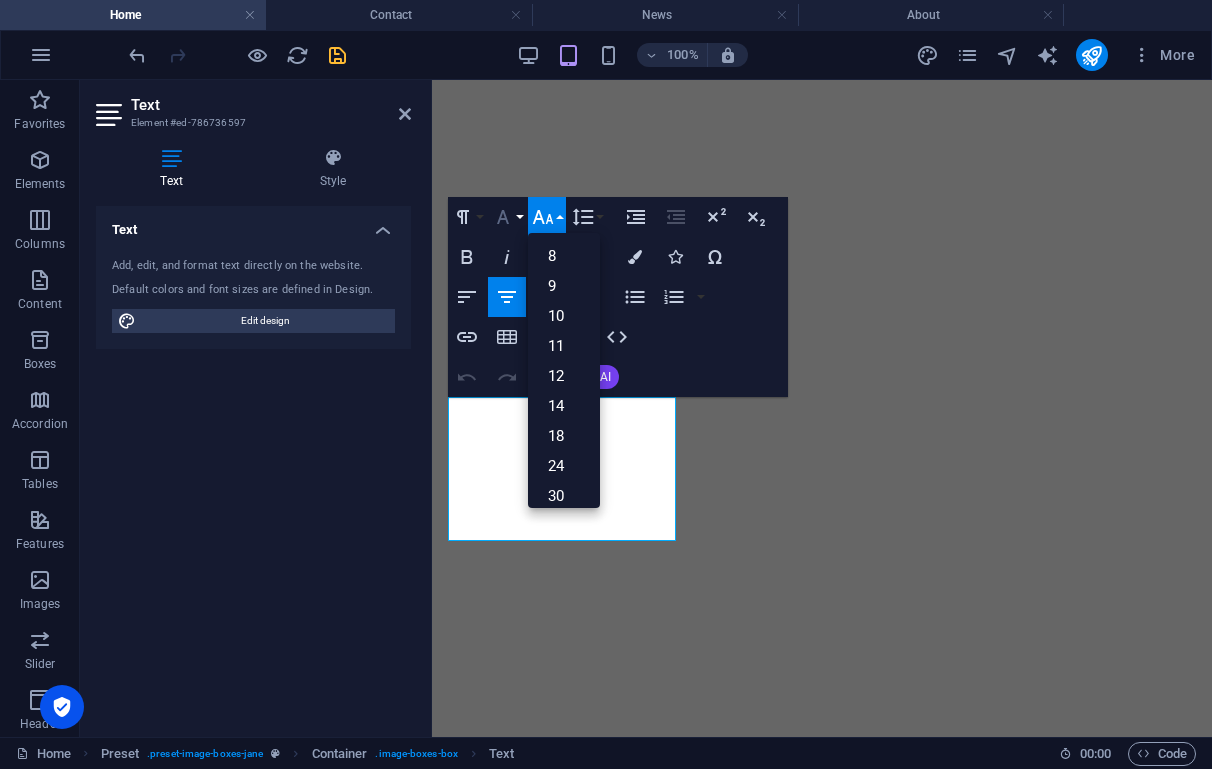 click 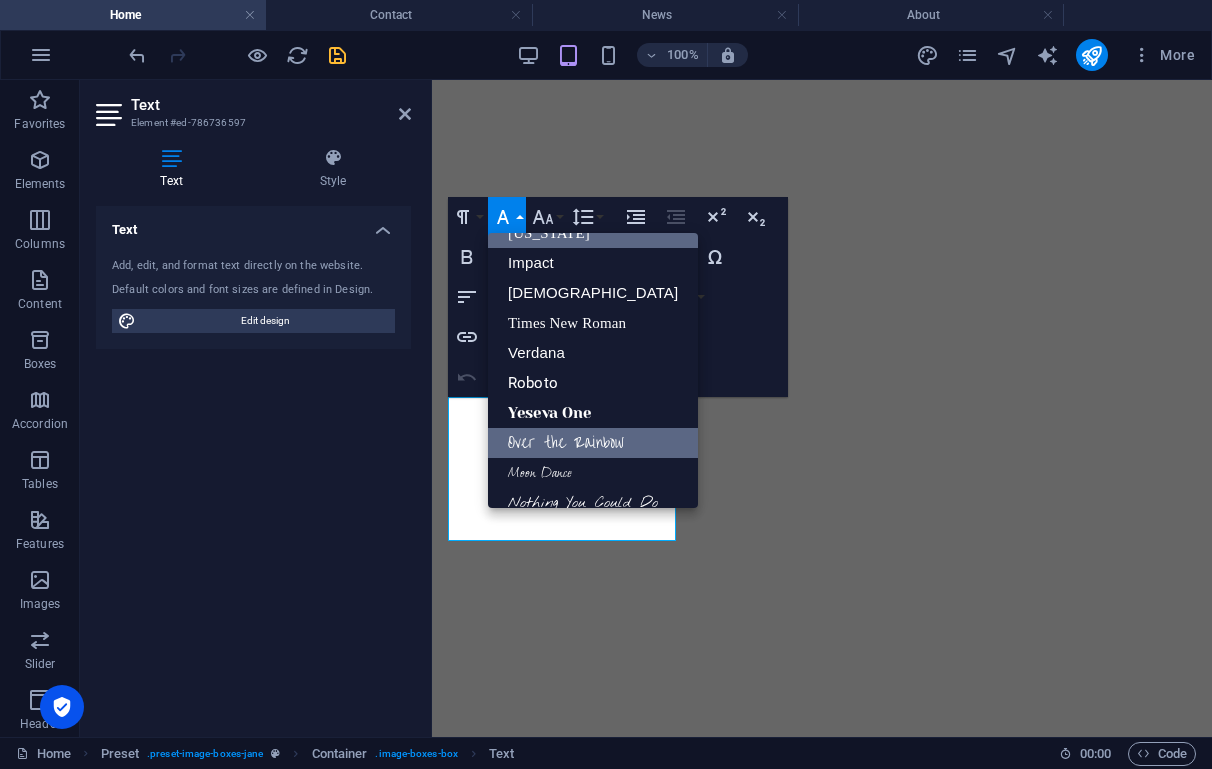 click on "Over the Rainbow" at bounding box center [593, 443] 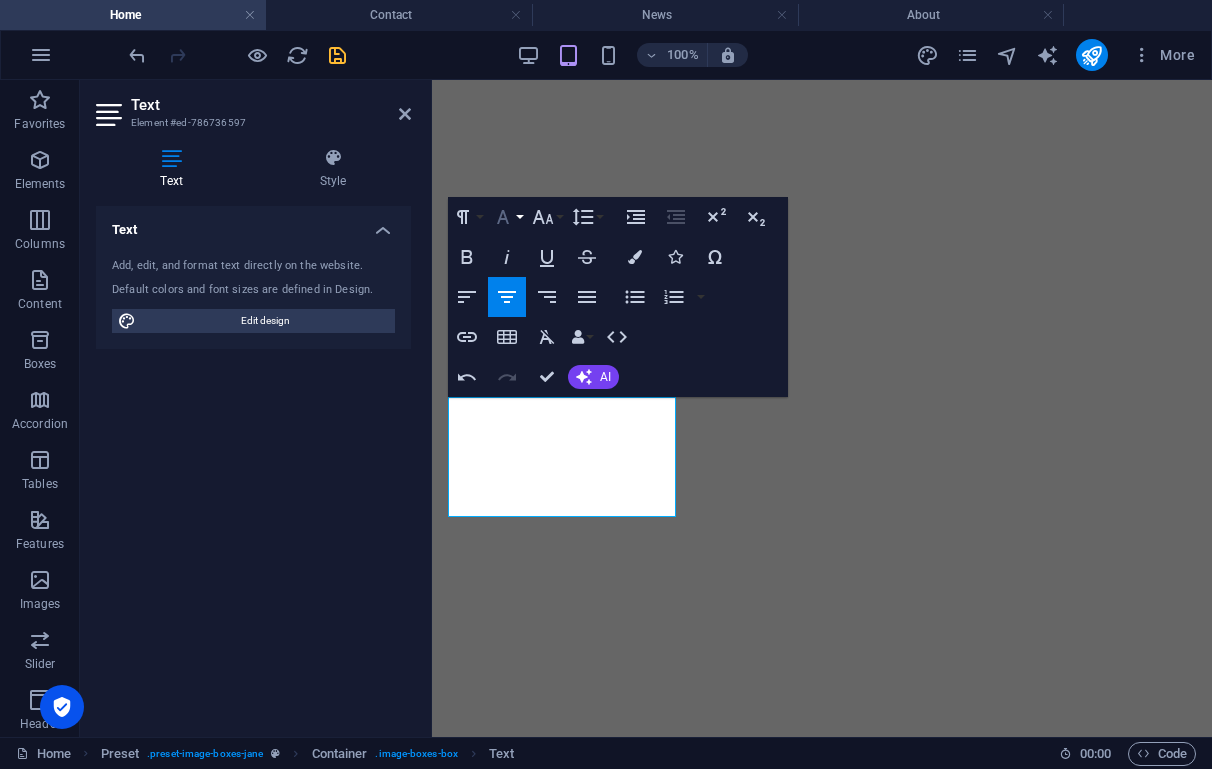 click 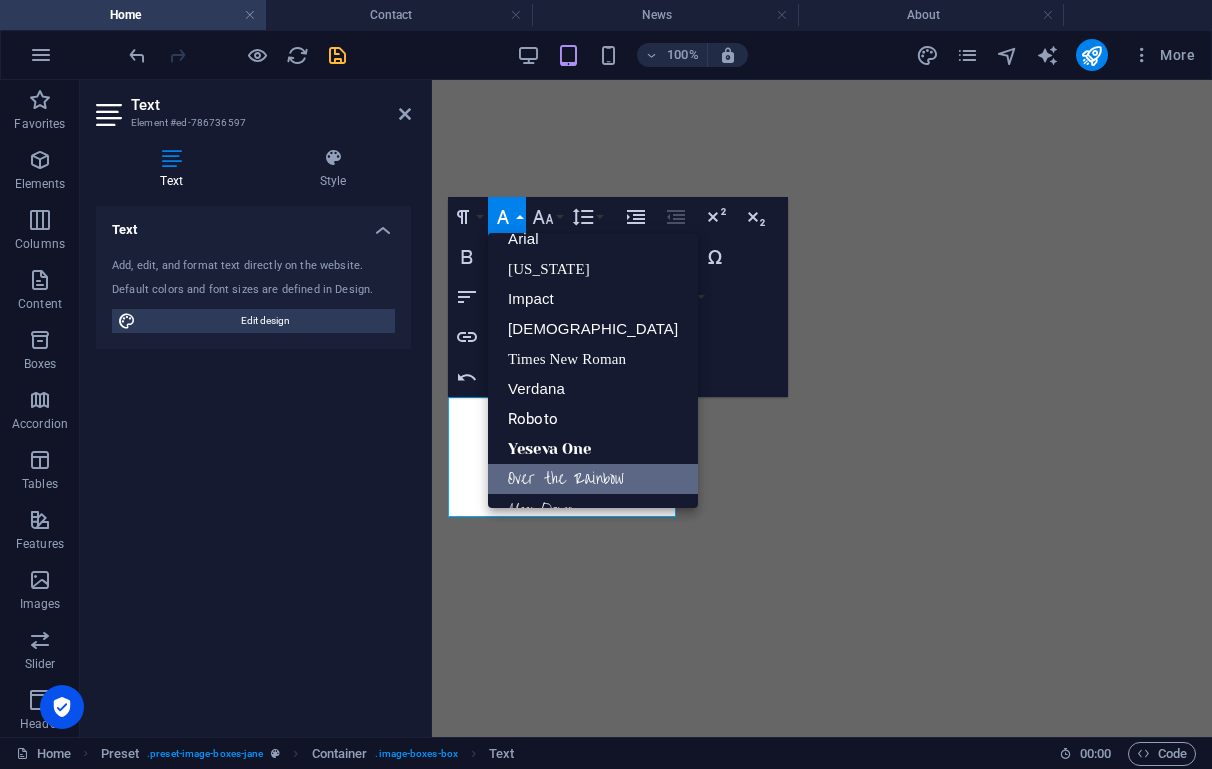scroll, scrollTop: 0, scrollLeft: 0, axis: both 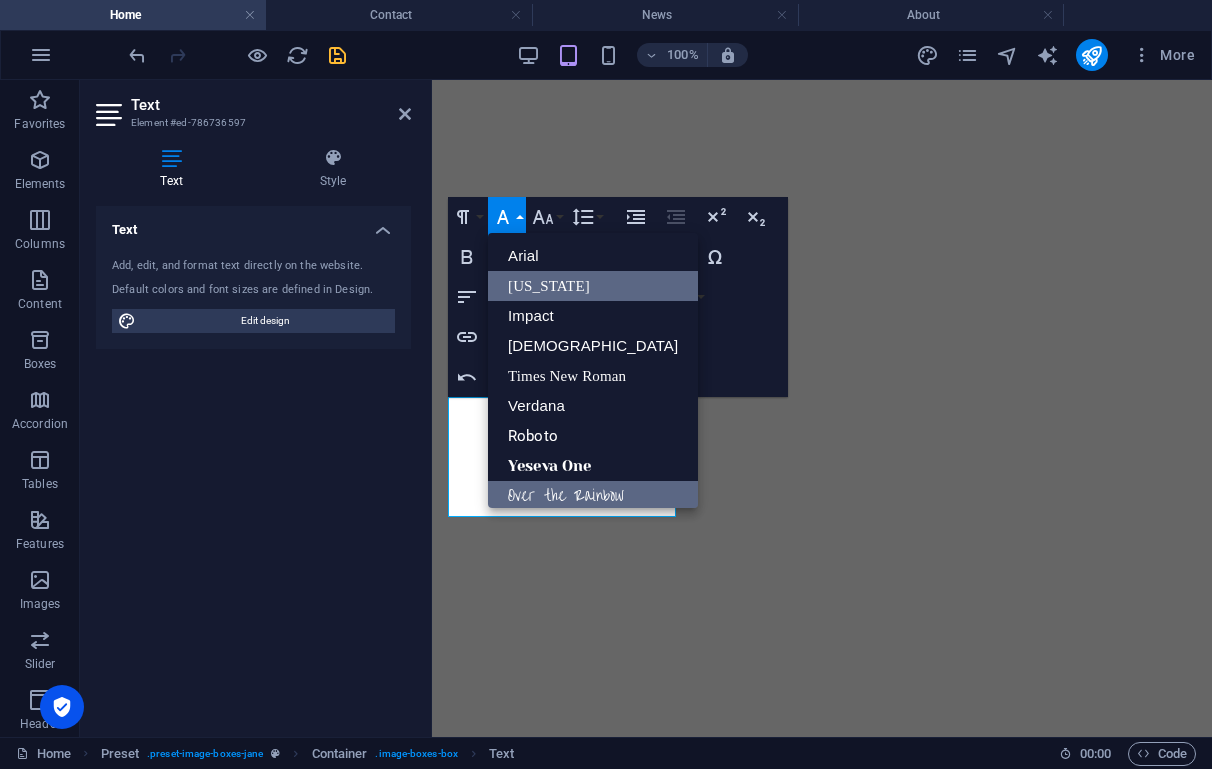 click on "[US_STATE]" at bounding box center (593, 286) 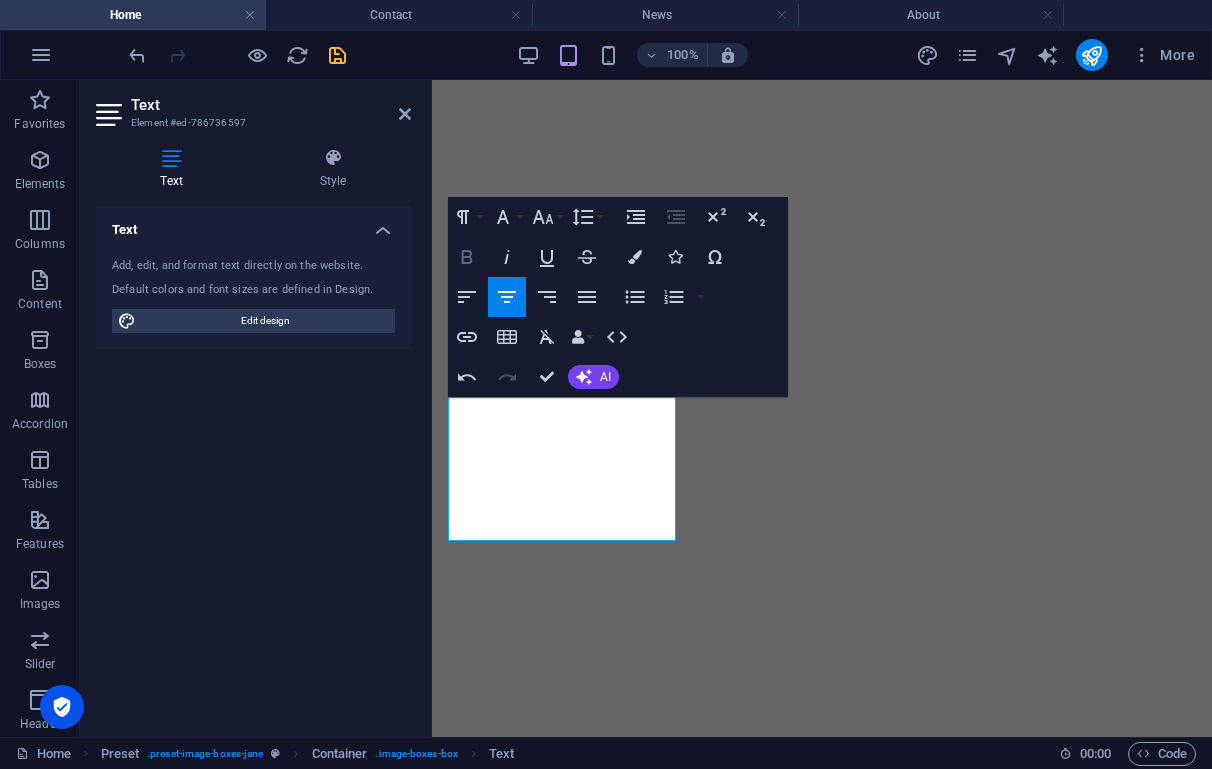 click 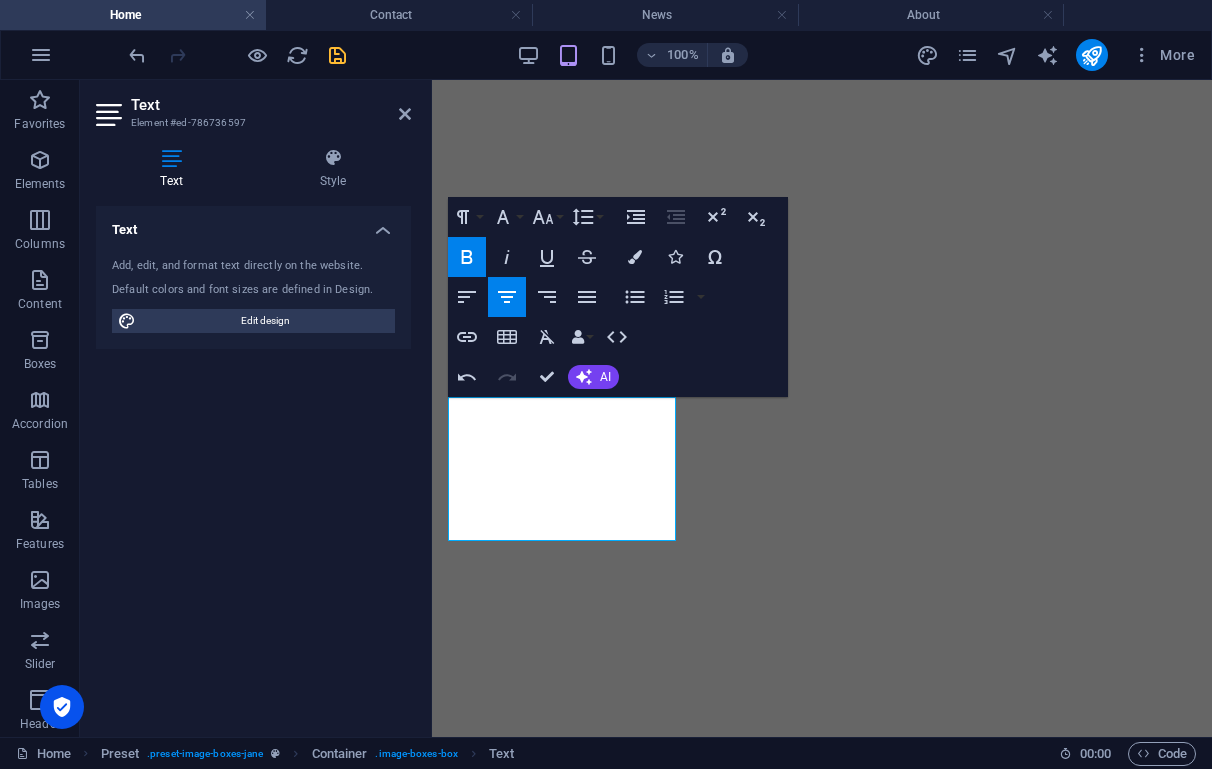 click 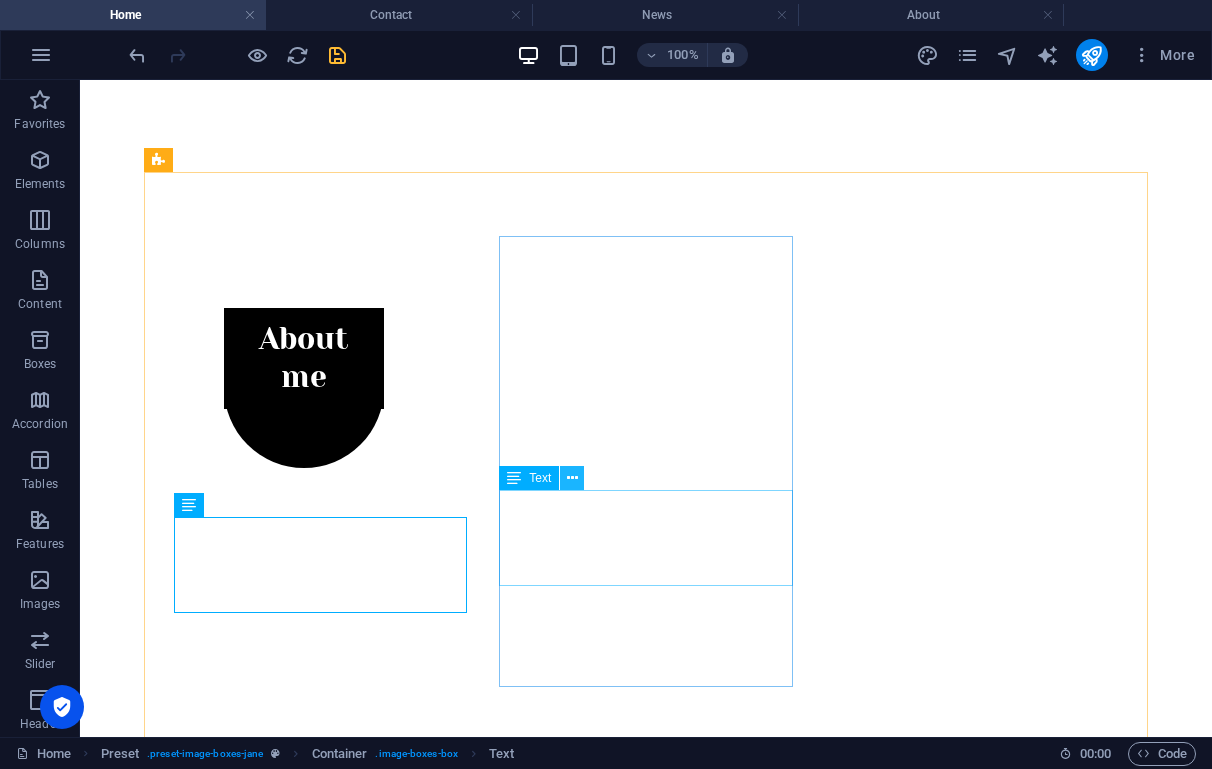 click at bounding box center [572, 478] 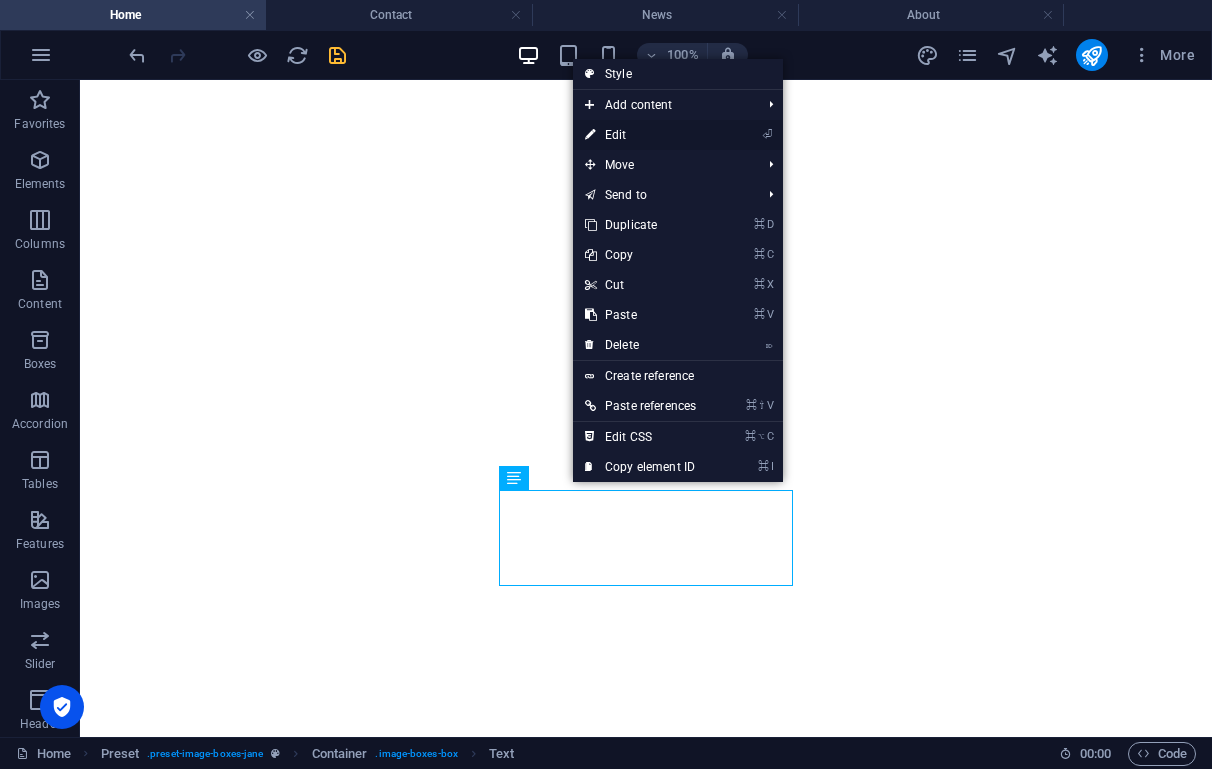 click on "⏎  Edit" at bounding box center (640, 135) 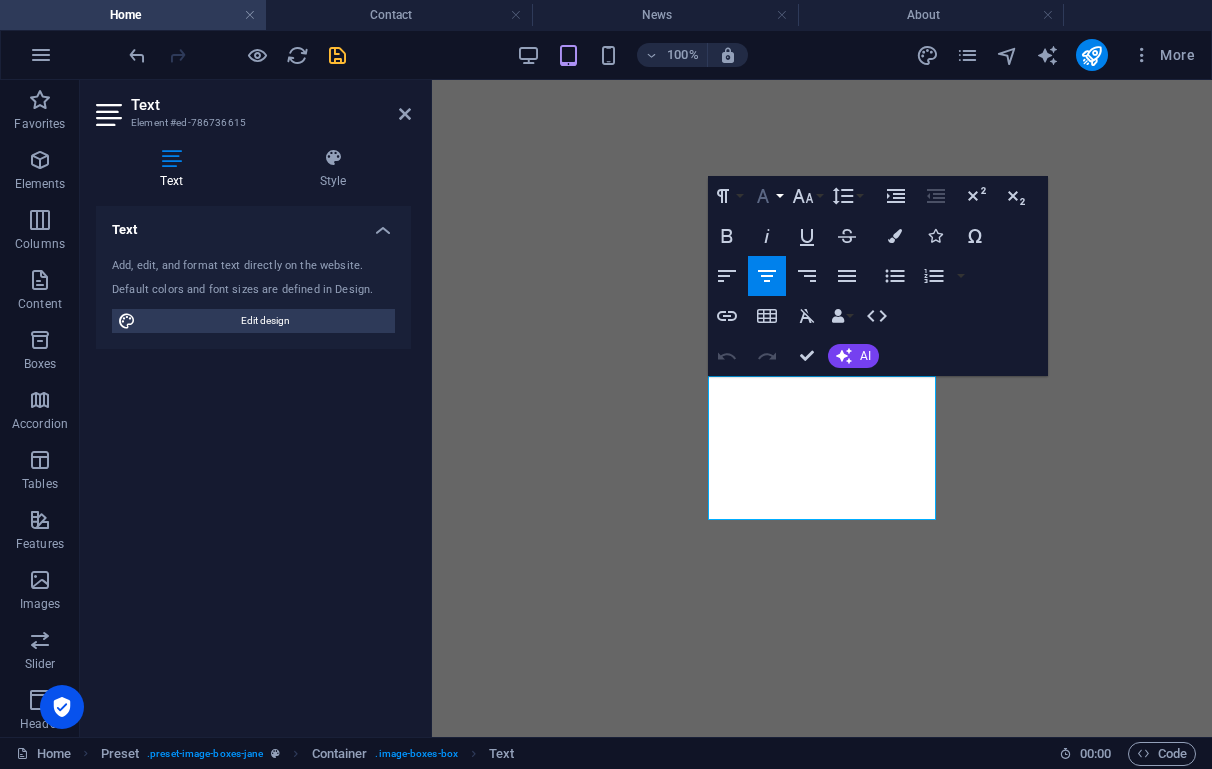 click 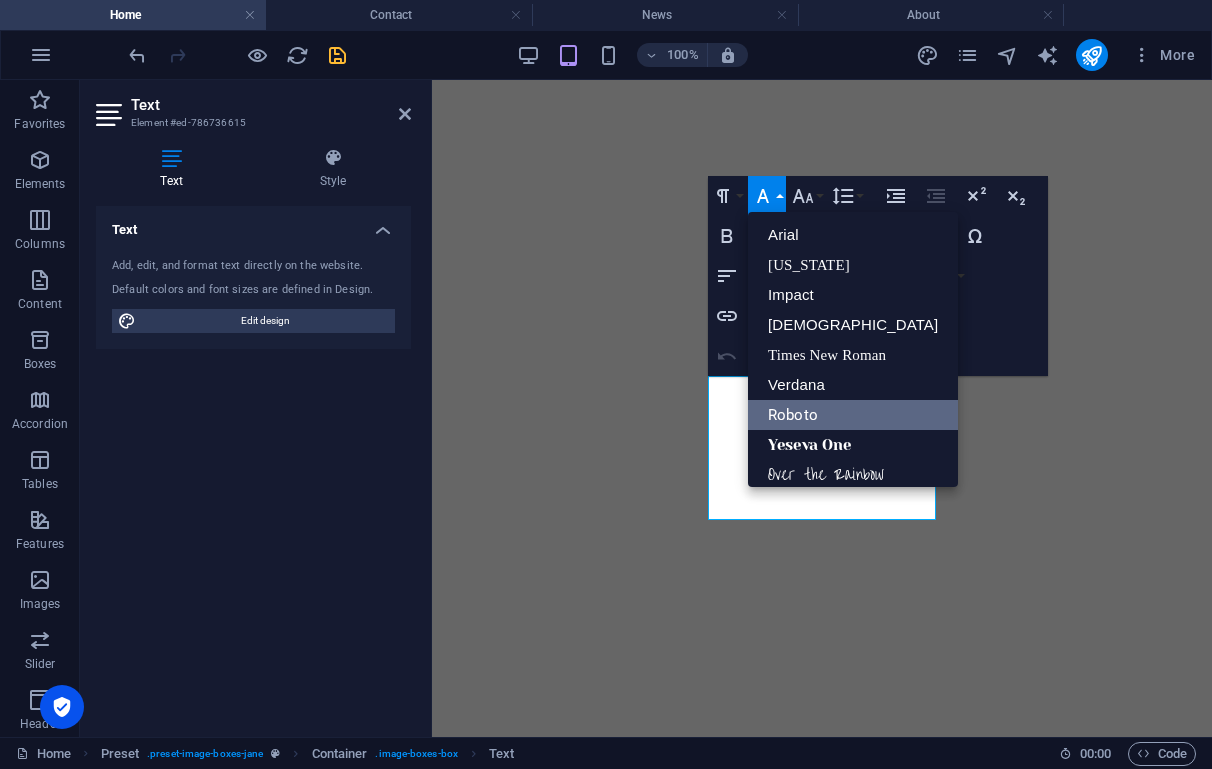 scroll, scrollTop: 203, scrollLeft: 0, axis: vertical 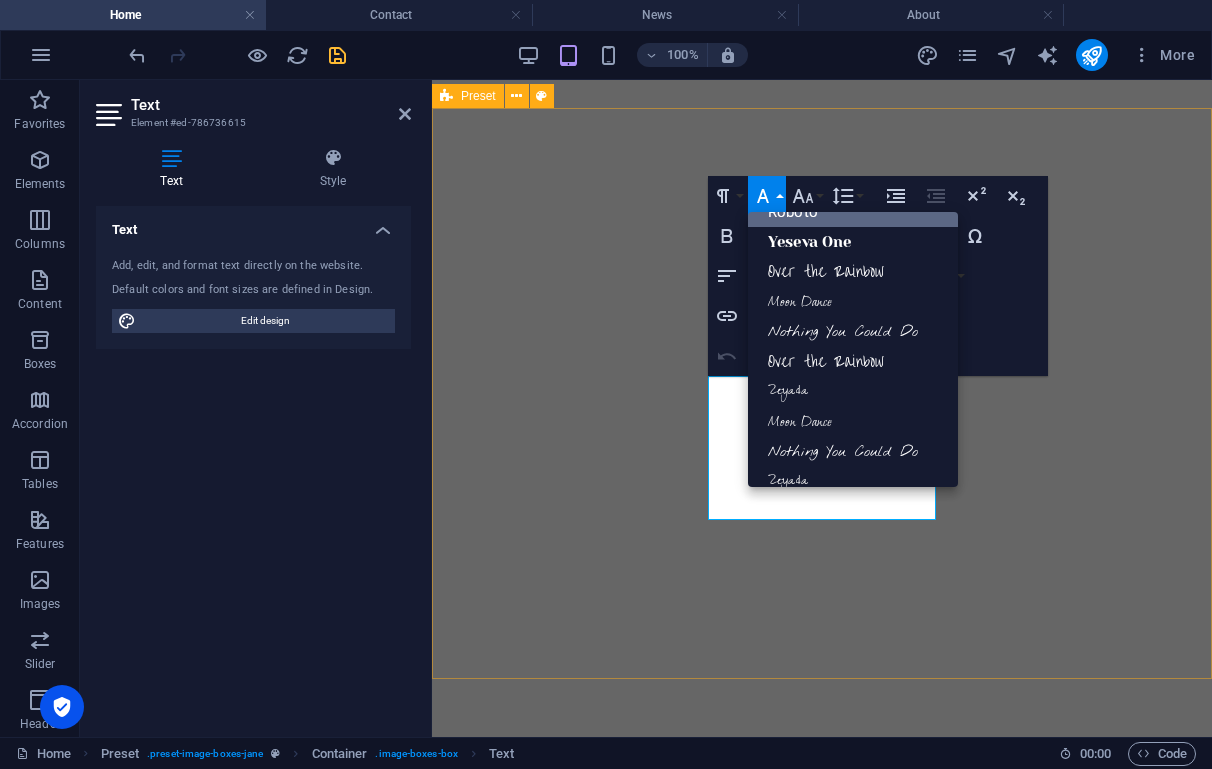 click on "About Lorem ipsum dolor sit amet, consectetuer adipiscing elit. Aenean commodo ligula eget dolor. Lorem ipsum dolor sit amet. see more Work Lorem ipsum dolor sit amet, consectetuer adipiscing elit. Aenean commodo ligula eget dolor. Lorem ipsum dolor sit amet. see more Blog Lorem ipsum dolor sit amet, consectetuer adipiscing elit. Aenean commodo ligula eget dolor. Lorem ipsum dolor sit amet. see more" at bounding box center (822, 2082) 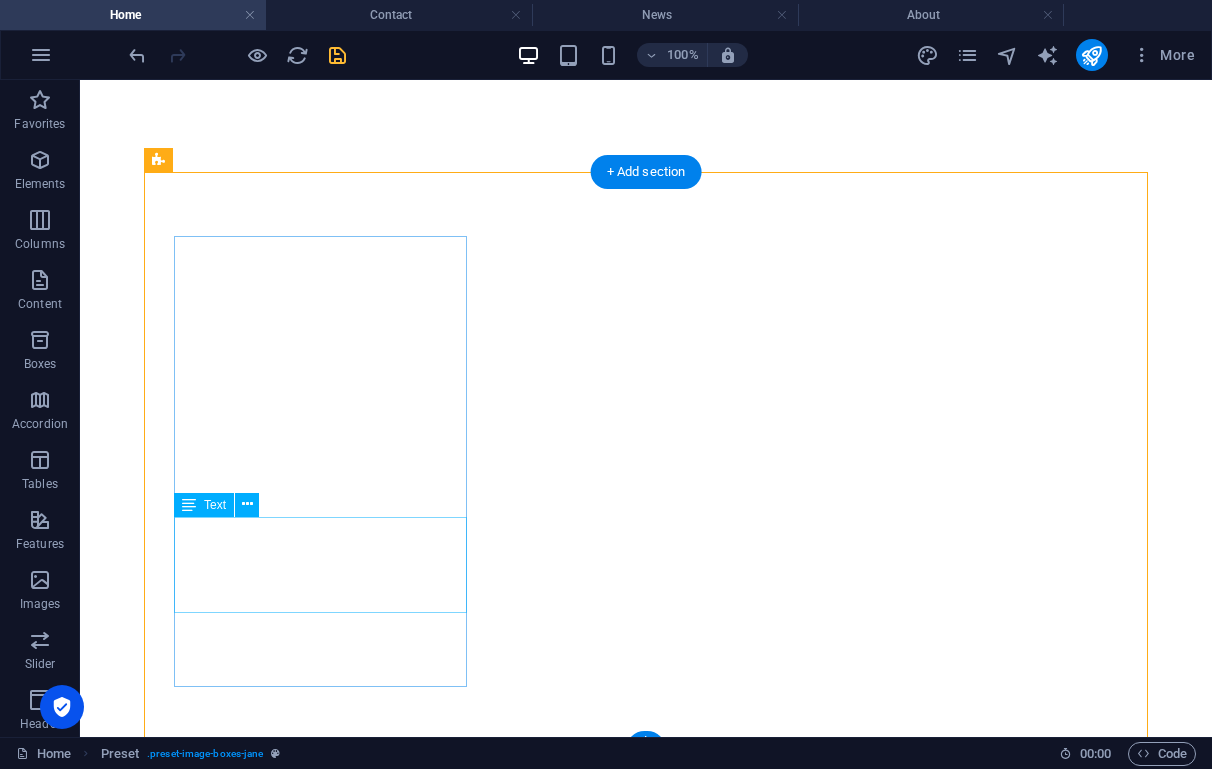 click on "Lorem ipsum dolor sit amet, consectetuer adipiscing elit. Aenean commodo ligula eget dolor. Lorem ipsum dolor sit amet." at bounding box center (632, 2020) 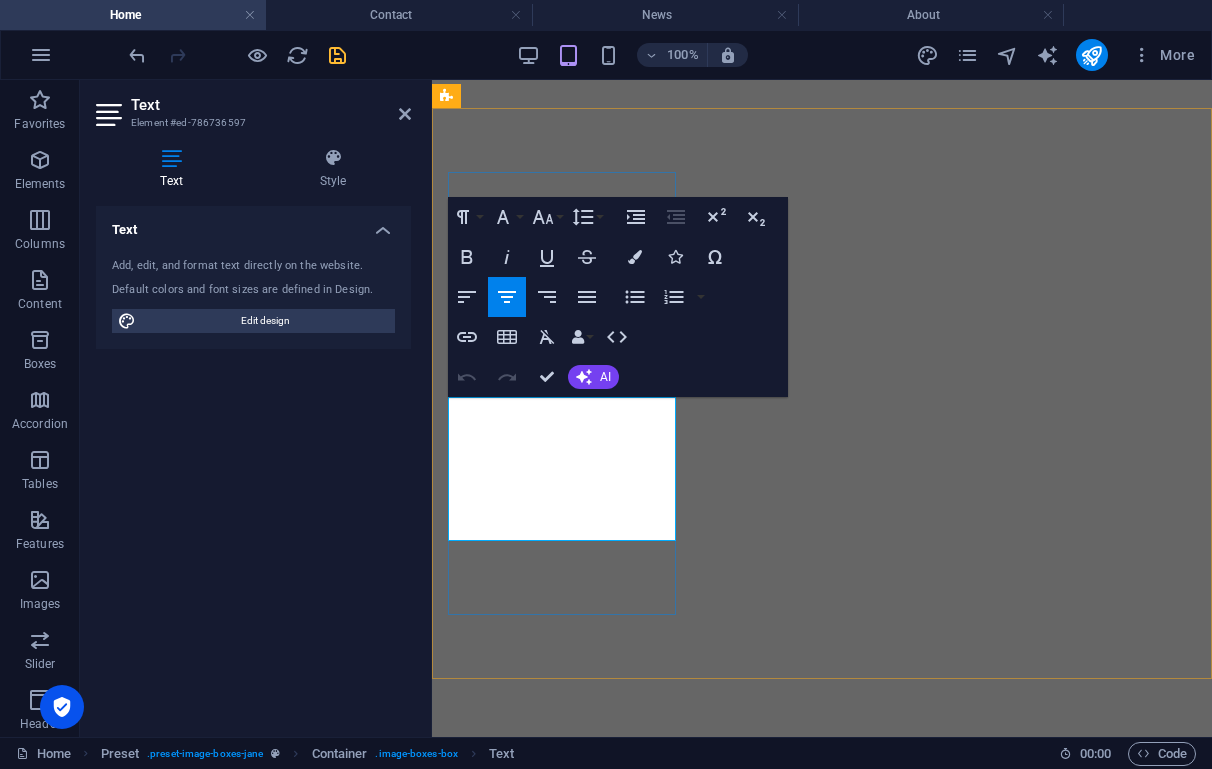 drag, startPoint x: 584, startPoint y: 528, endPoint x: 474, endPoint y: 408, distance: 162.78821 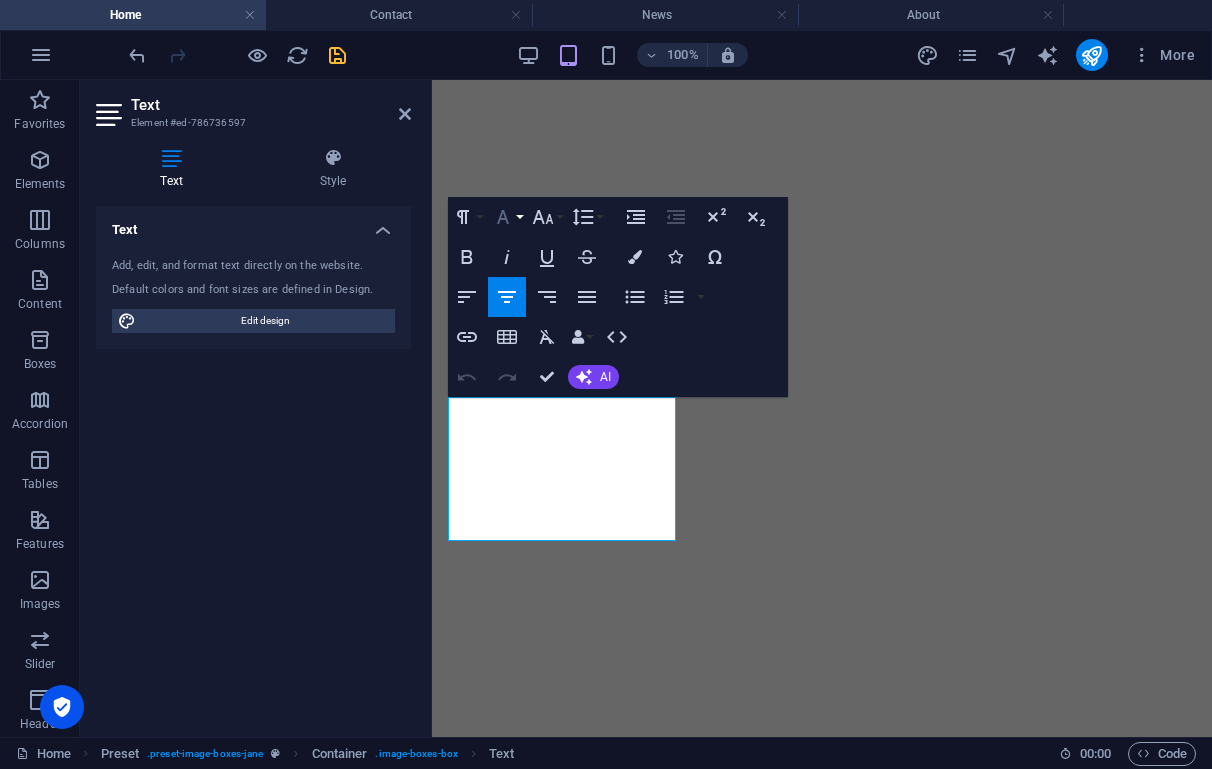 click on "Font Family" at bounding box center (507, 217) 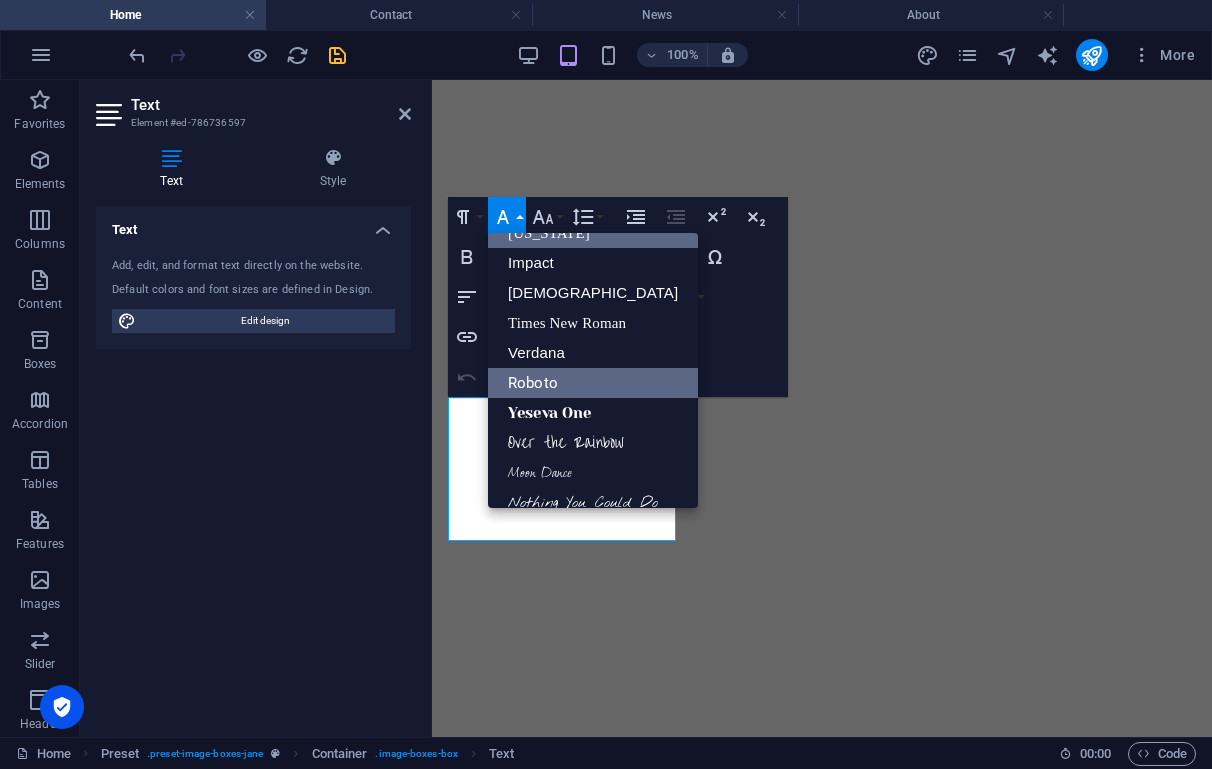 click on "Roboto" at bounding box center (593, 383) 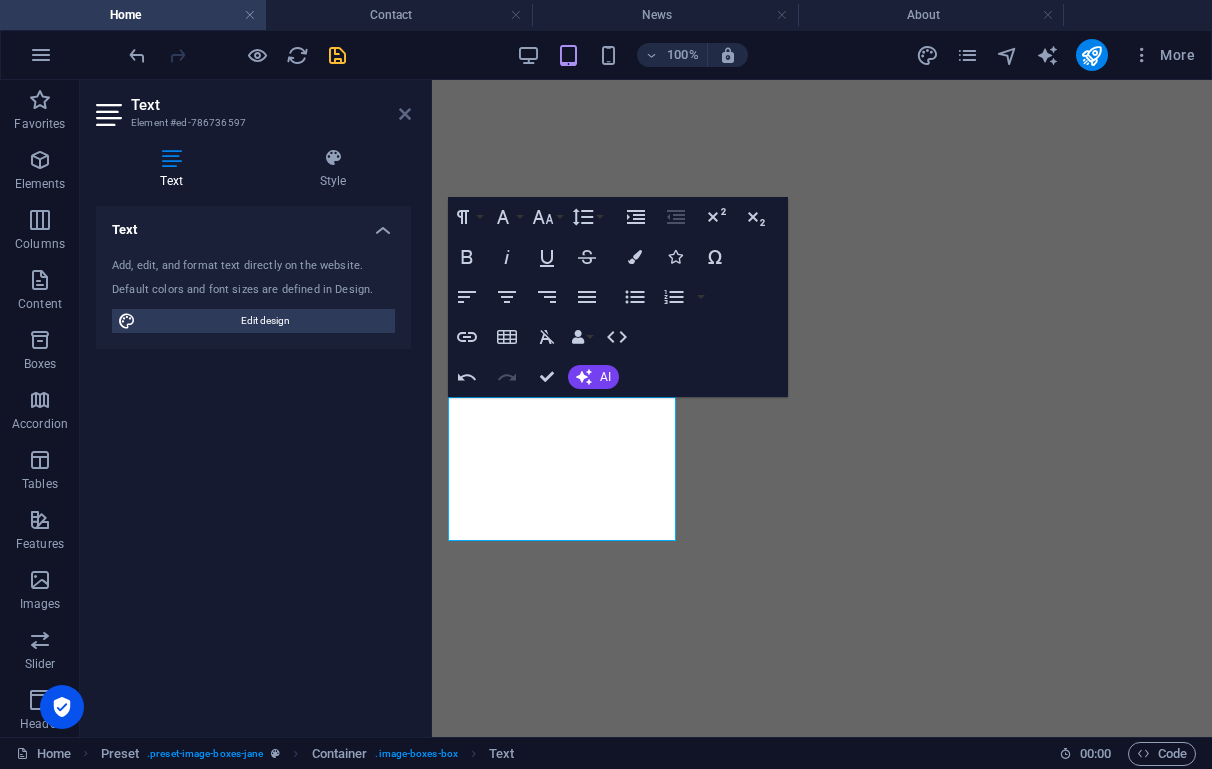 click at bounding box center (405, 114) 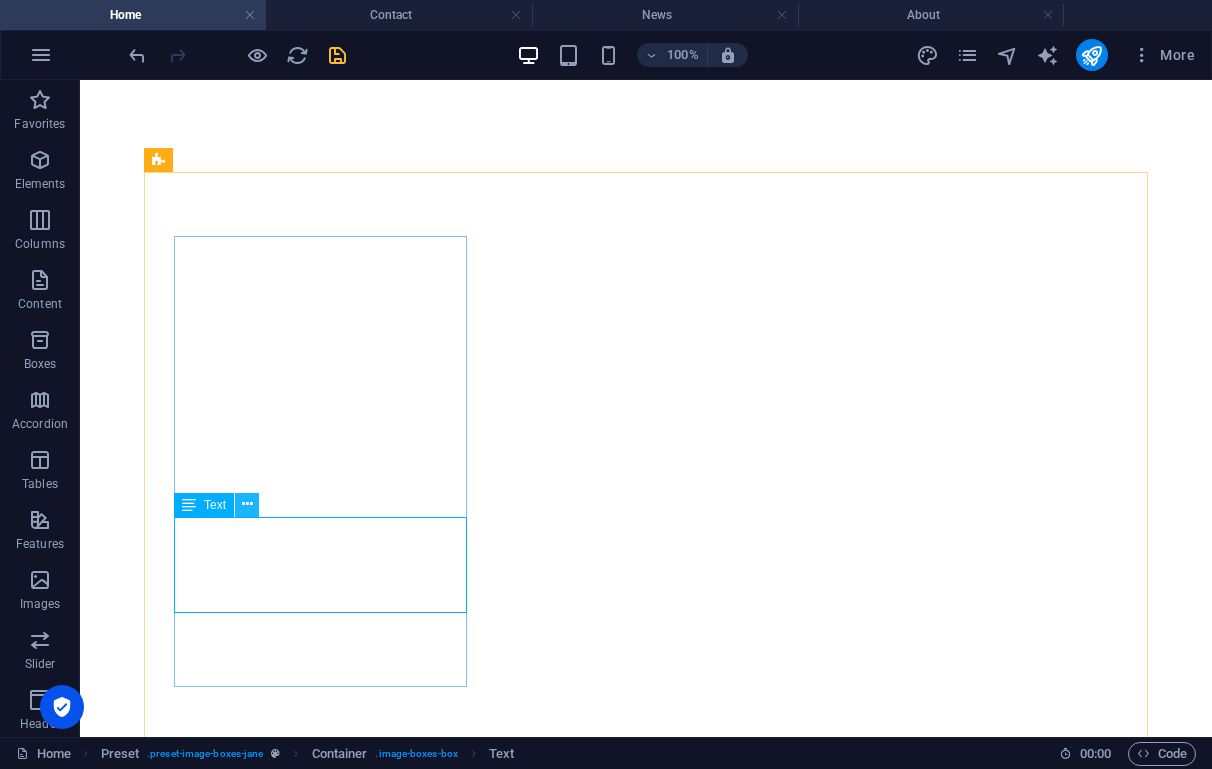 click at bounding box center [247, 504] 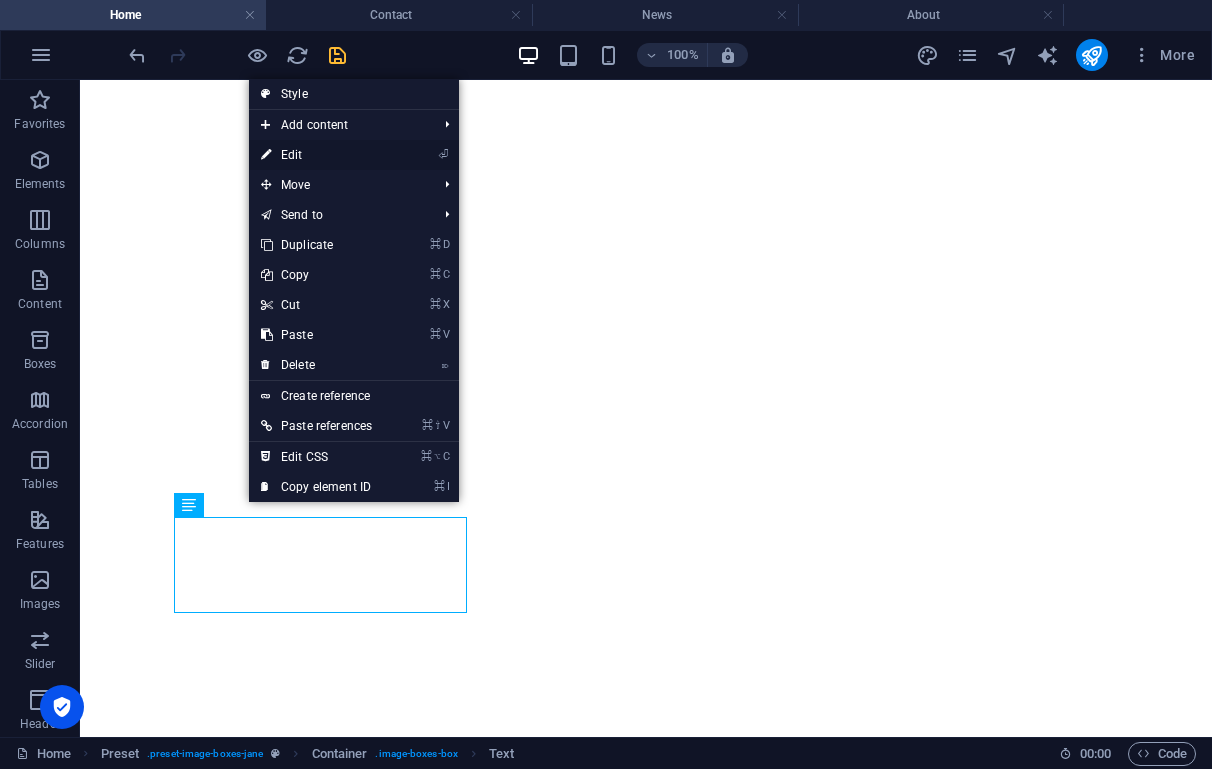 click on "⏎  Edit" at bounding box center (316, 155) 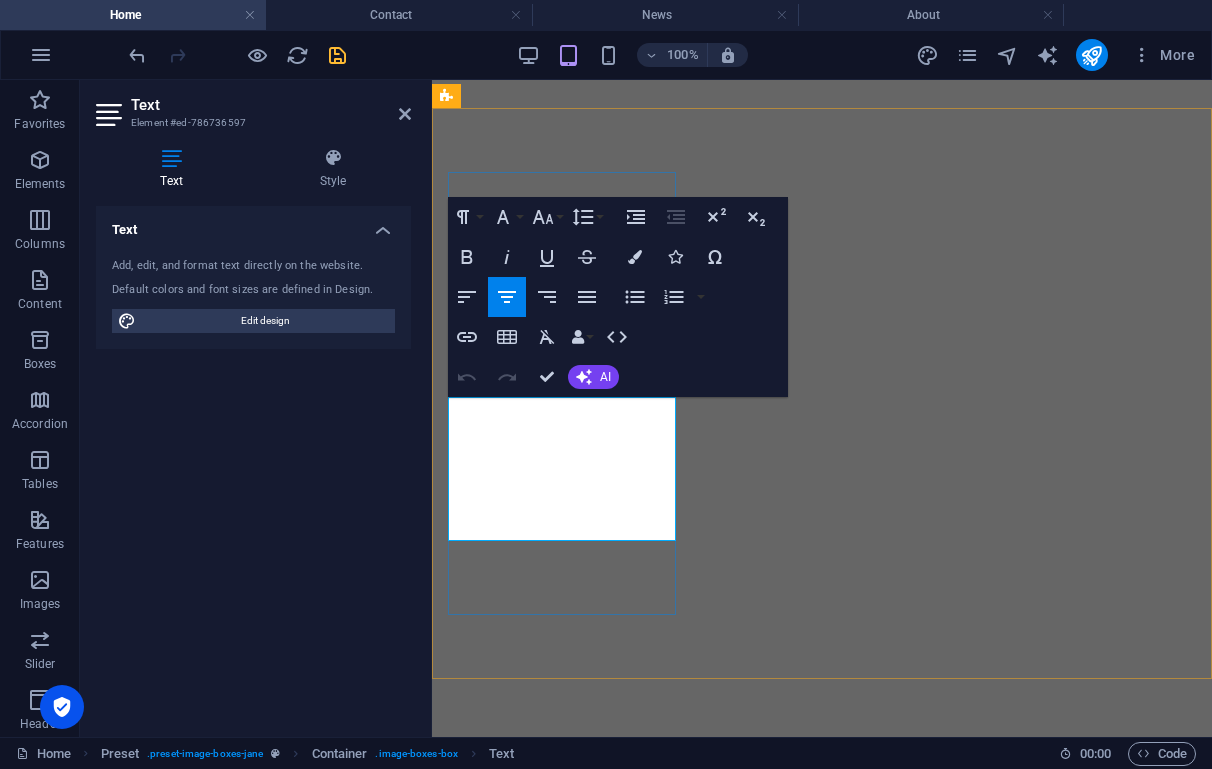 drag, startPoint x: 602, startPoint y: 531, endPoint x: 491, endPoint y: 409, distance: 164.93938 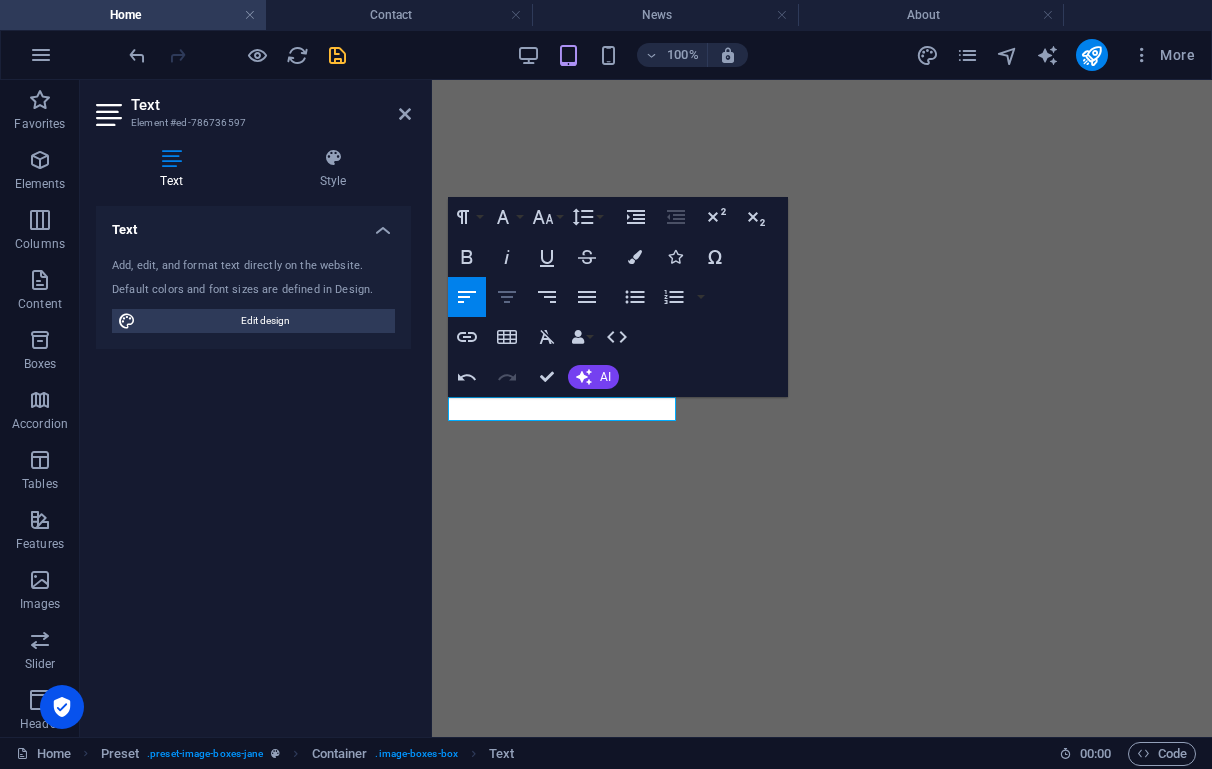 click 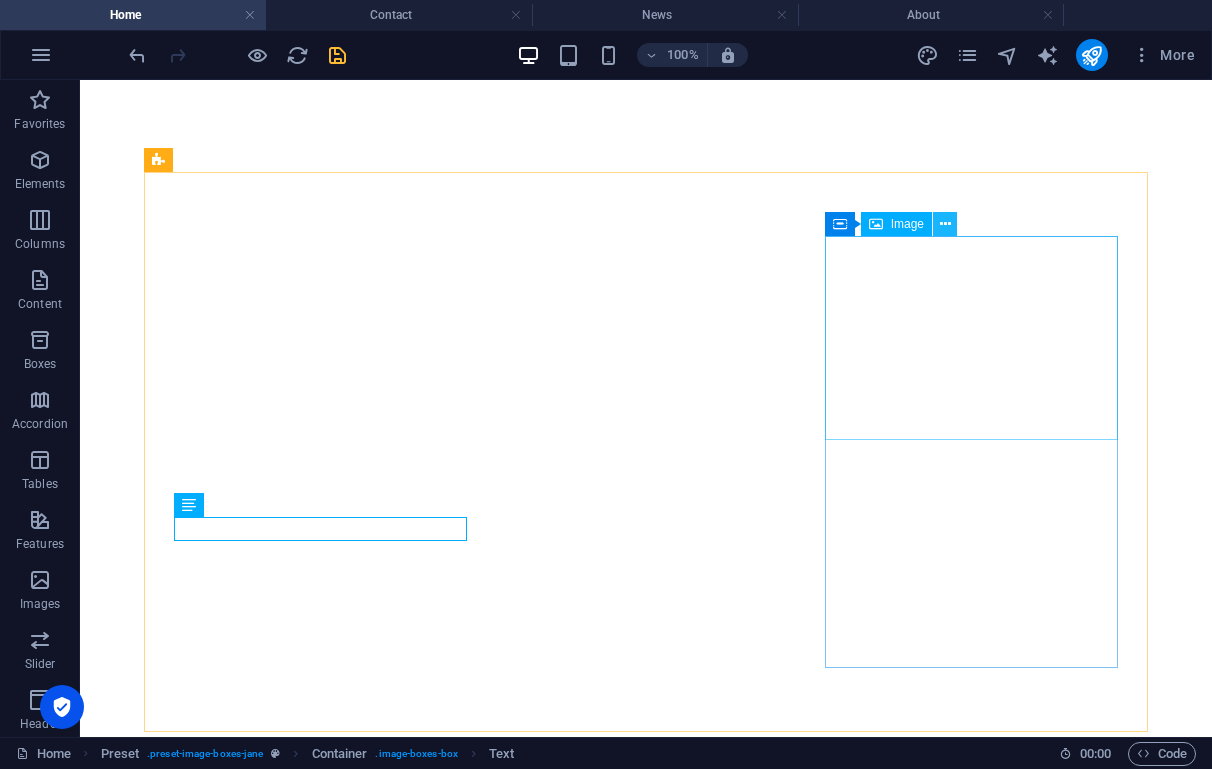 click at bounding box center [945, 224] 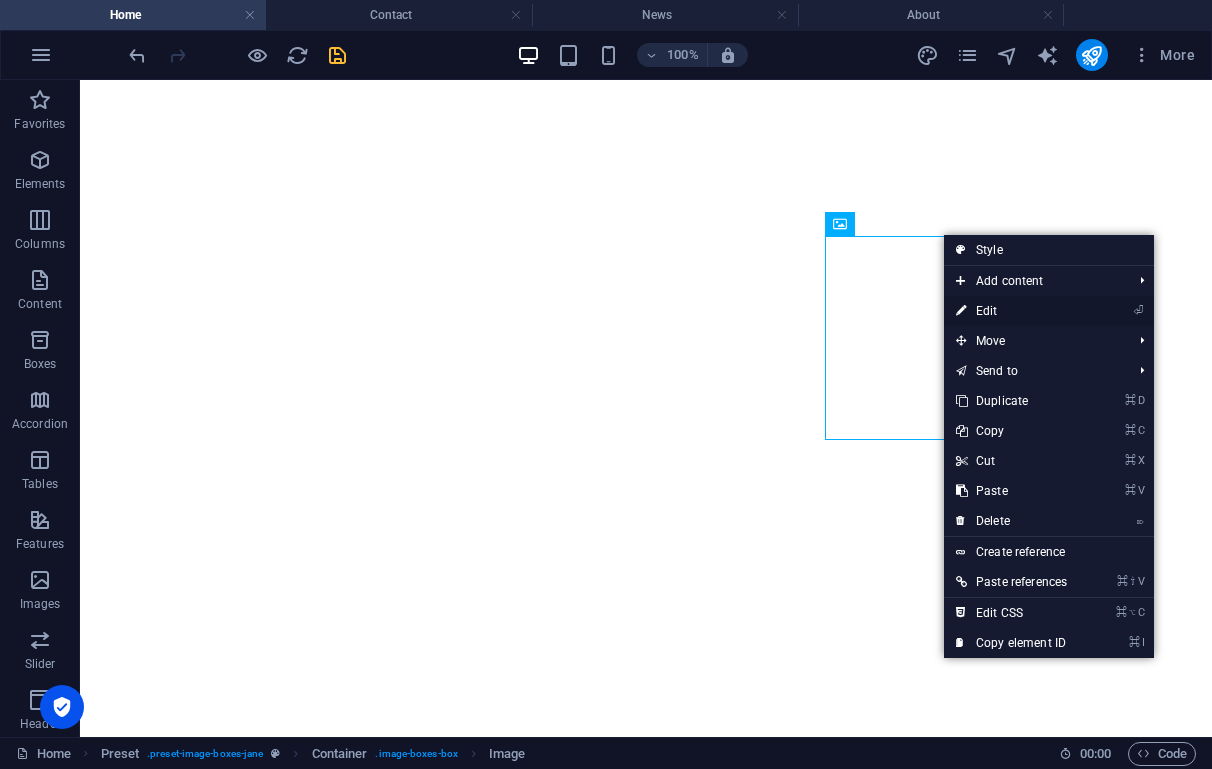 click on "⏎  Edit" at bounding box center [1011, 311] 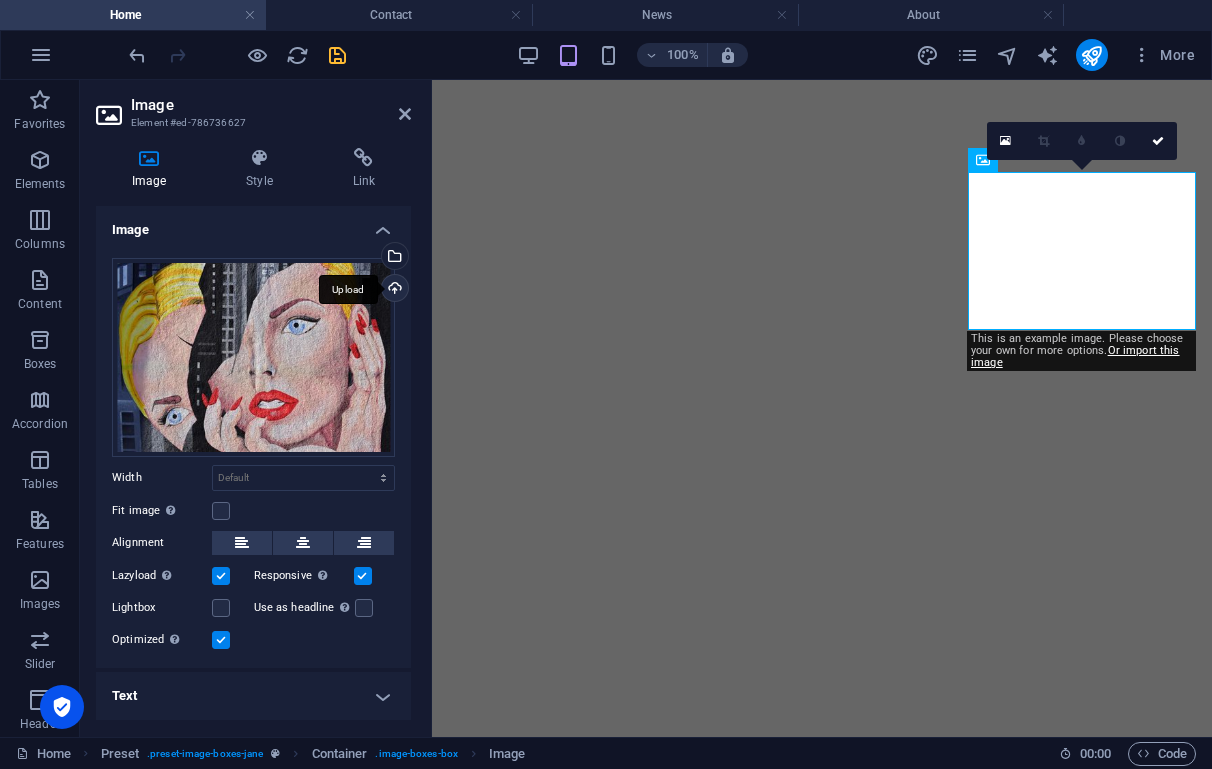 click on "Upload" at bounding box center (393, 290) 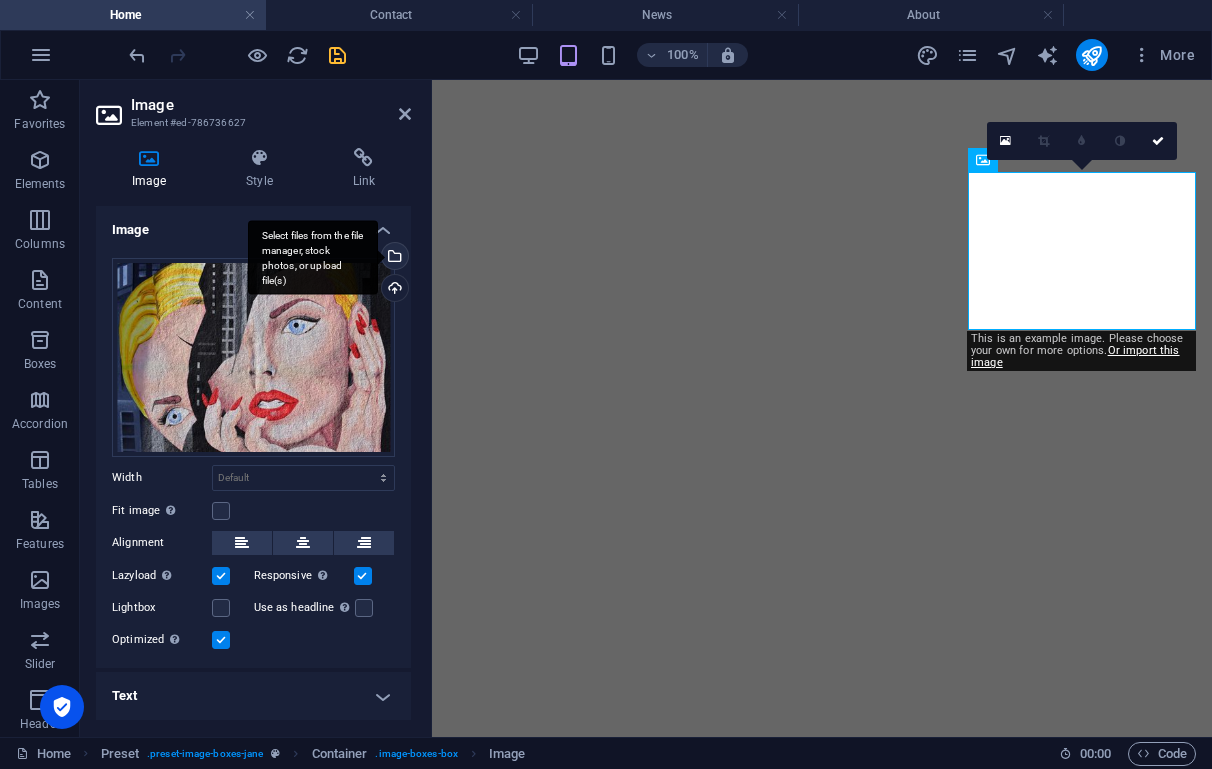 click on "Select files from the file manager, stock photos, or upload file(s)" at bounding box center (393, 258) 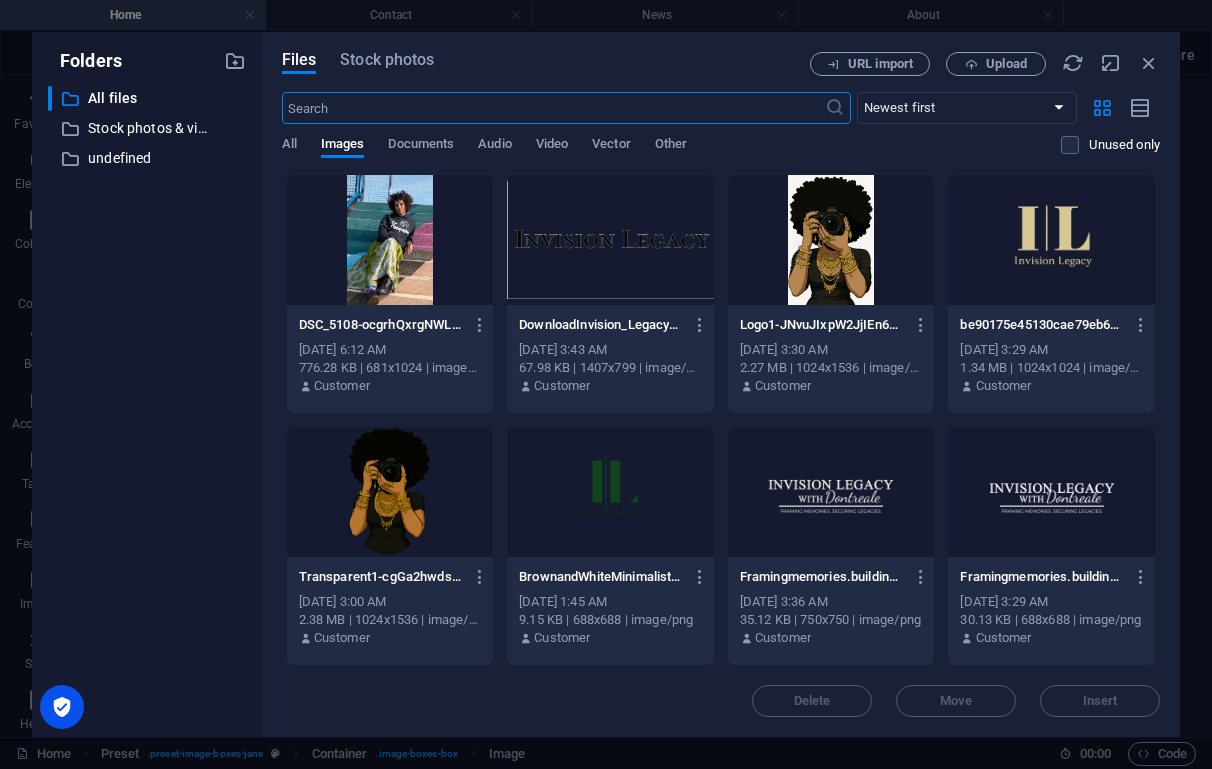 scroll, scrollTop: 1416, scrollLeft: 0, axis: vertical 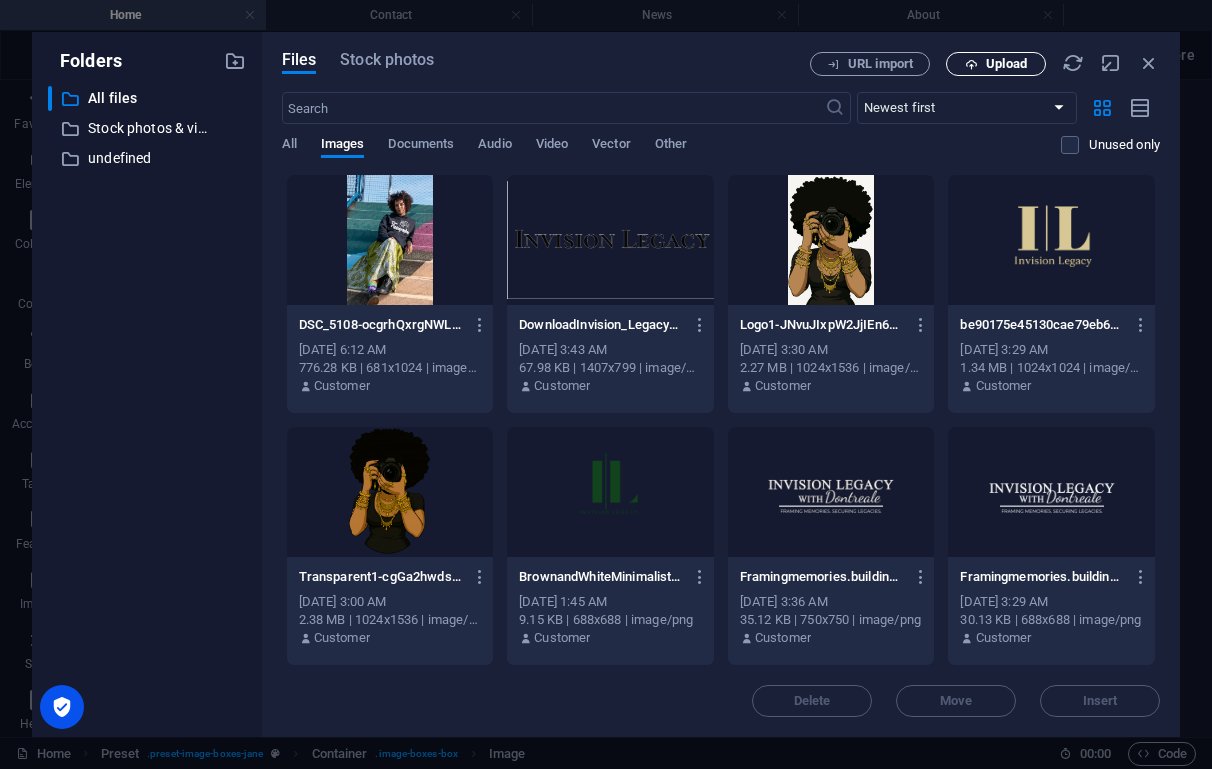 click on "Upload" at bounding box center [996, 64] 